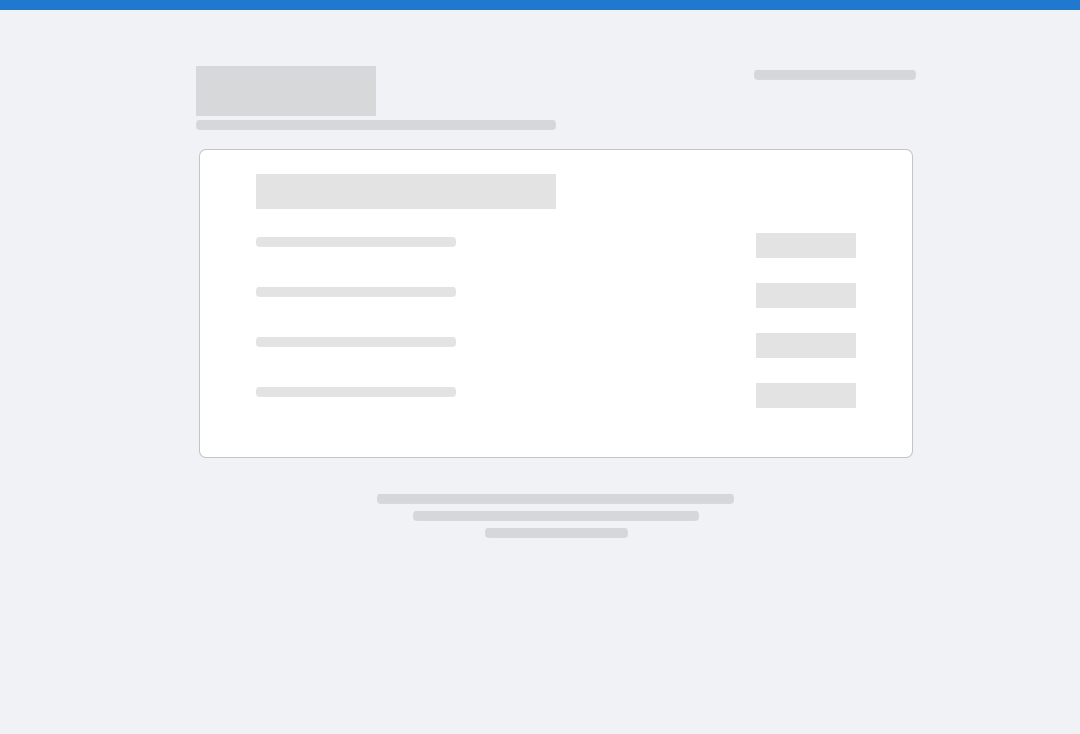 scroll, scrollTop: 0, scrollLeft: 0, axis: both 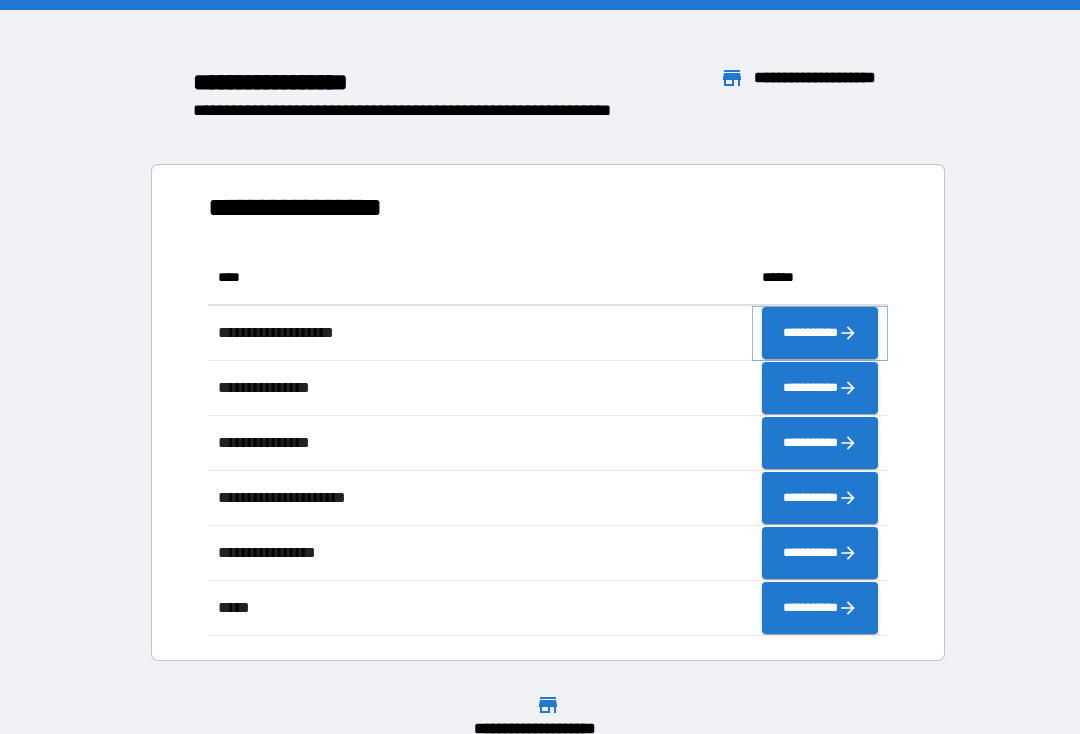 click on "**********" at bounding box center [820, 333] 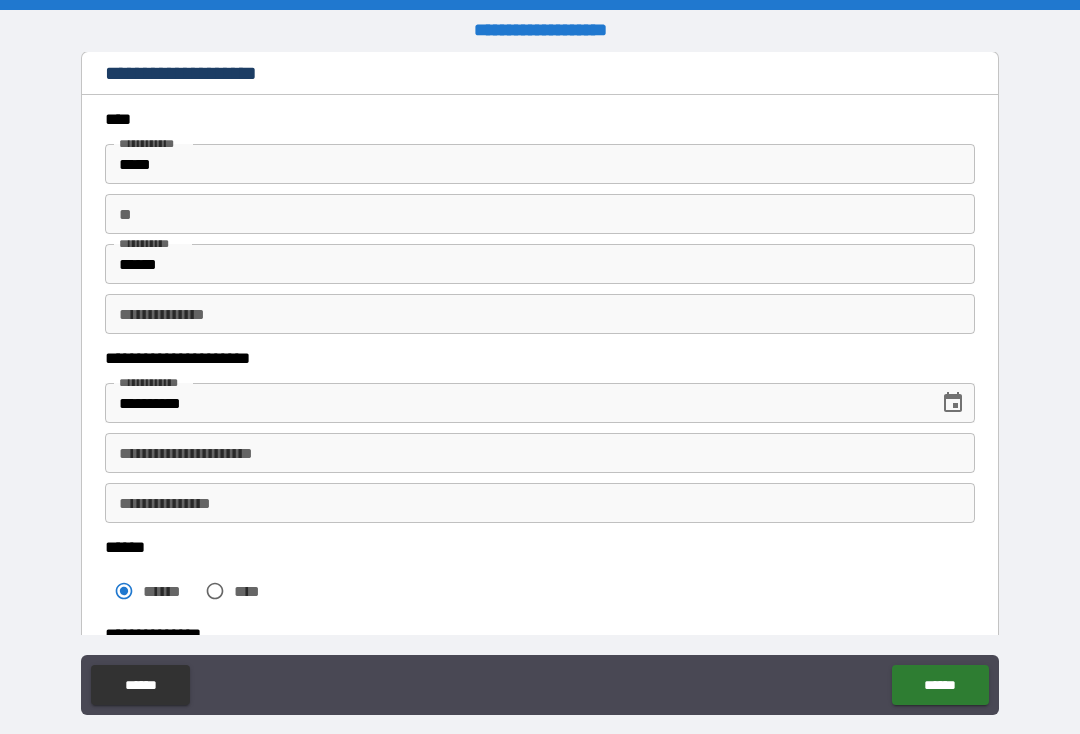 scroll, scrollTop: 58, scrollLeft: 0, axis: vertical 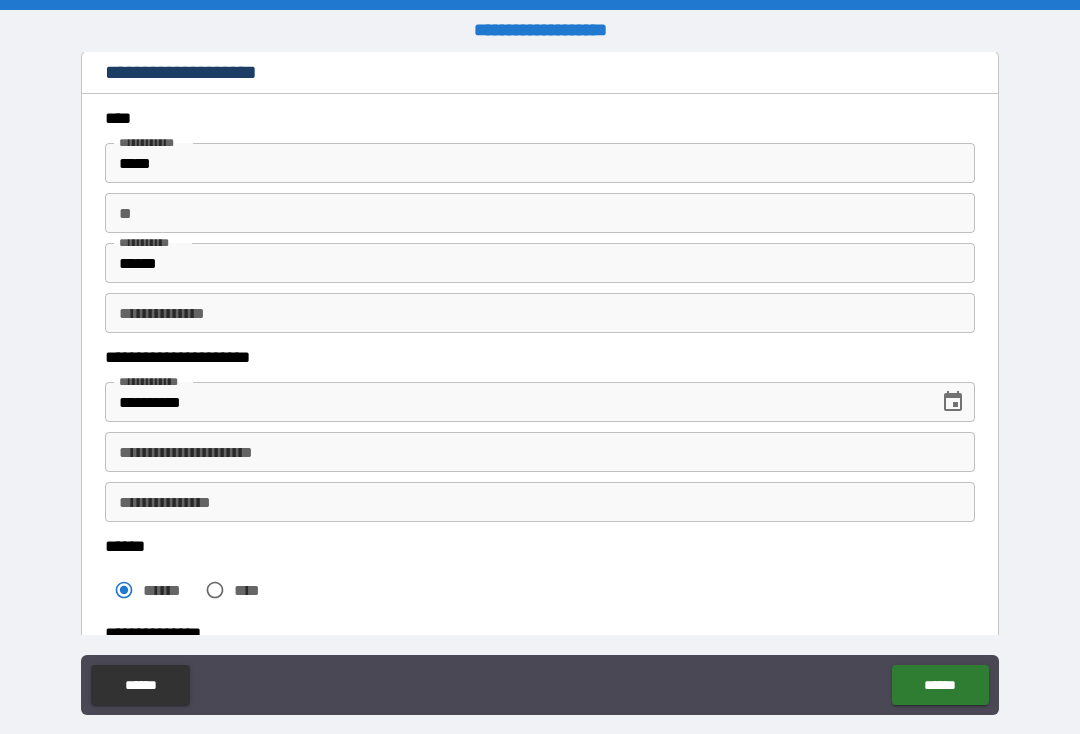 click on "**********" at bounding box center [540, 313] 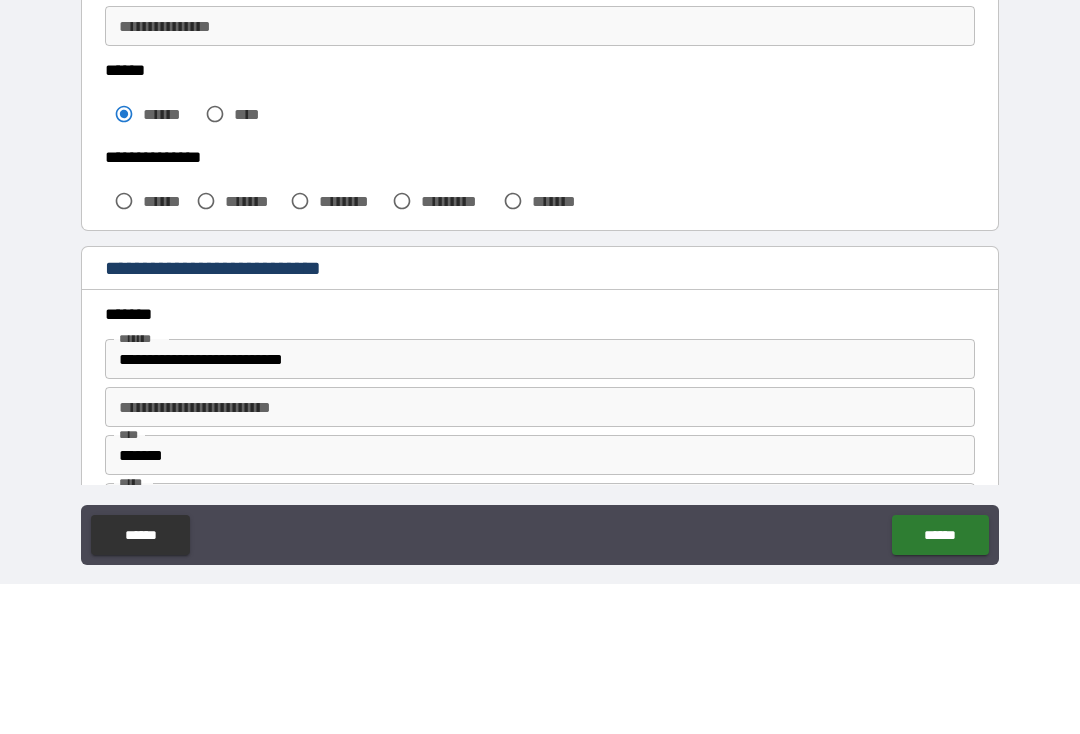 scroll, scrollTop: 412, scrollLeft: 0, axis: vertical 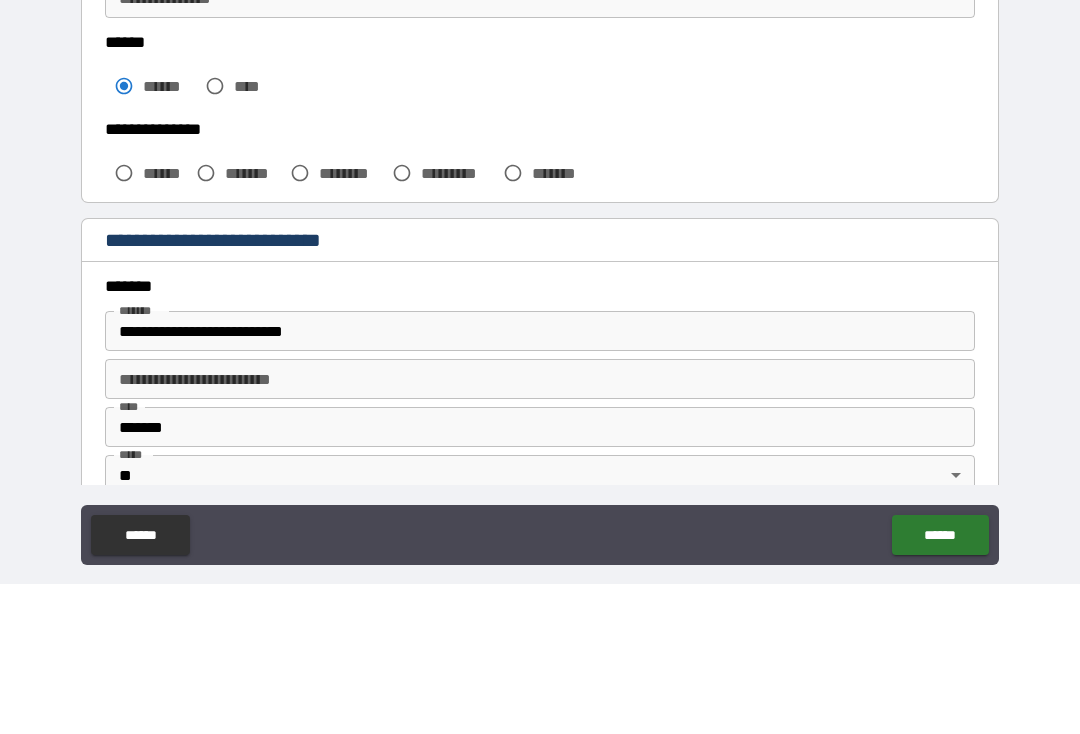 type on "*****" 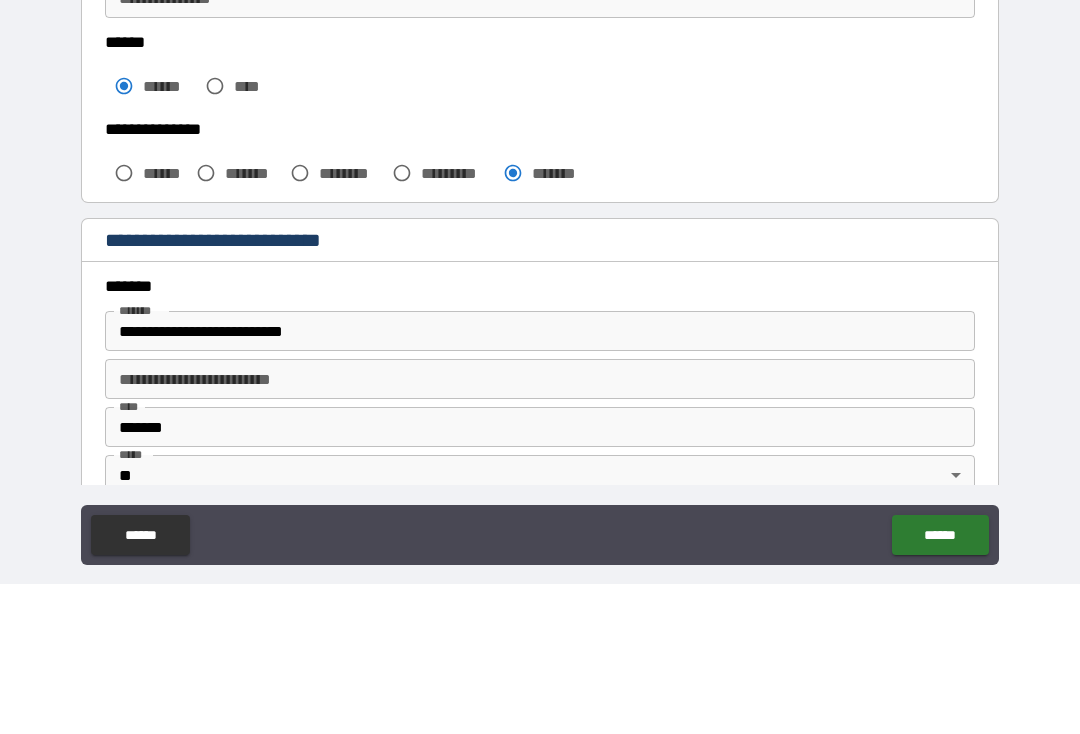scroll, scrollTop: 34, scrollLeft: 0, axis: vertical 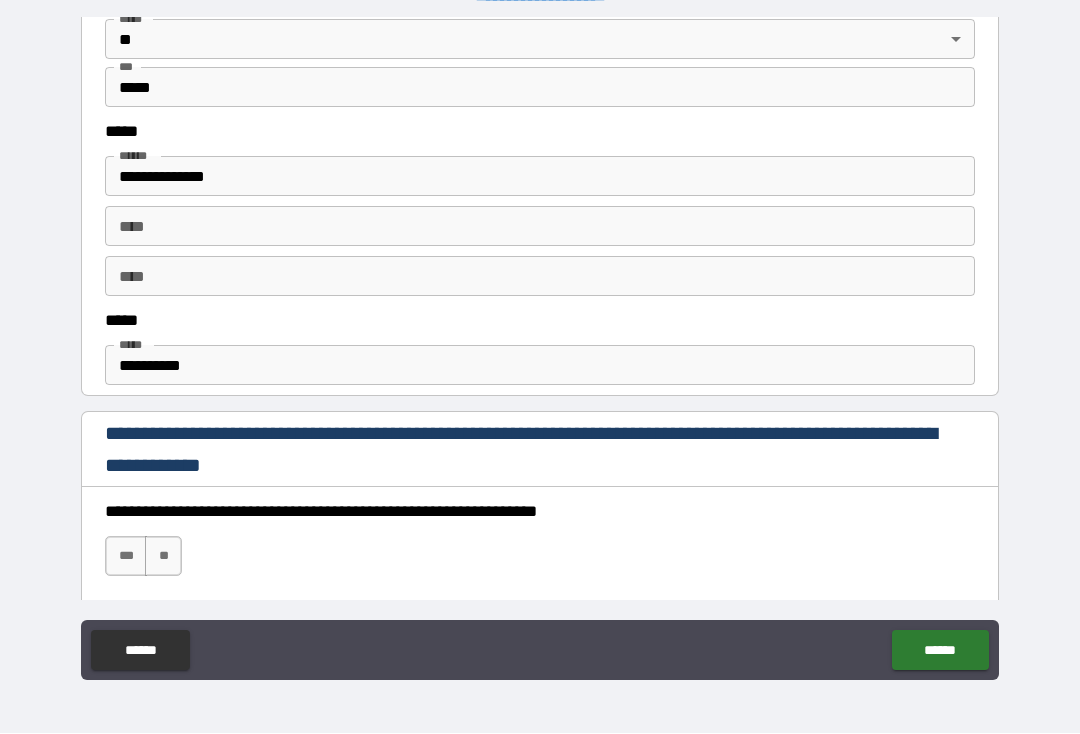 click on "**********" at bounding box center [540, 366] 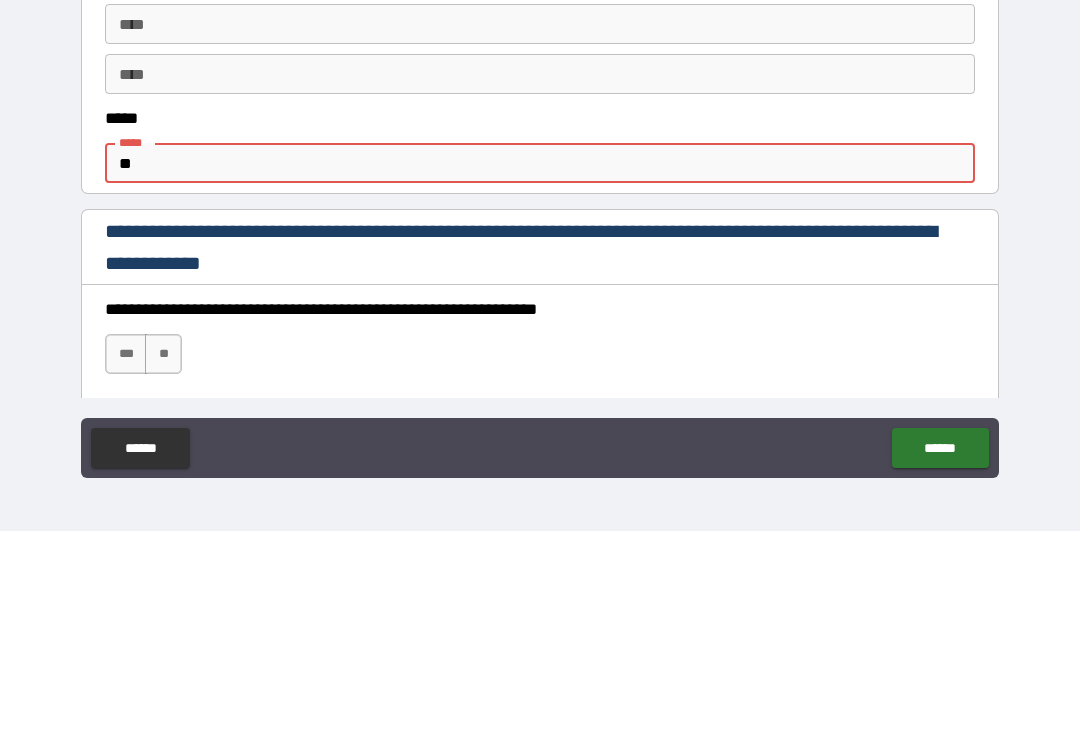 type on "*" 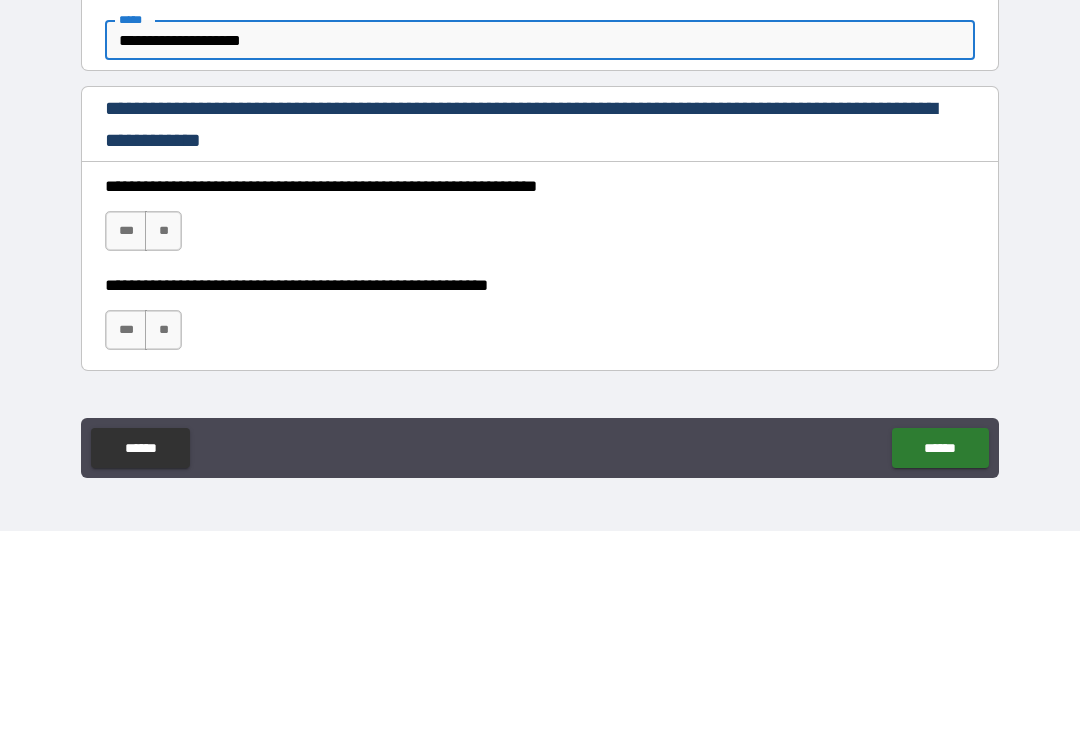 scroll, scrollTop: 1090, scrollLeft: 0, axis: vertical 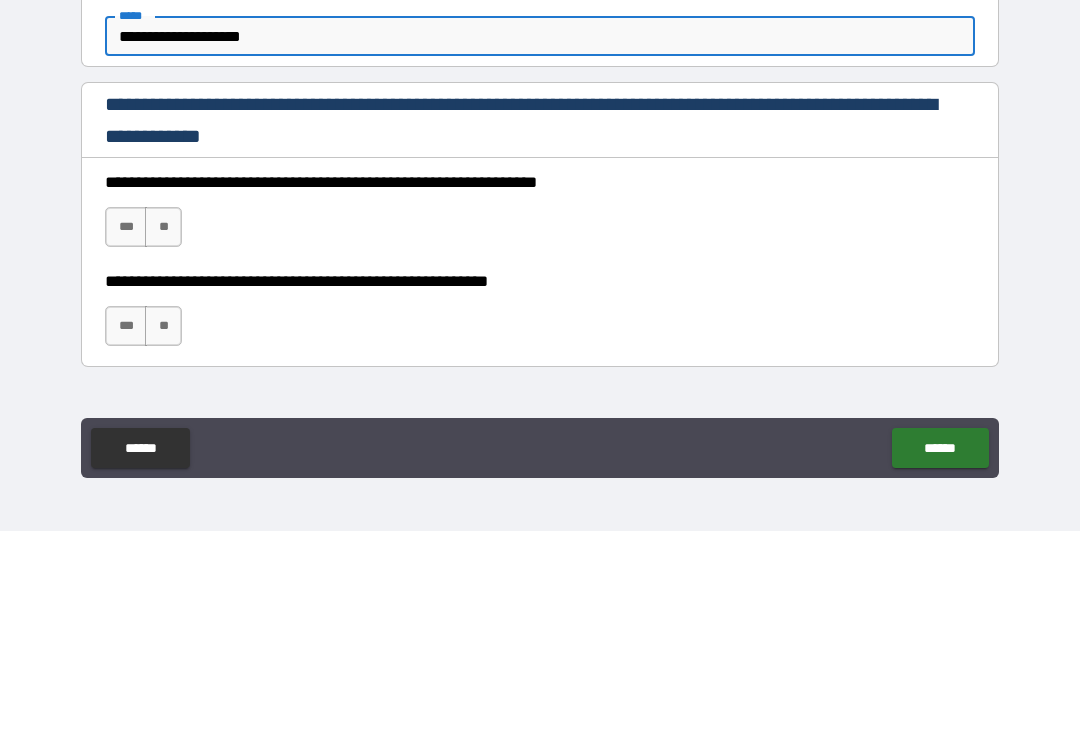 type on "**********" 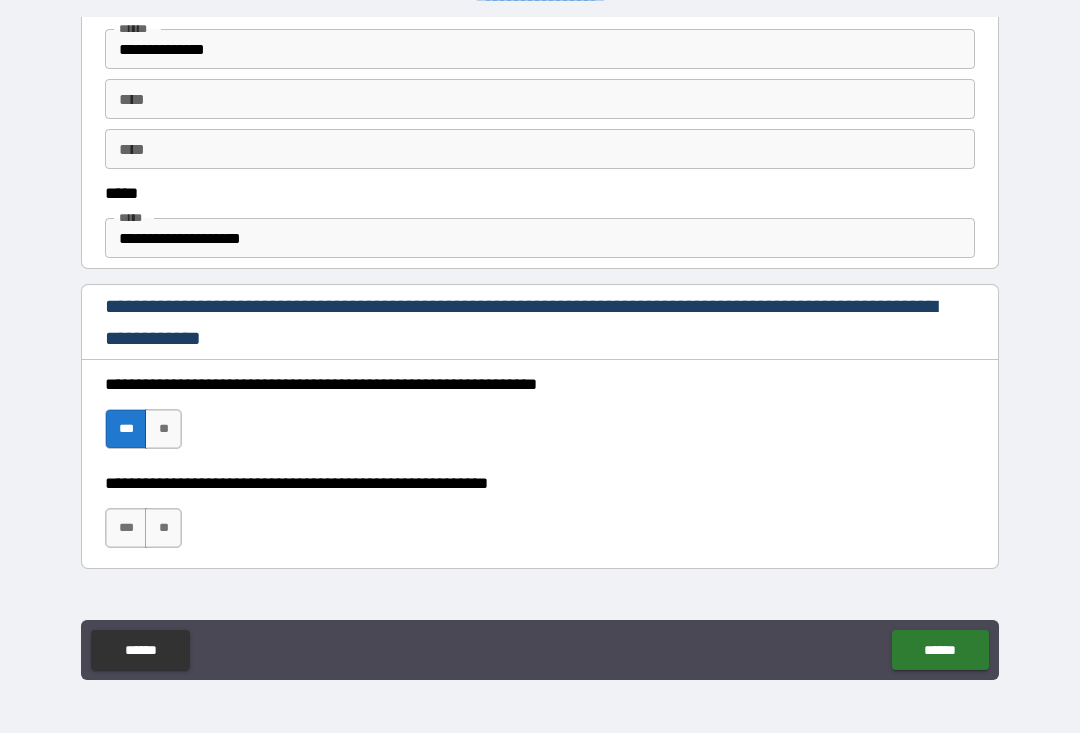 click on "***" at bounding box center [126, 529] 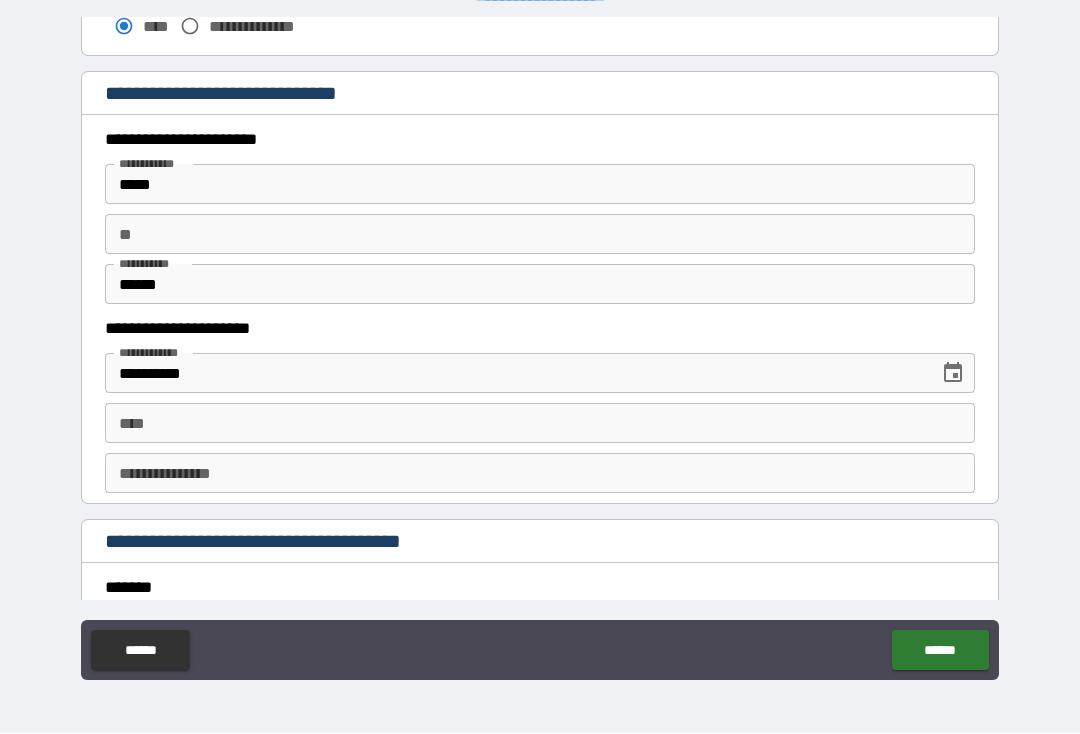 scroll, scrollTop: 1867, scrollLeft: 0, axis: vertical 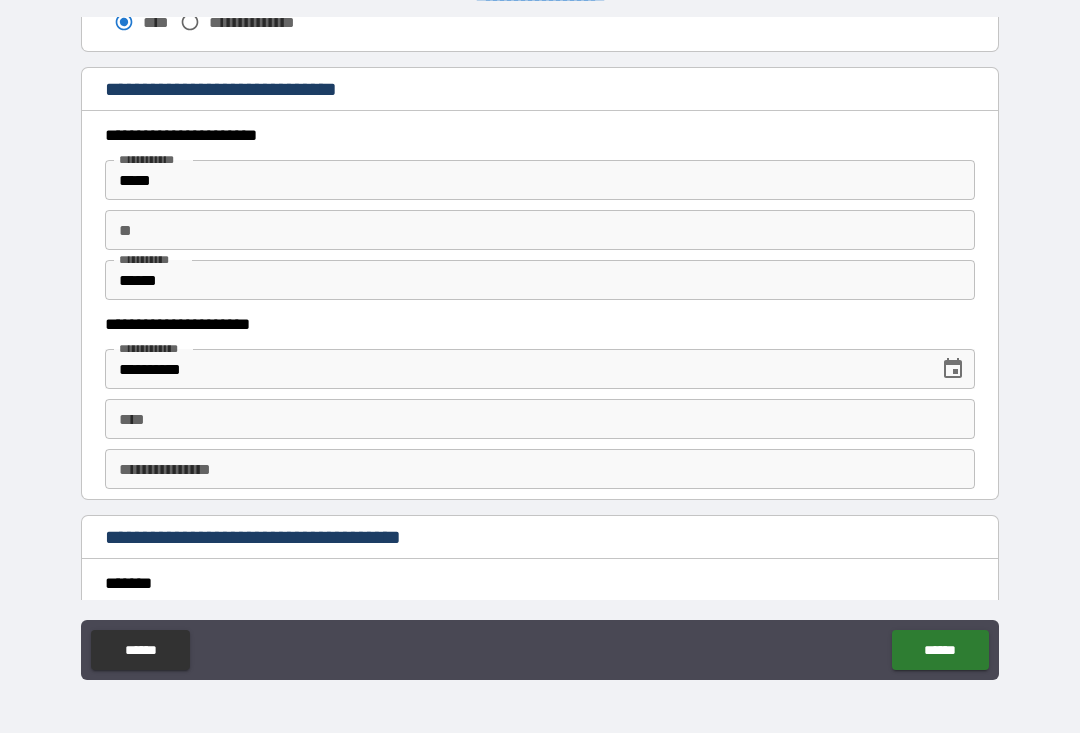 click on "**" at bounding box center [540, 231] 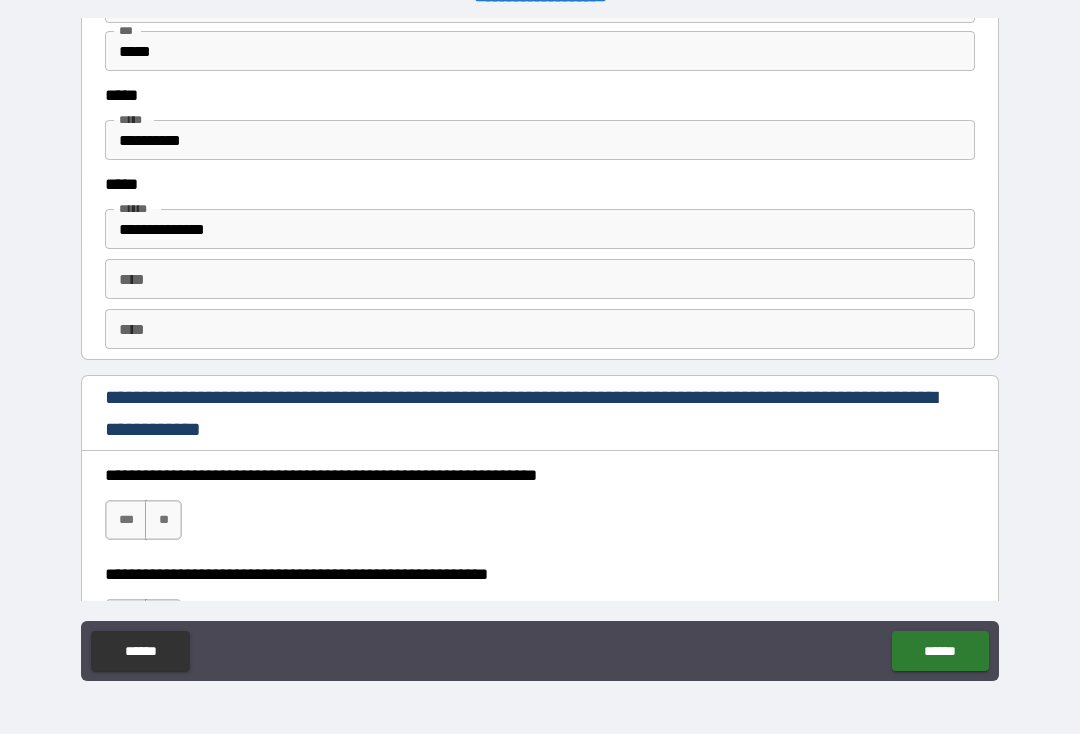 scroll, scrollTop: 2638, scrollLeft: 0, axis: vertical 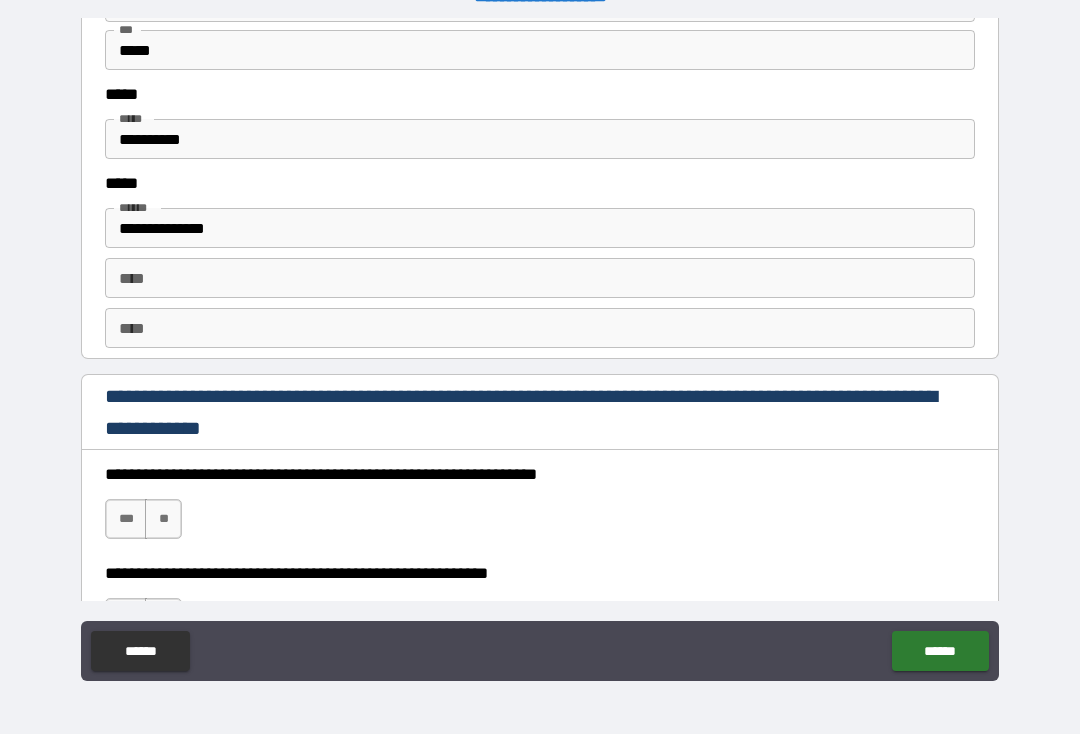 type on "*" 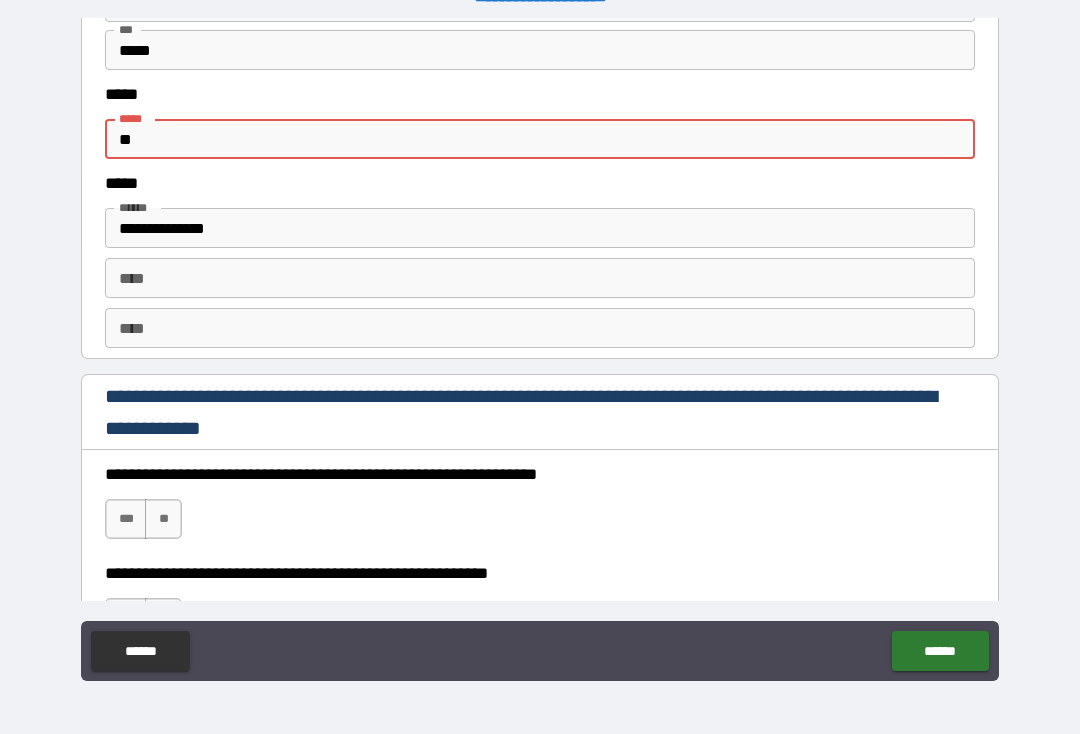 type on "*" 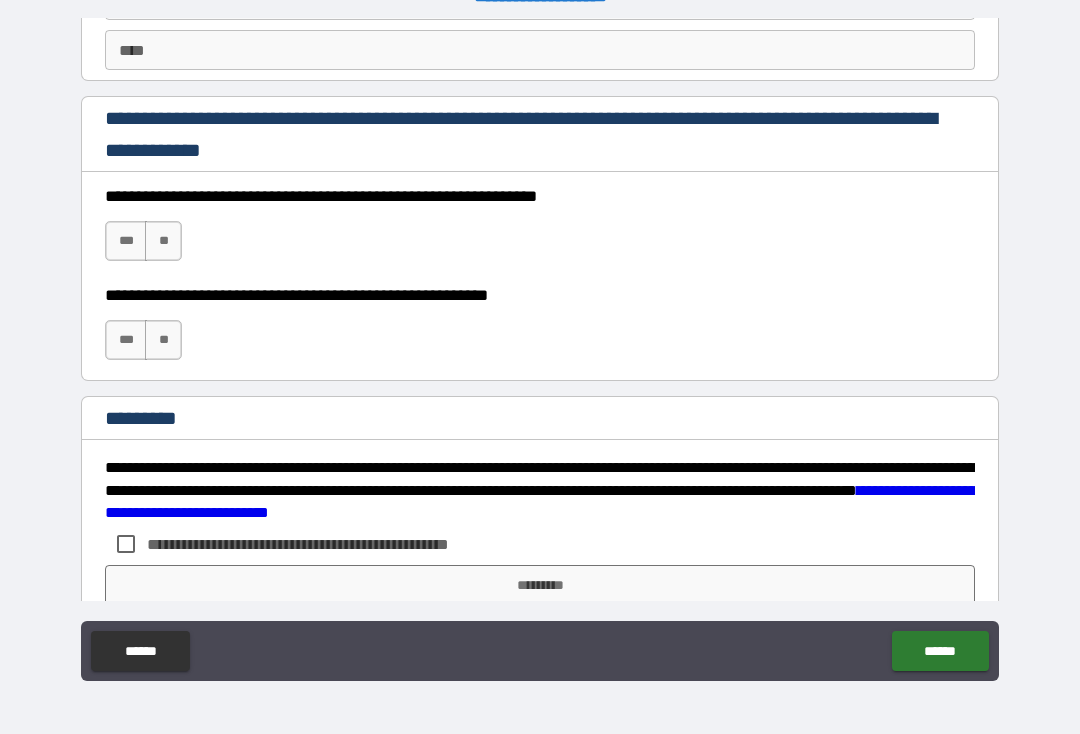 scroll, scrollTop: 2917, scrollLeft: 0, axis: vertical 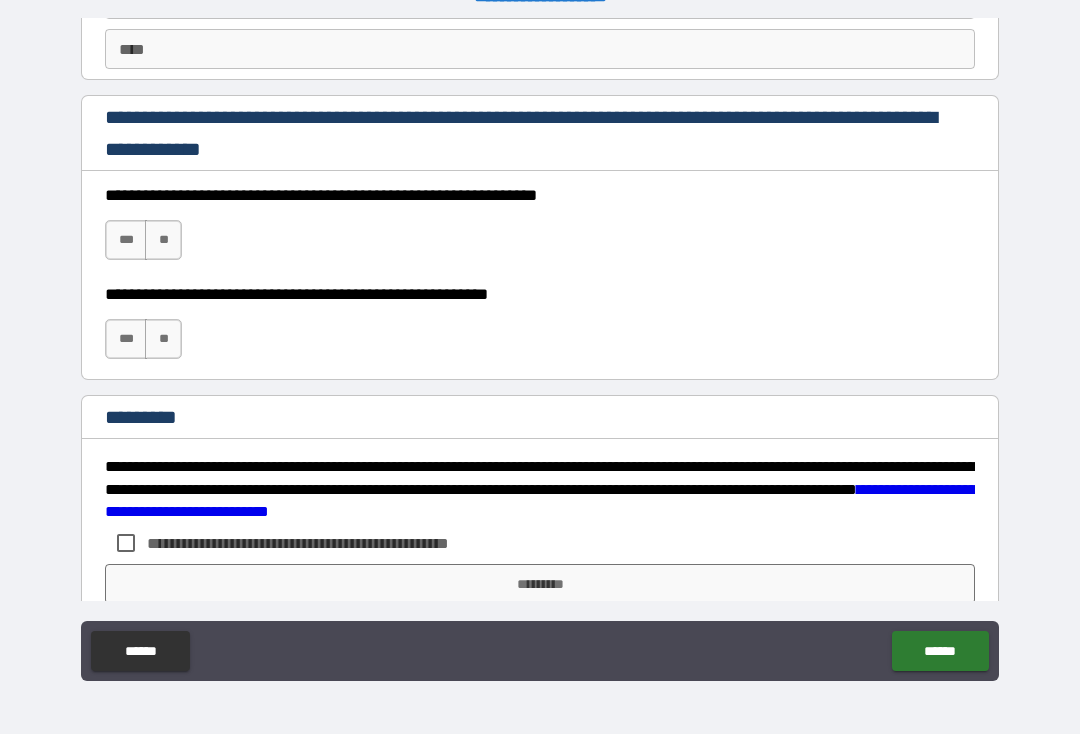 type on "**********" 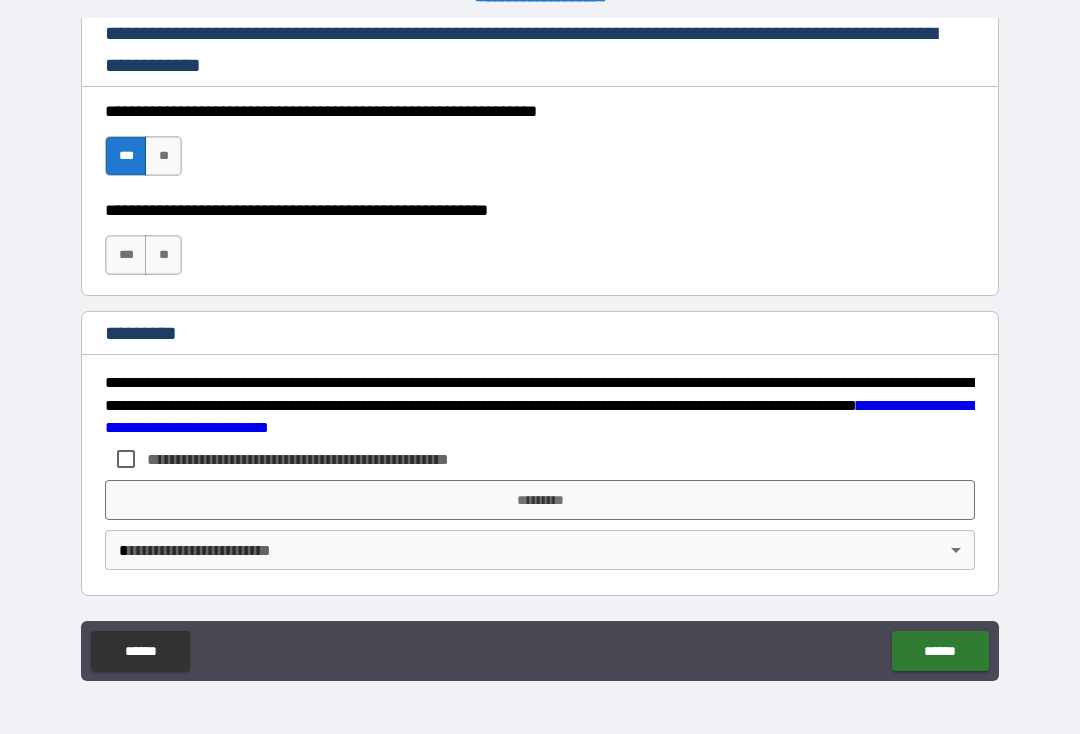 click on "***" at bounding box center (126, 255) 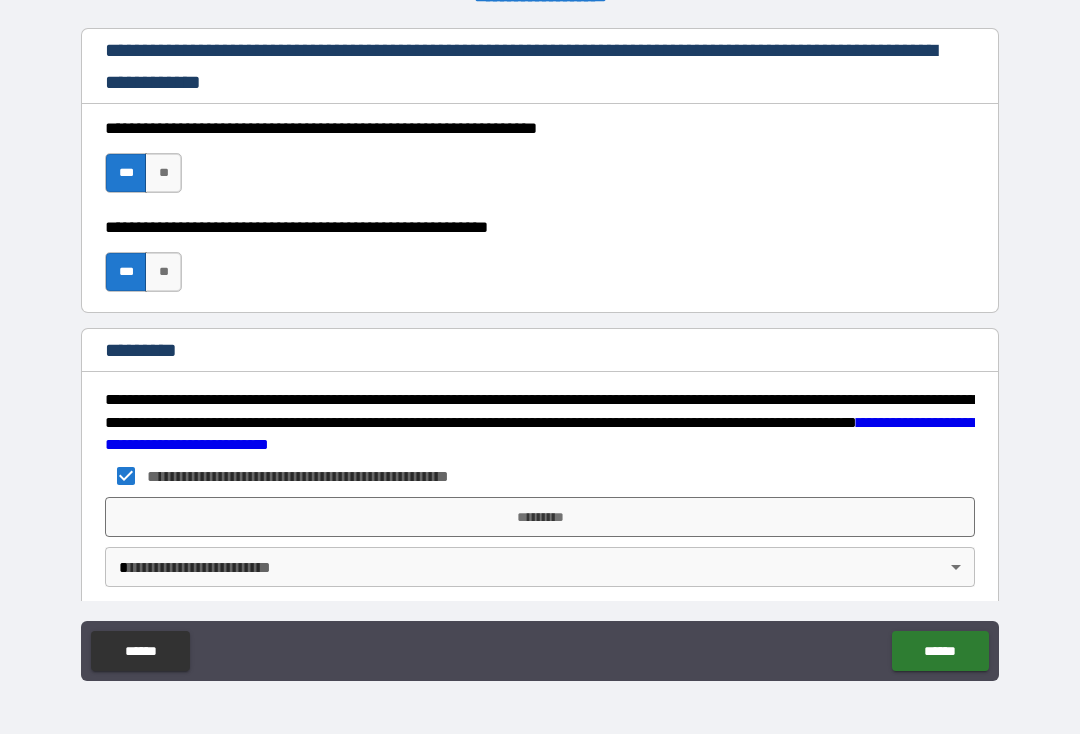 scroll, scrollTop: 2983, scrollLeft: 0, axis: vertical 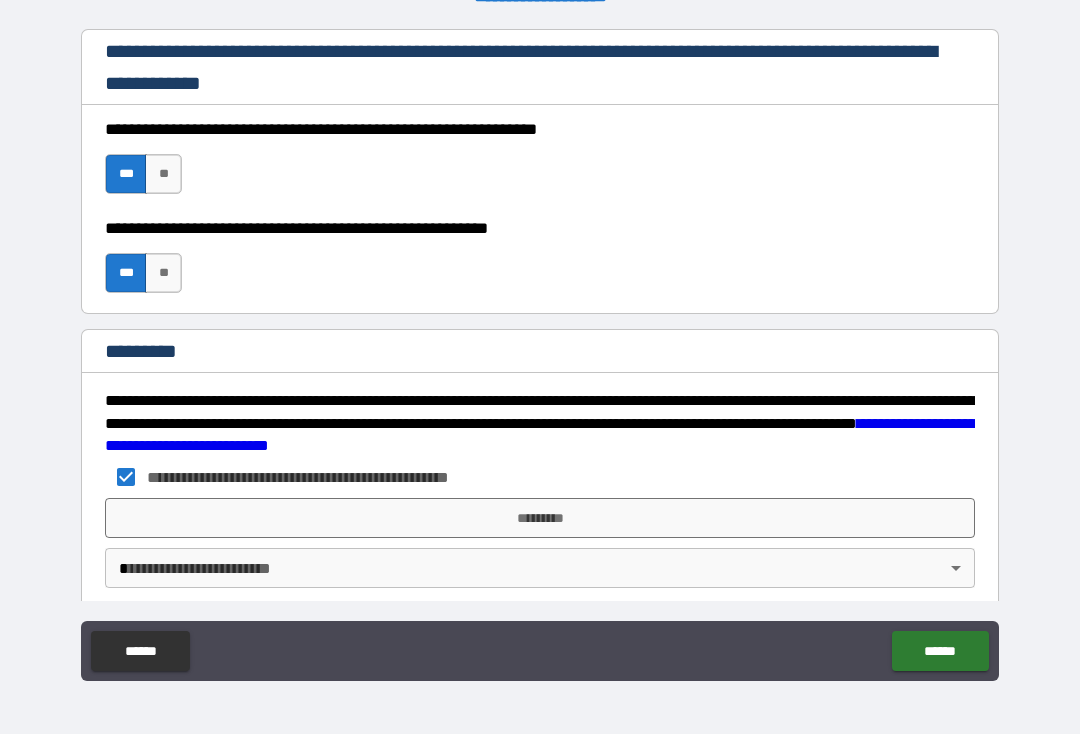 click on "*********" at bounding box center [540, 518] 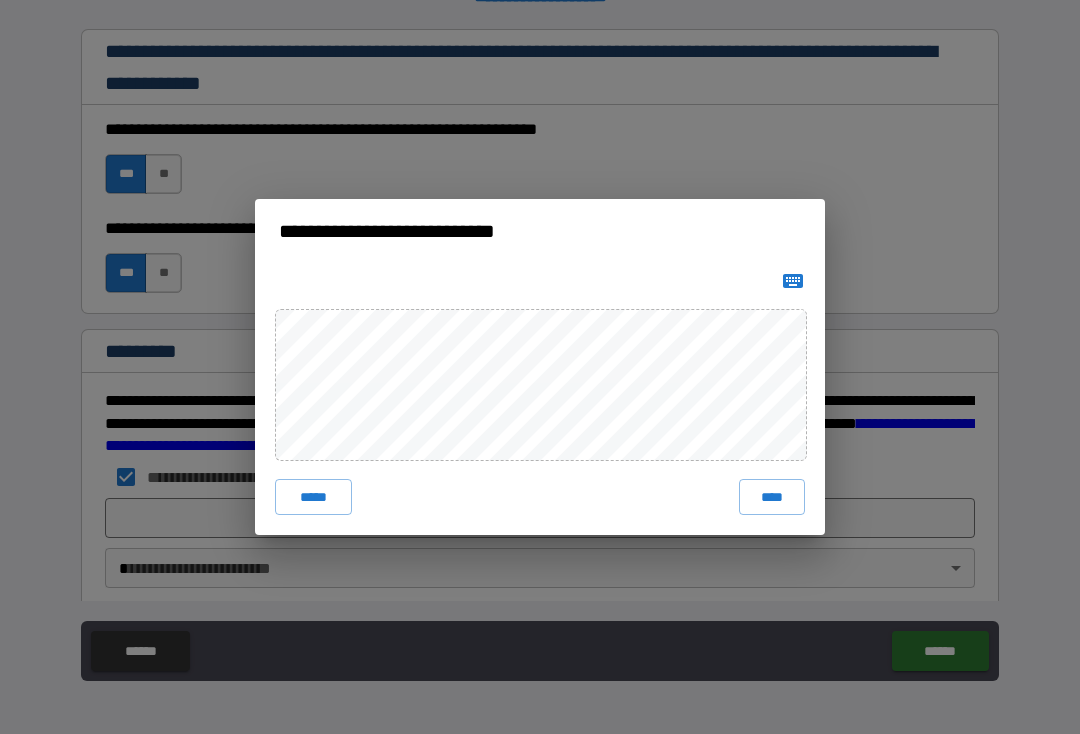 click on "****" at bounding box center [772, 497] 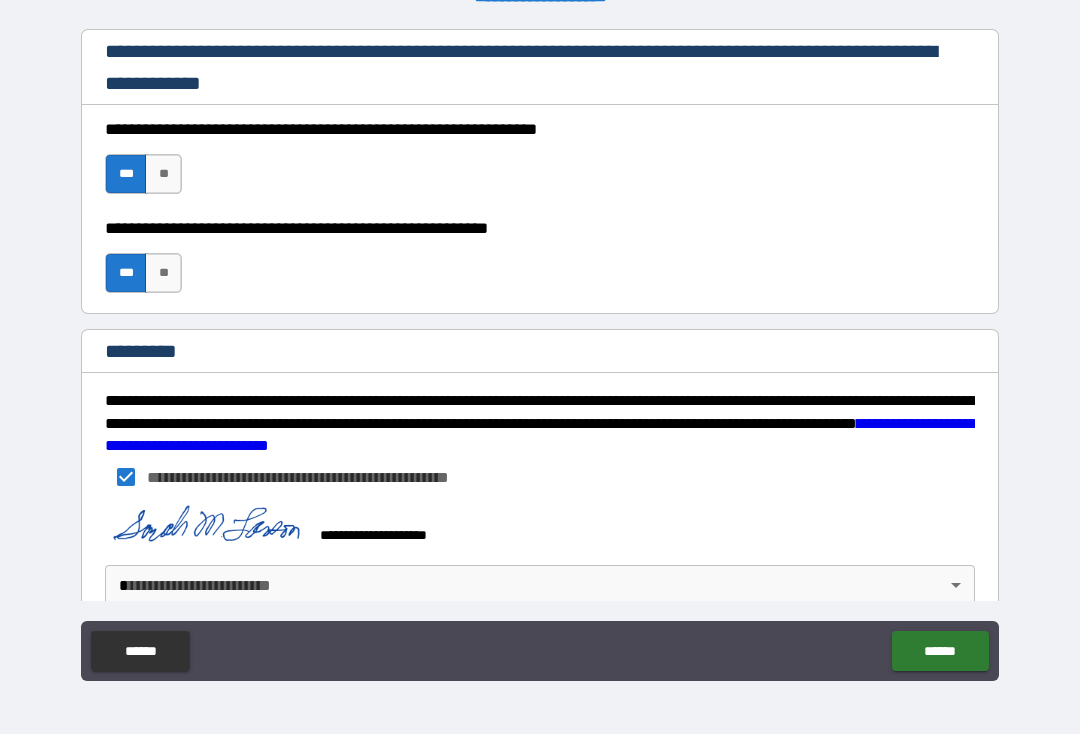 click on "******" at bounding box center [940, 651] 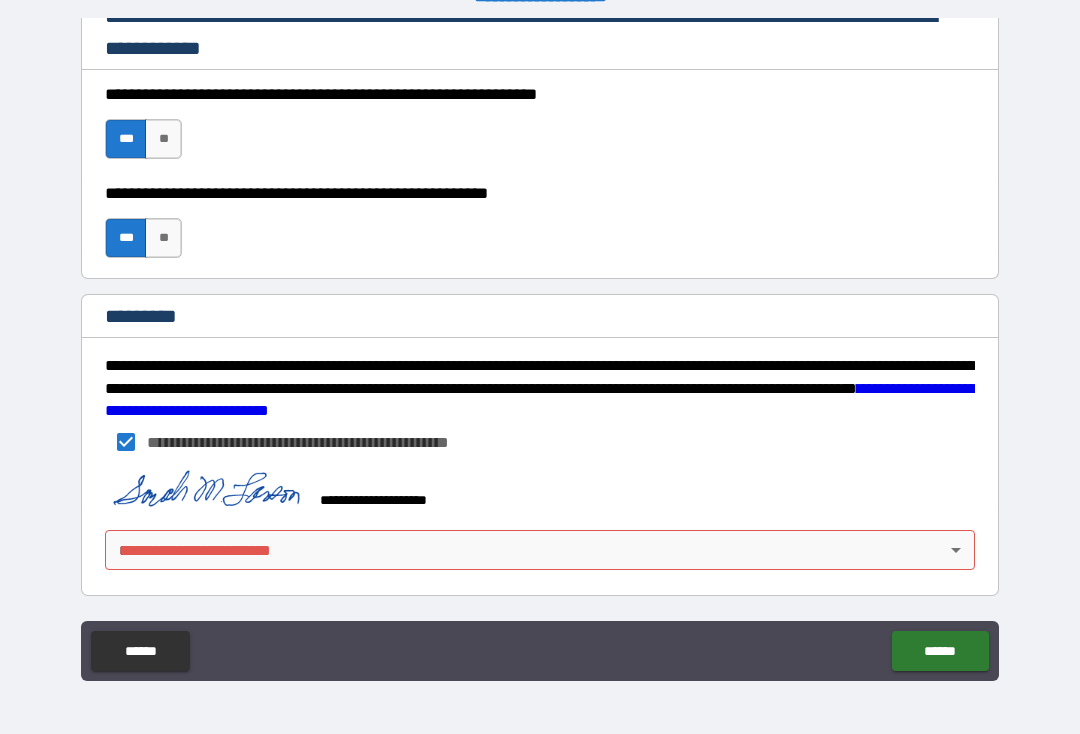 scroll, scrollTop: 3018, scrollLeft: 0, axis: vertical 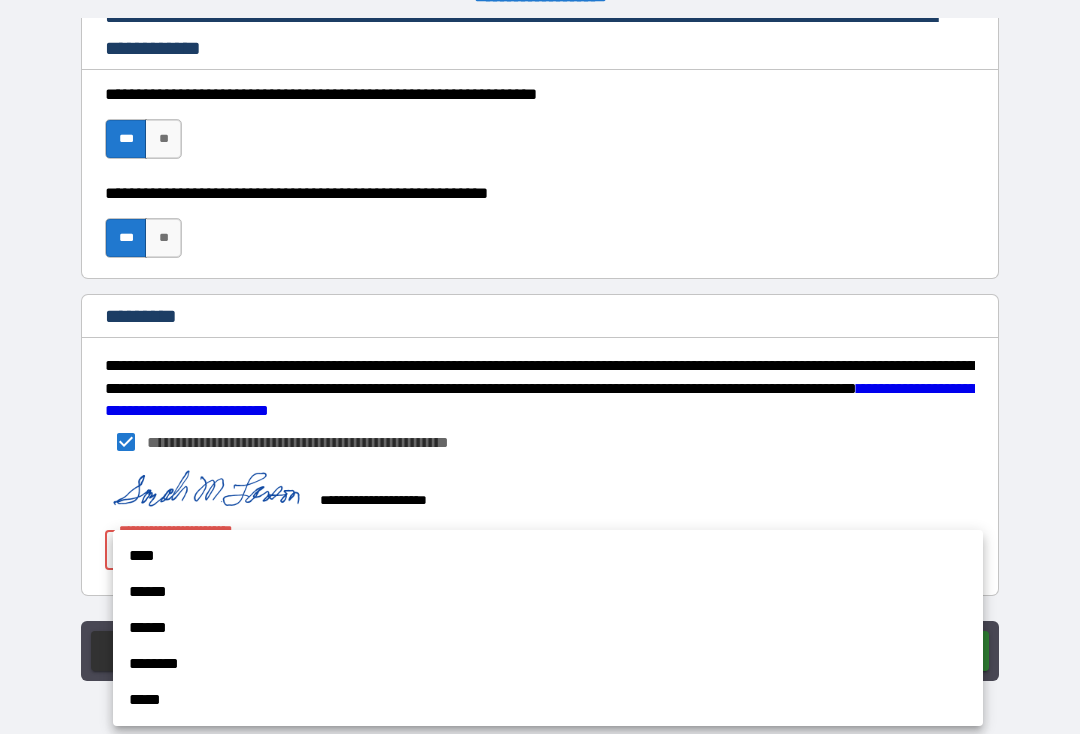 click on "****" at bounding box center (548, 556) 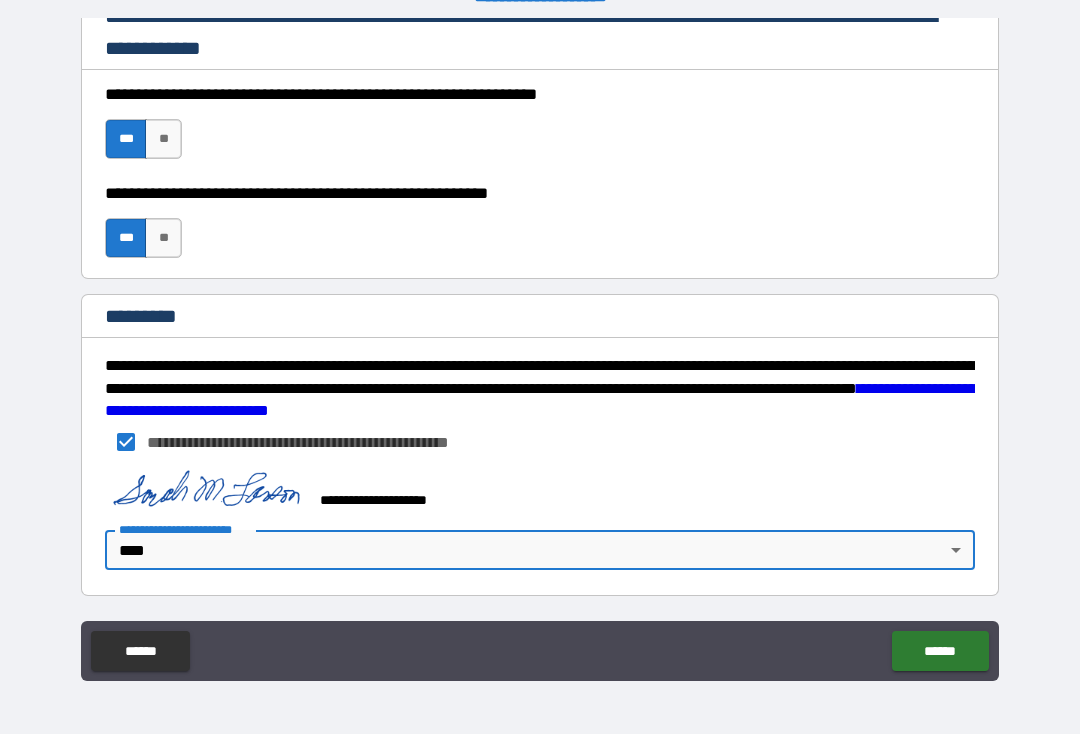 click on "******" at bounding box center [940, 651] 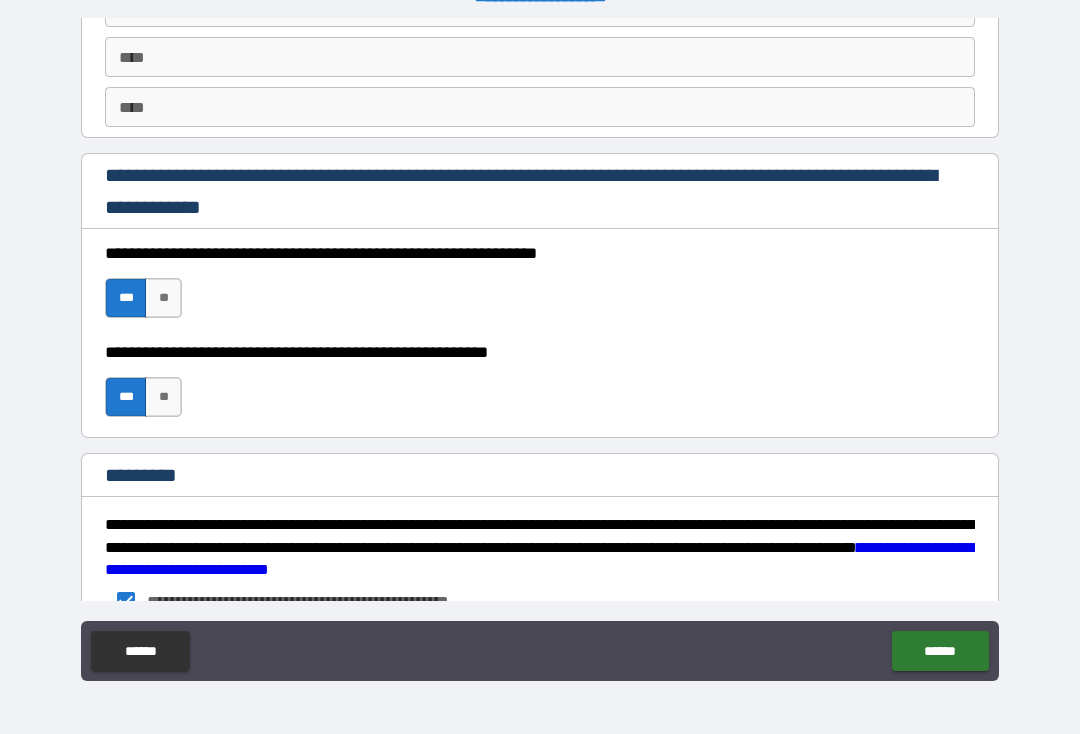 click on "******" at bounding box center [940, 651] 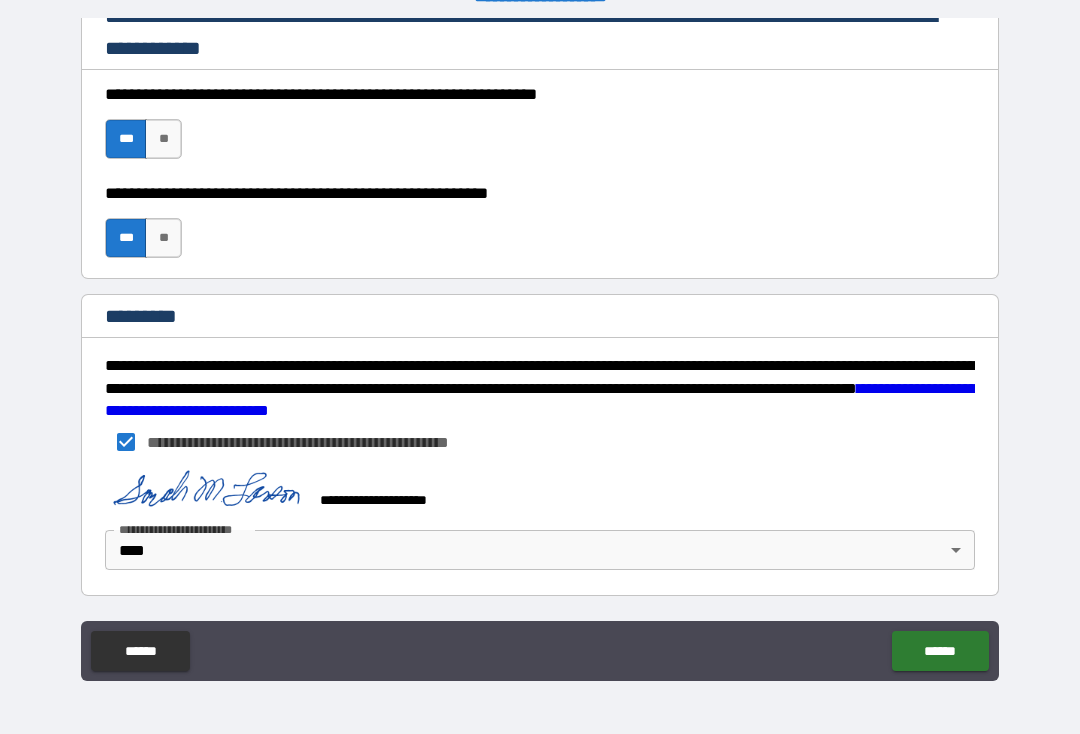 scroll, scrollTop: 3018, scrollLeft: 0, axis: vertical 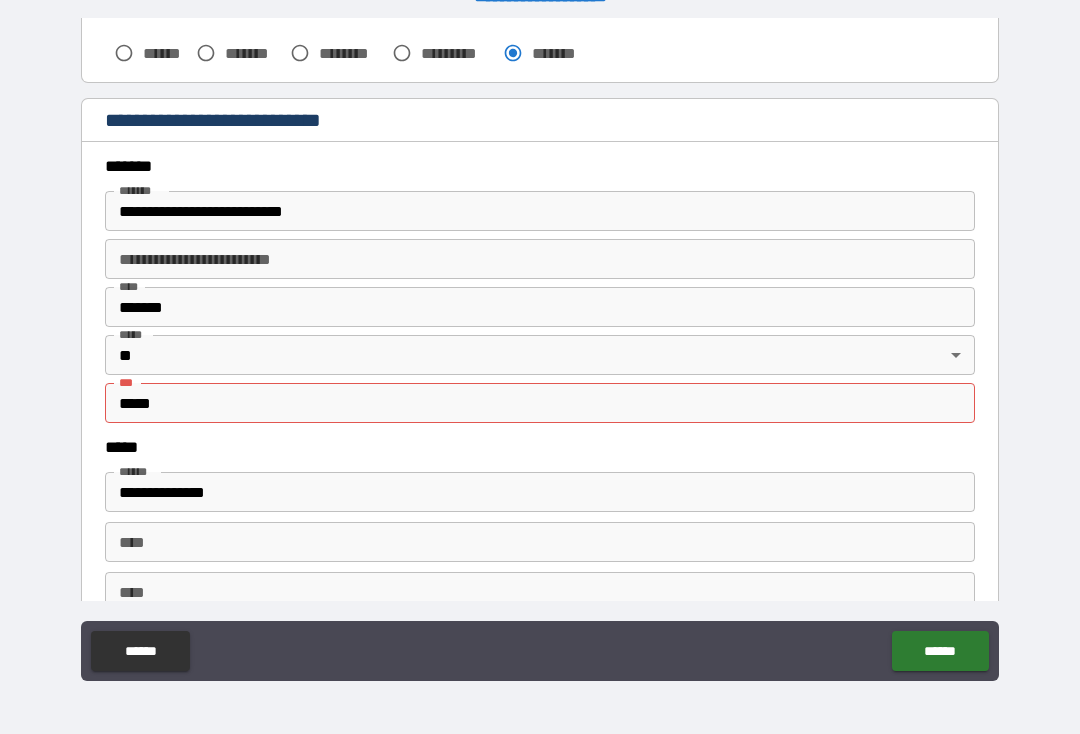 click on "*****" at bounding box center (540, 403) 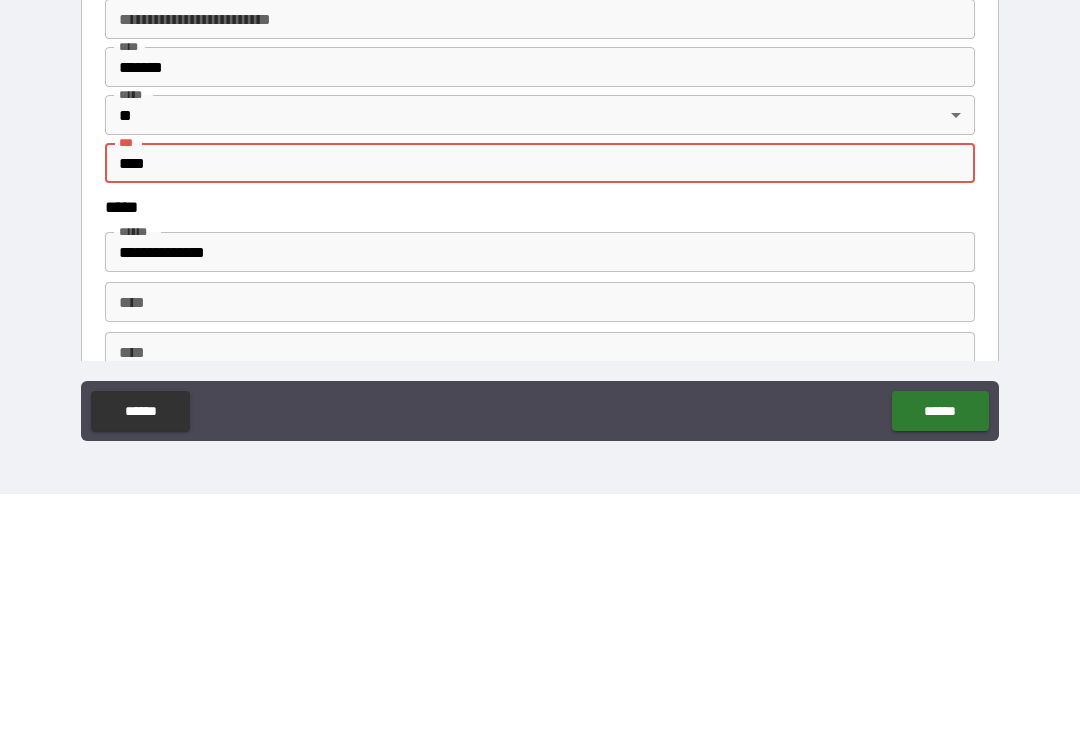 type on "*****" 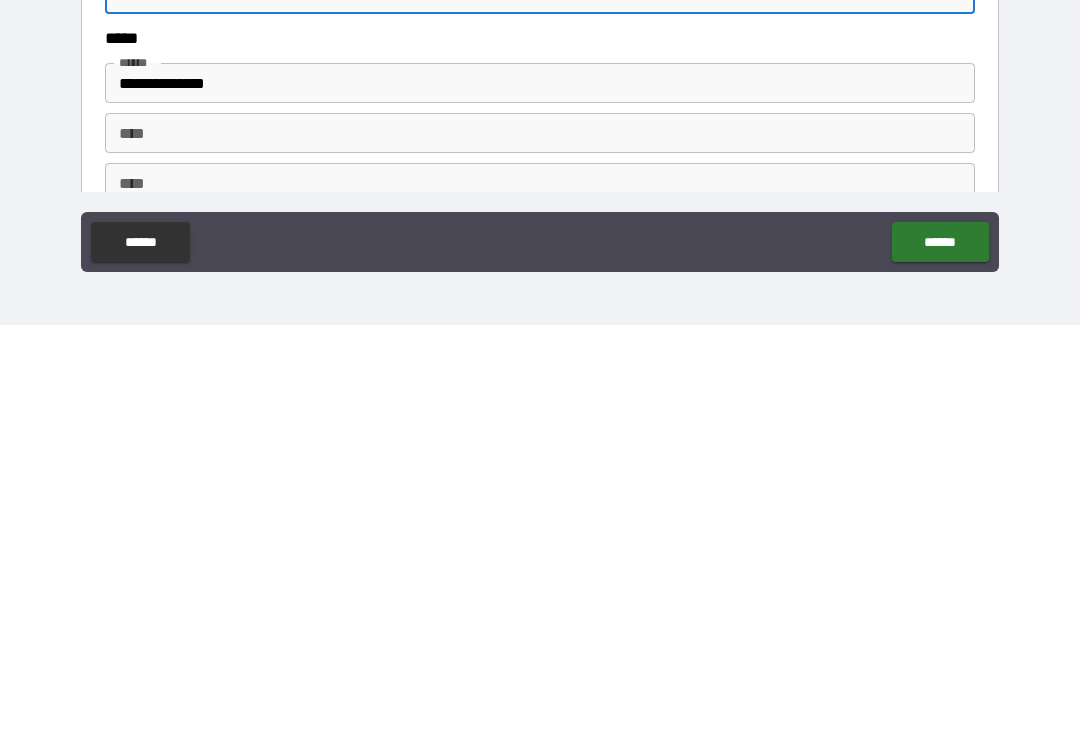 click on "******" at bounding box center (940, 651) 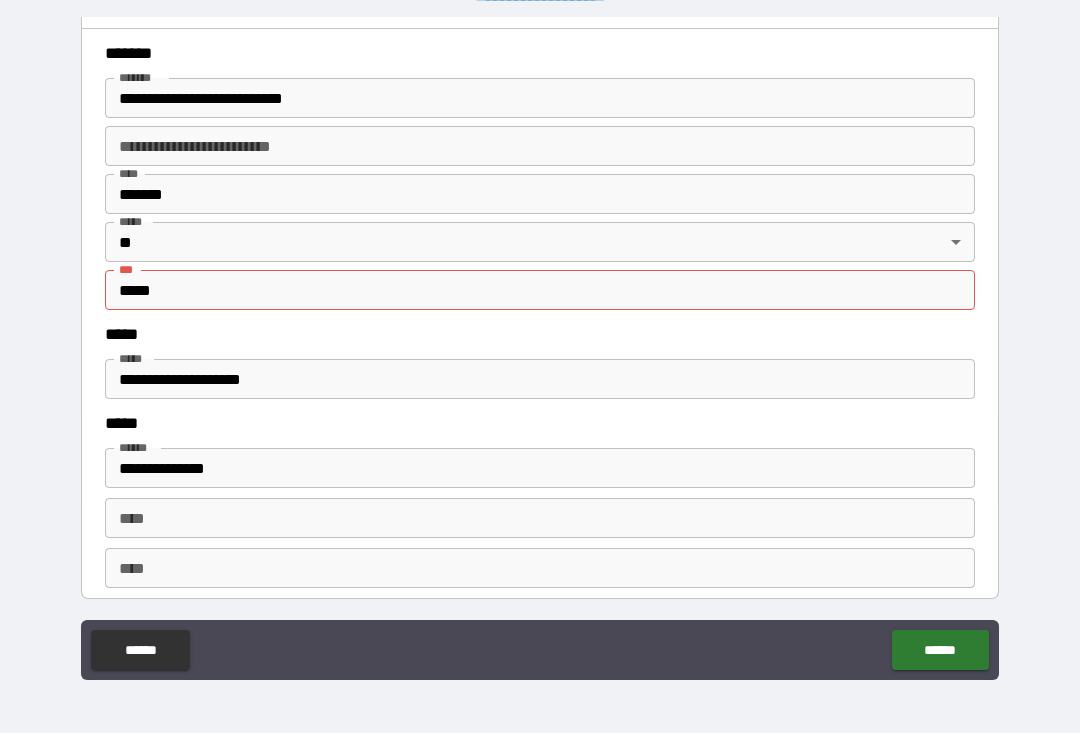 scroll, scrollTop: 2404, scrollLeft: 0, axis: vertical 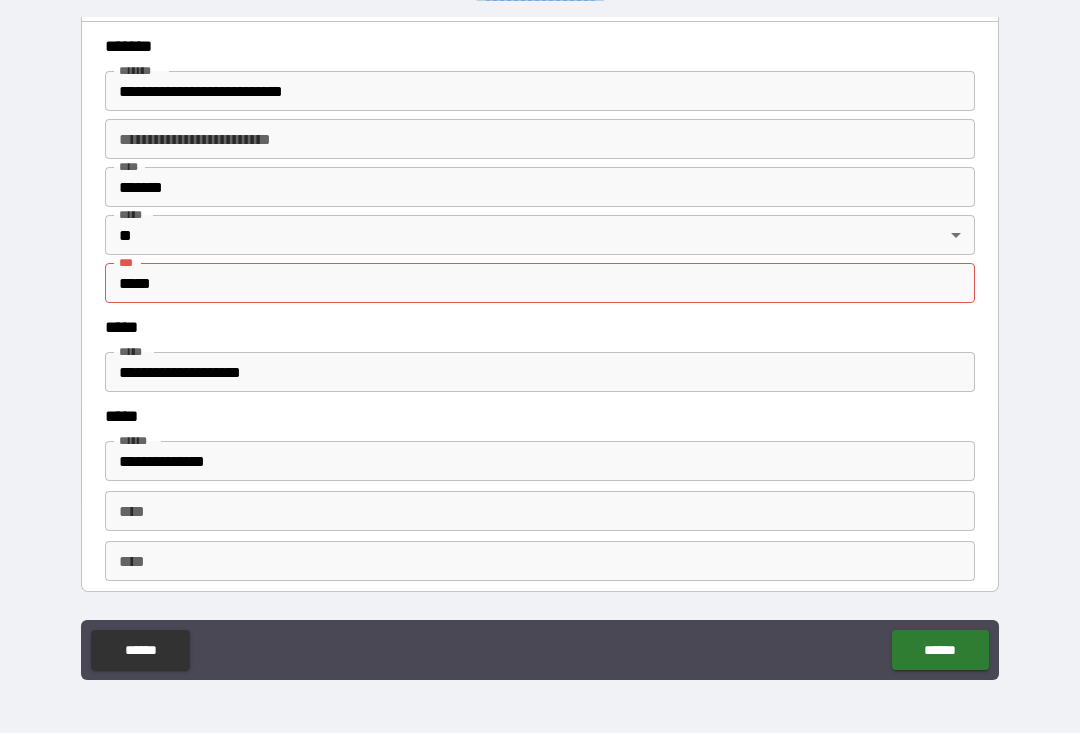 click on "*****" at bounding box center [540, 284] 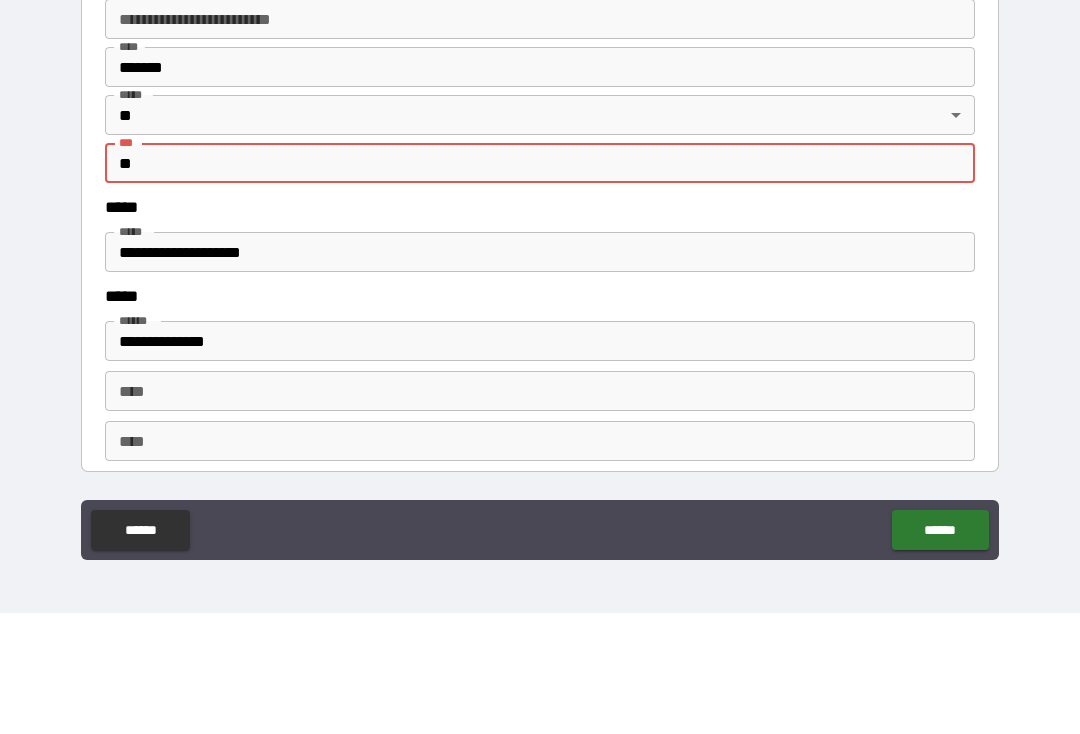 type on "*" 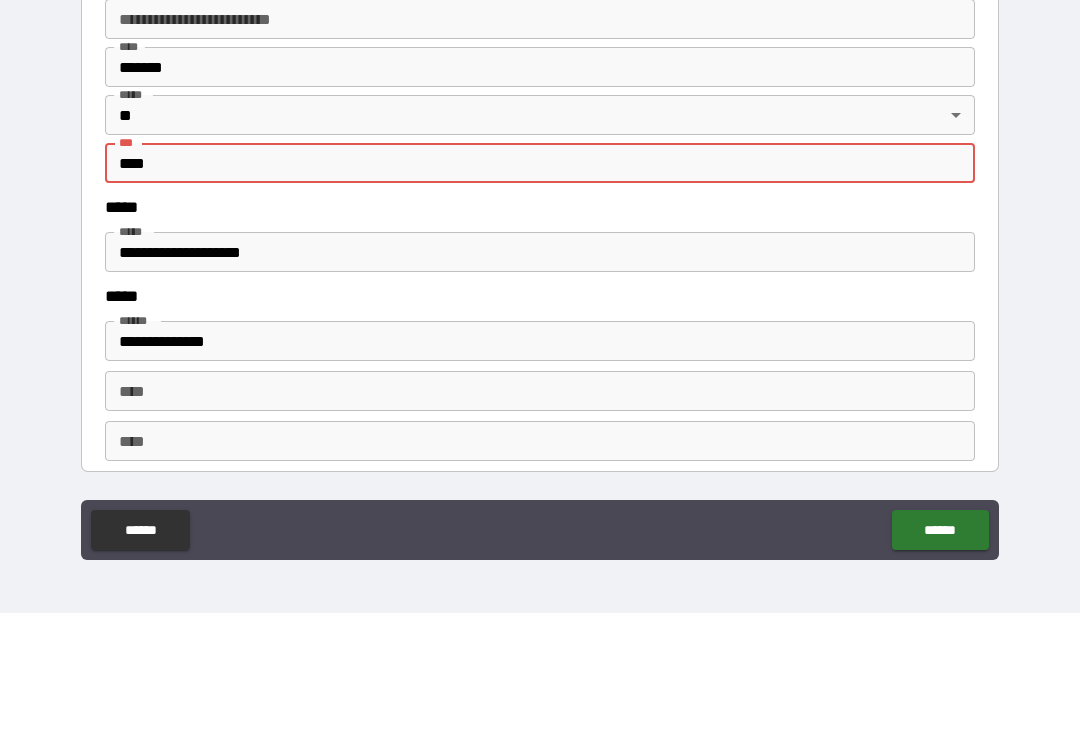 type on "*****" 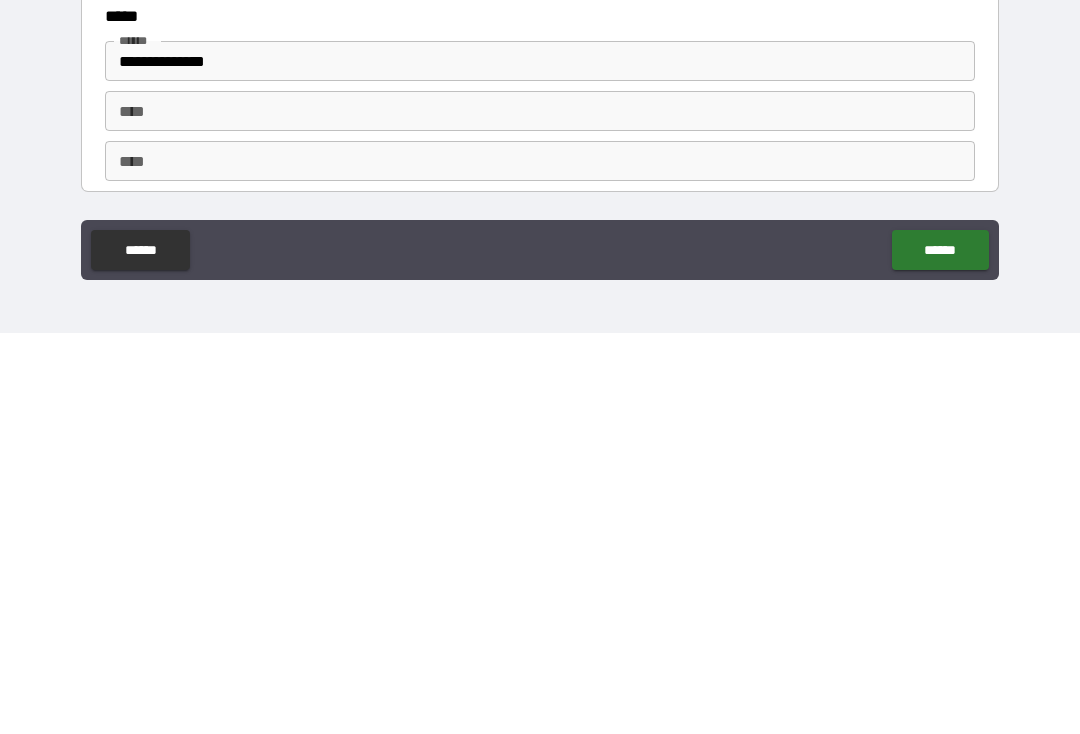 scroll, scrollTop: 35, scrollLeft: 0, axis: vertical 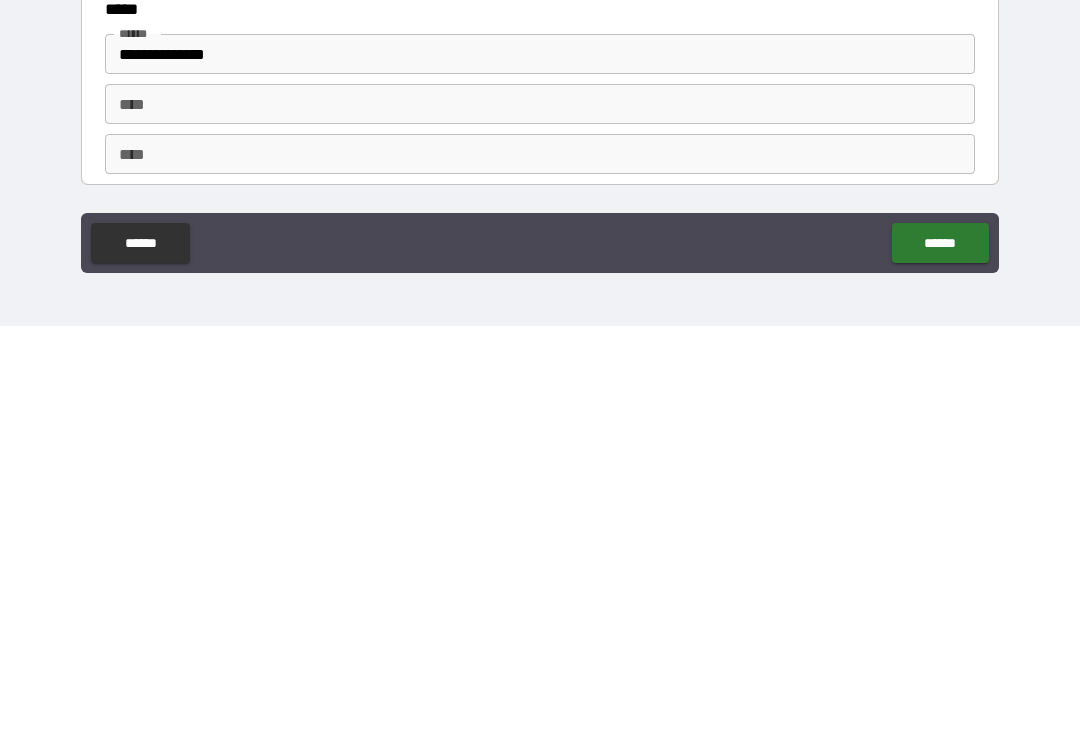 click on "******" at bounding box center [940, 651] 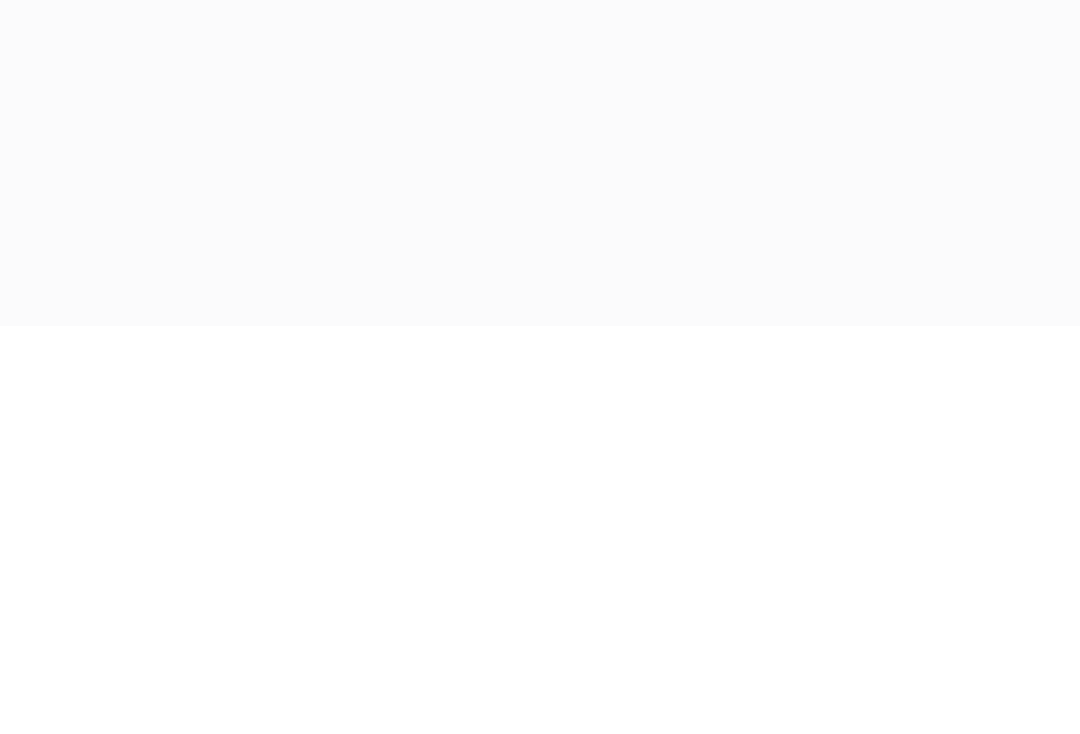 scroll, scrollTop: 34, scrollLeft: 0, axis: vertical 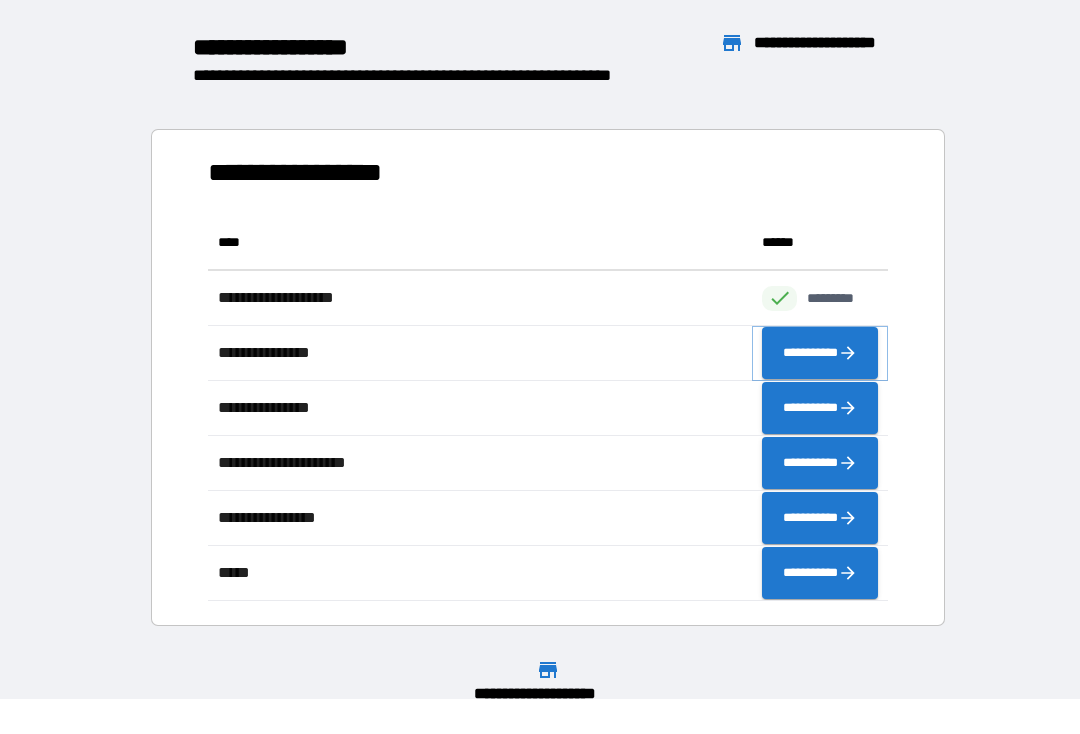 click on "**********" at bounding box center [820, 354] 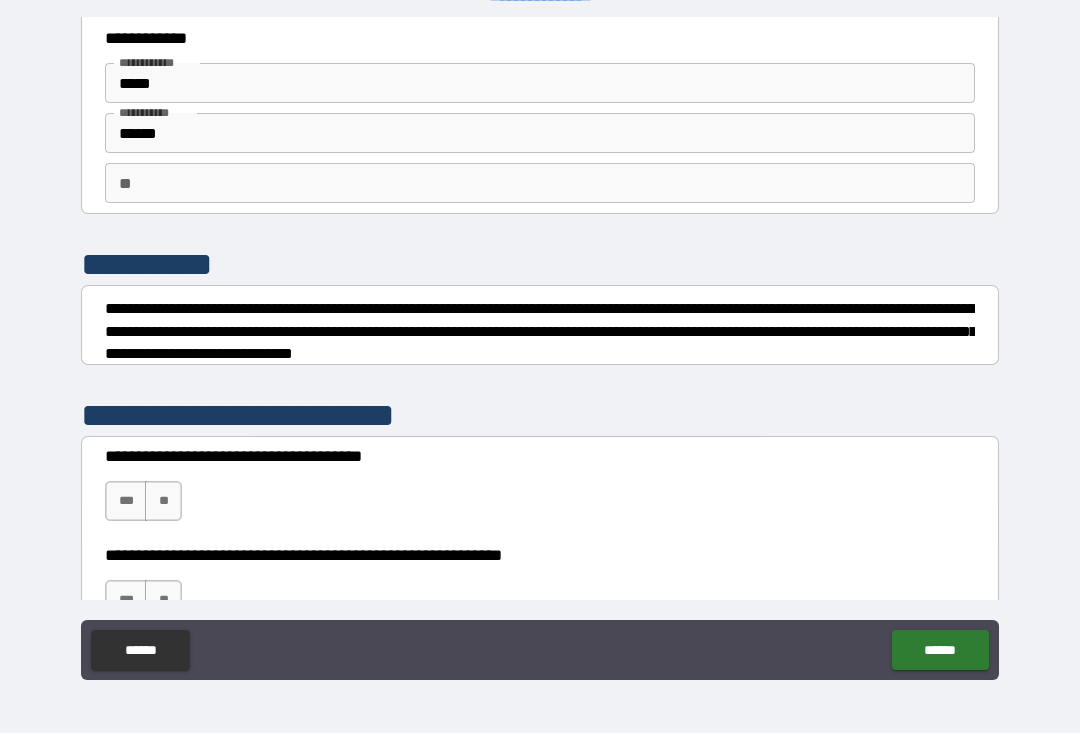 scroll, scrollTop: 29, scrollLeft: 0, axis: vertical 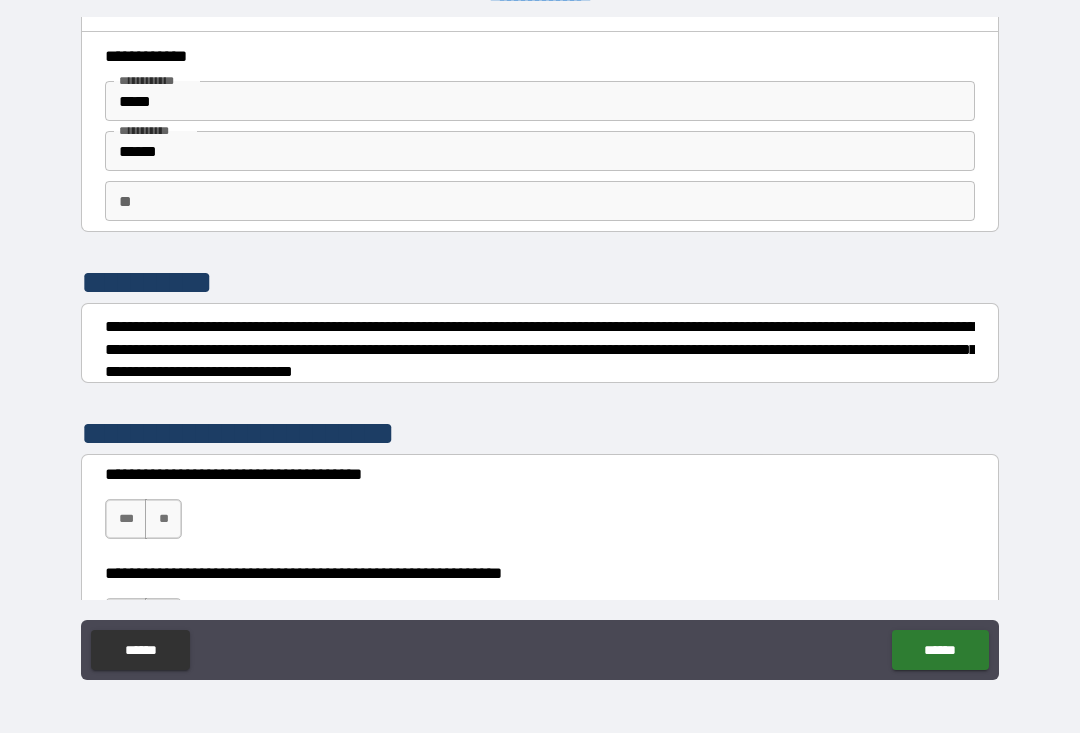 click on "***" at bounding box center [126, 520] 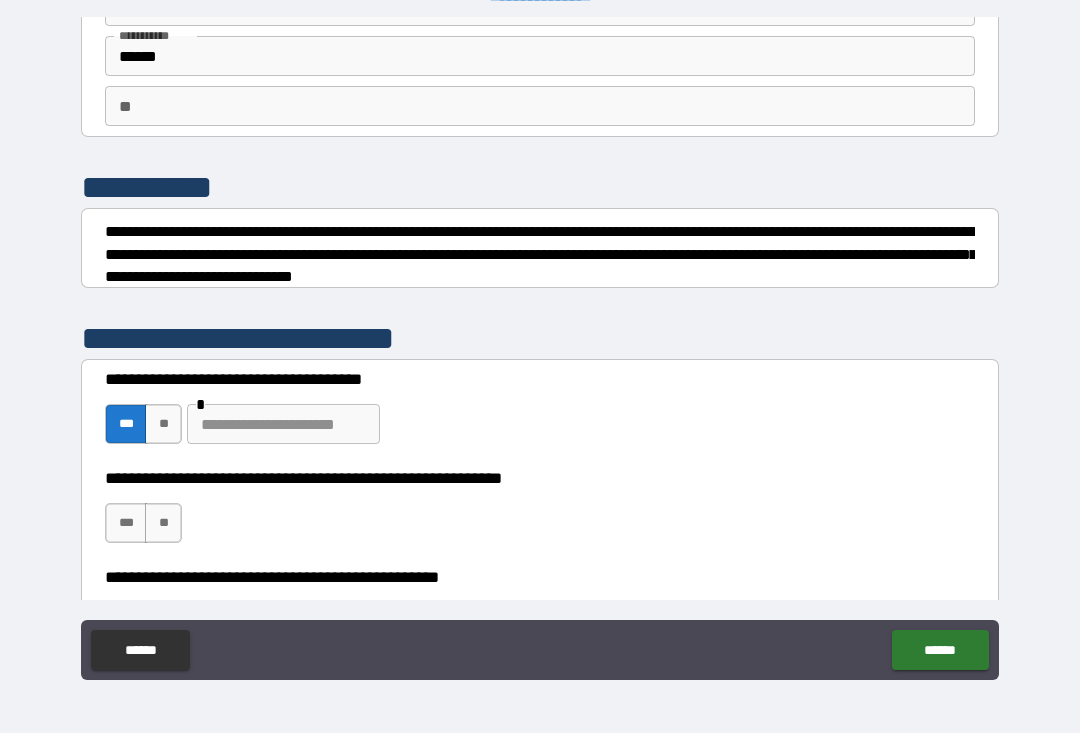 scroll, scrollTop: 177, scrollLeft: 0, axis: vertical 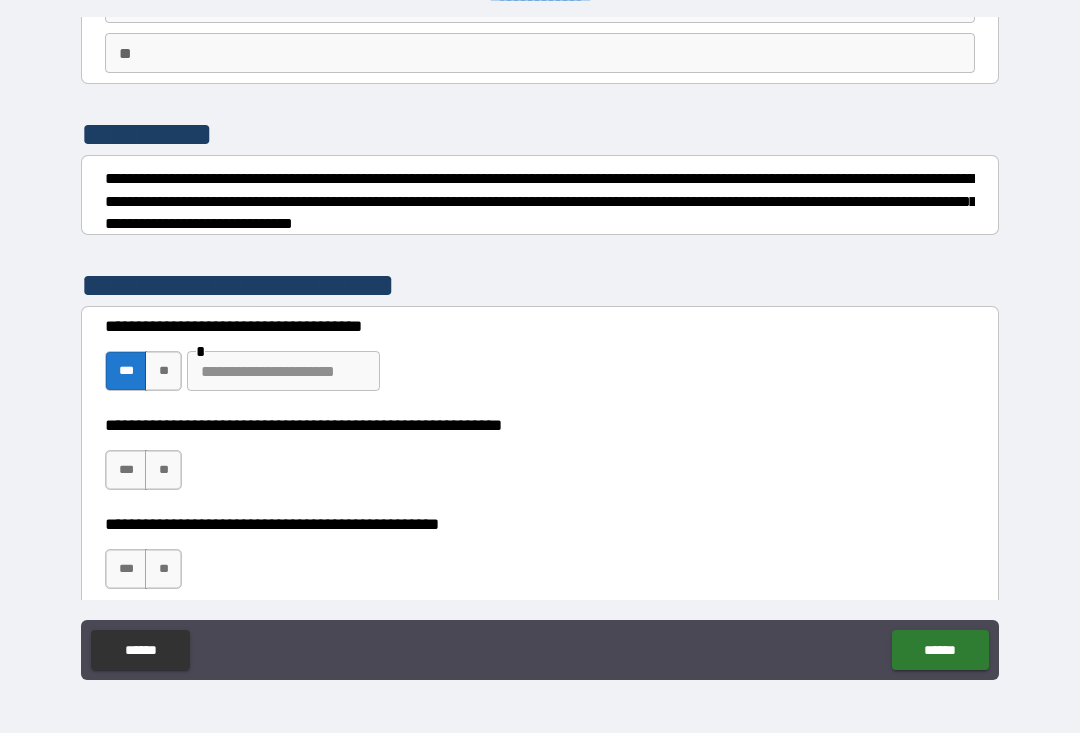 click on "***" at bounding box center [126, 471] 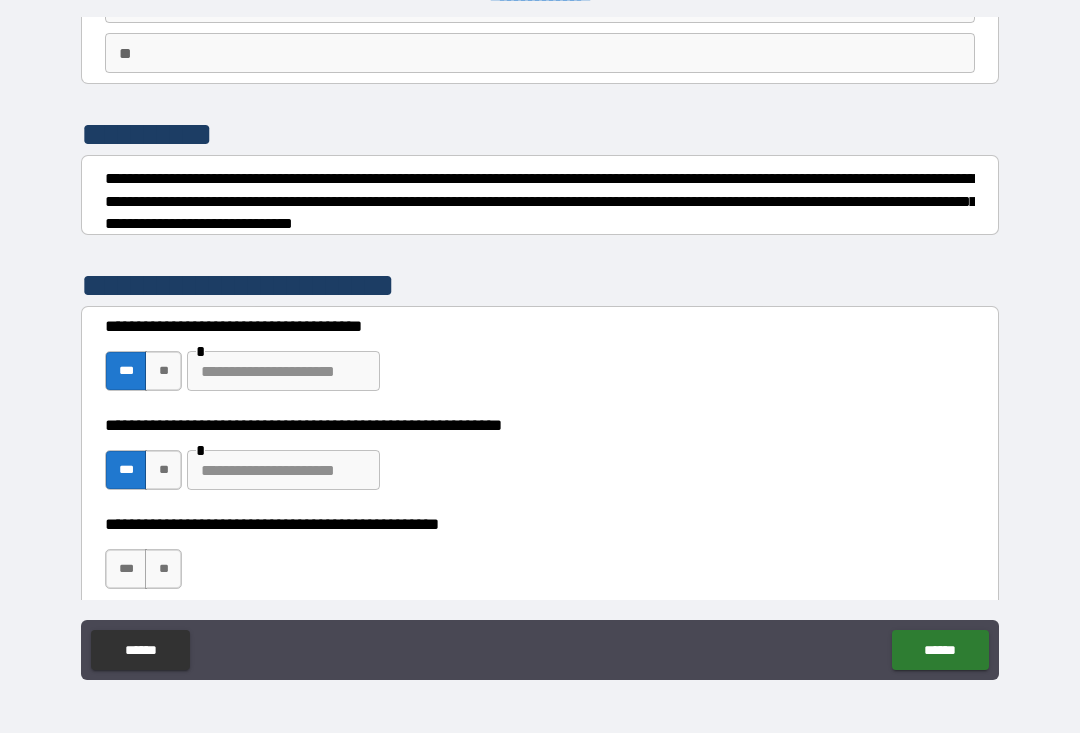 click at bounding box center [283, 471] 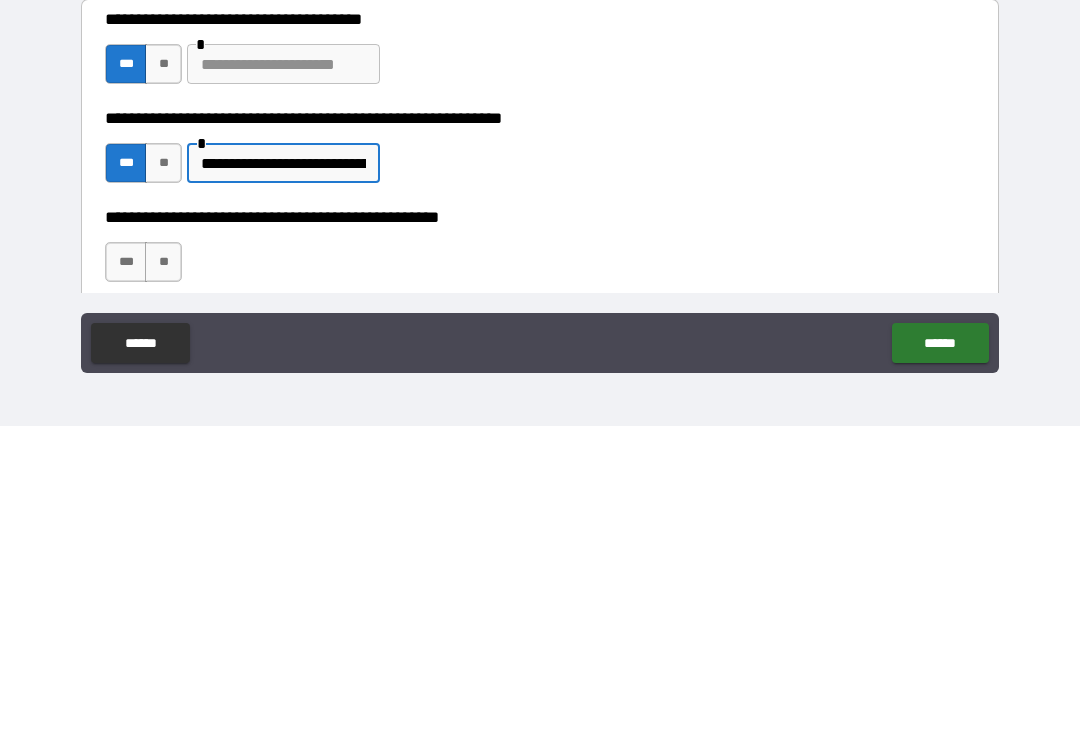 type on "**********" 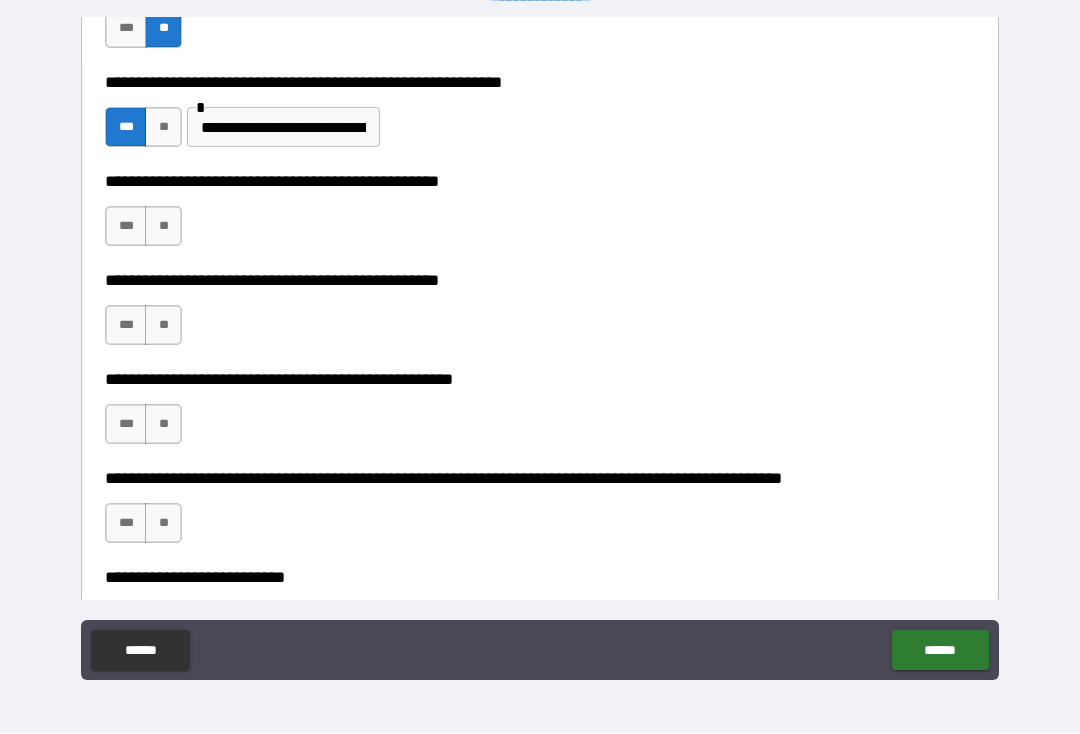 scroll, scrollTop: 521, scrollLeft: 0, axis: vertical 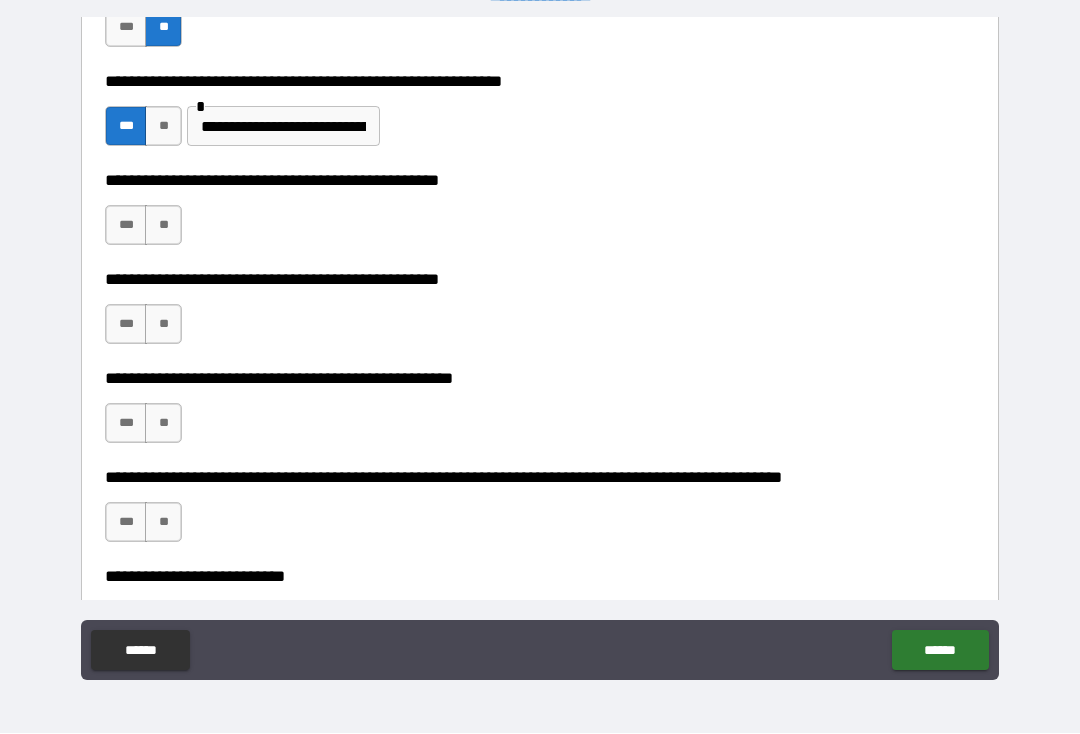 click on "**" at bounding box center (163, 226) 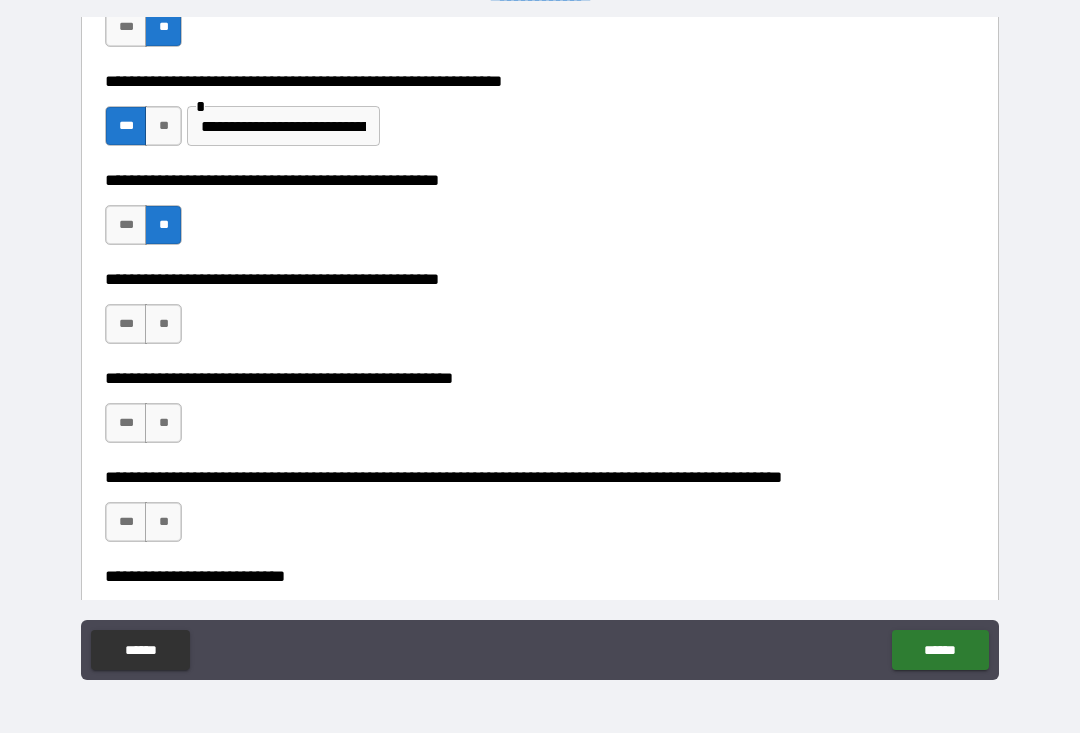 click on "***" at bounding box center (126, 325) 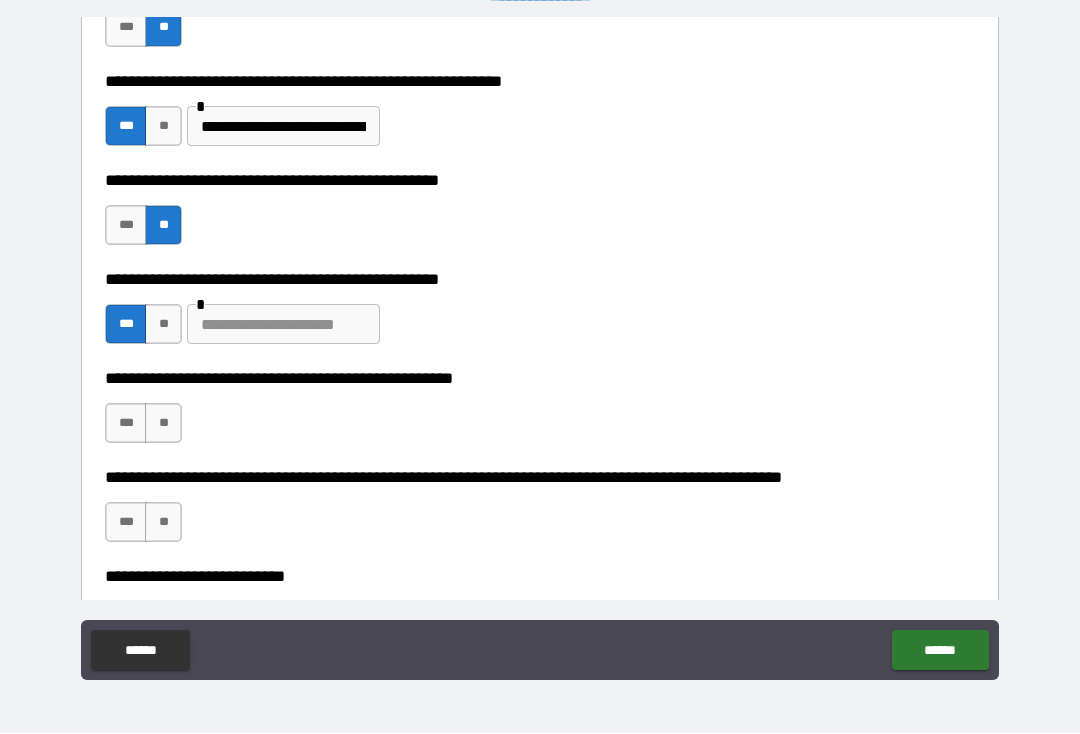 click on "**" at bounding box center [163, 424] 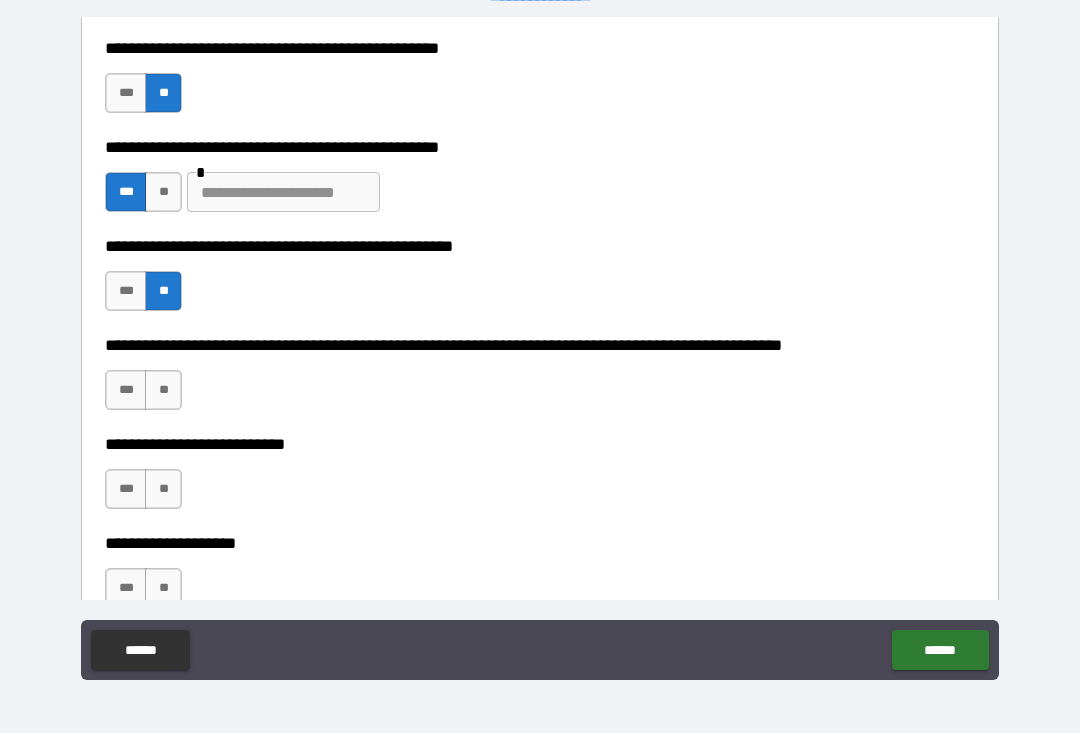 scroll, scrollTop: 656, scrollLeft: 0, axis: vertical 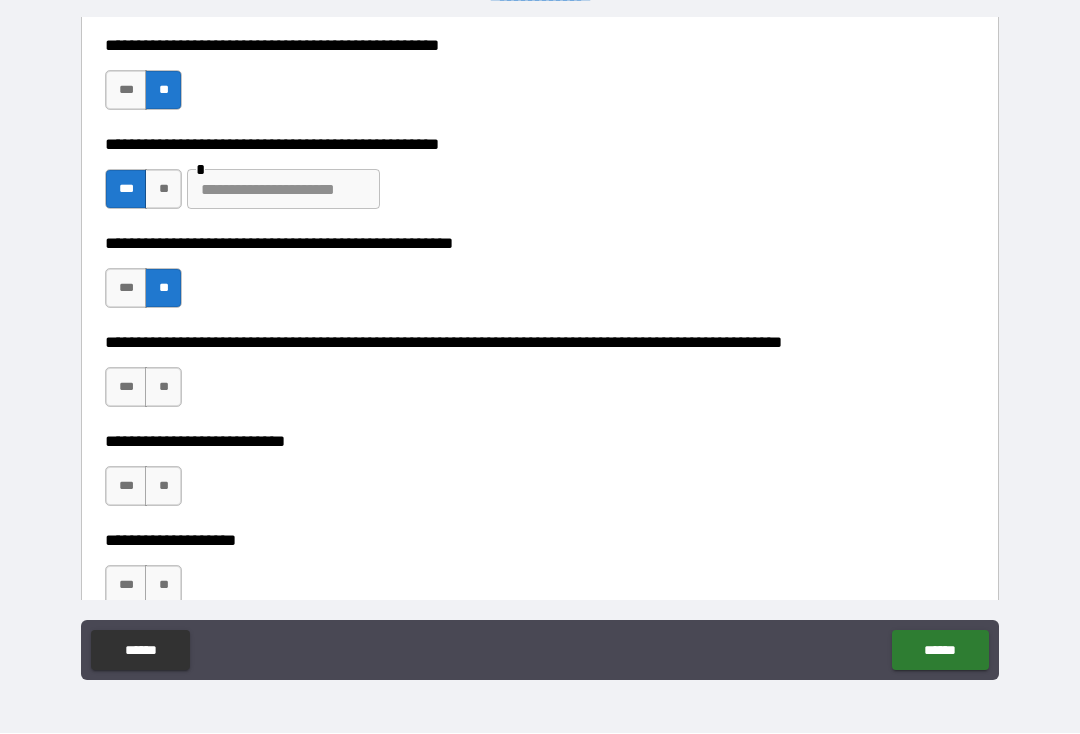 click on "**" at bounding box center [163, 388] 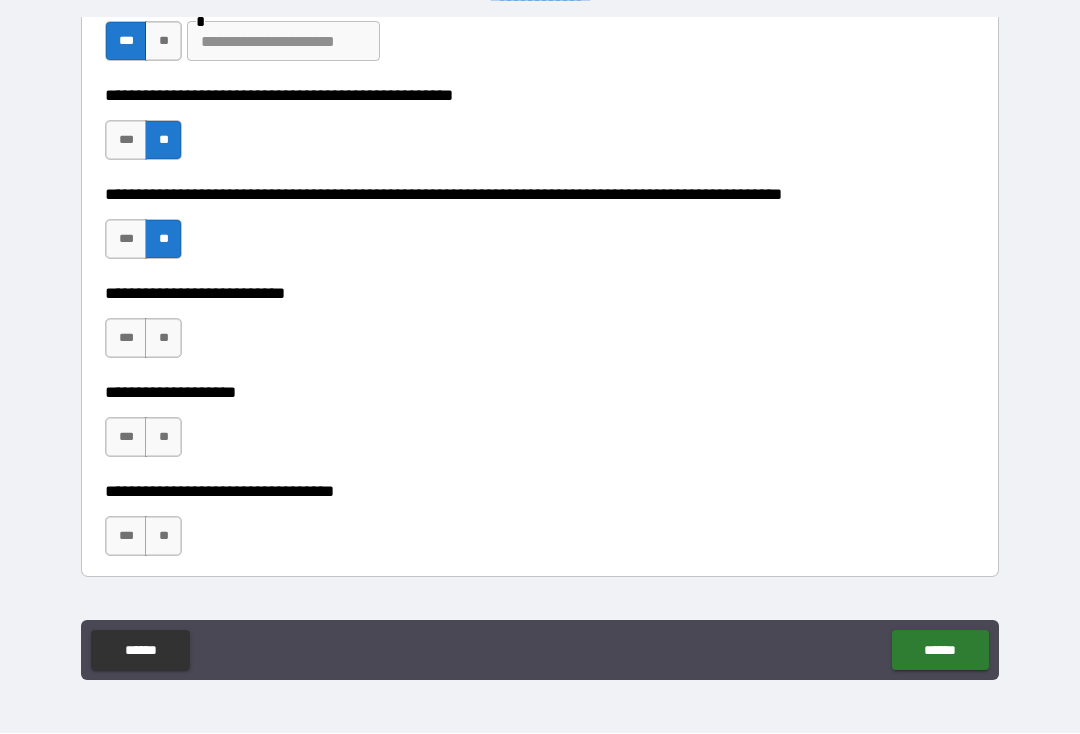 scroll, scrollTop: 795, scrollLeft: 0, axis: vertical 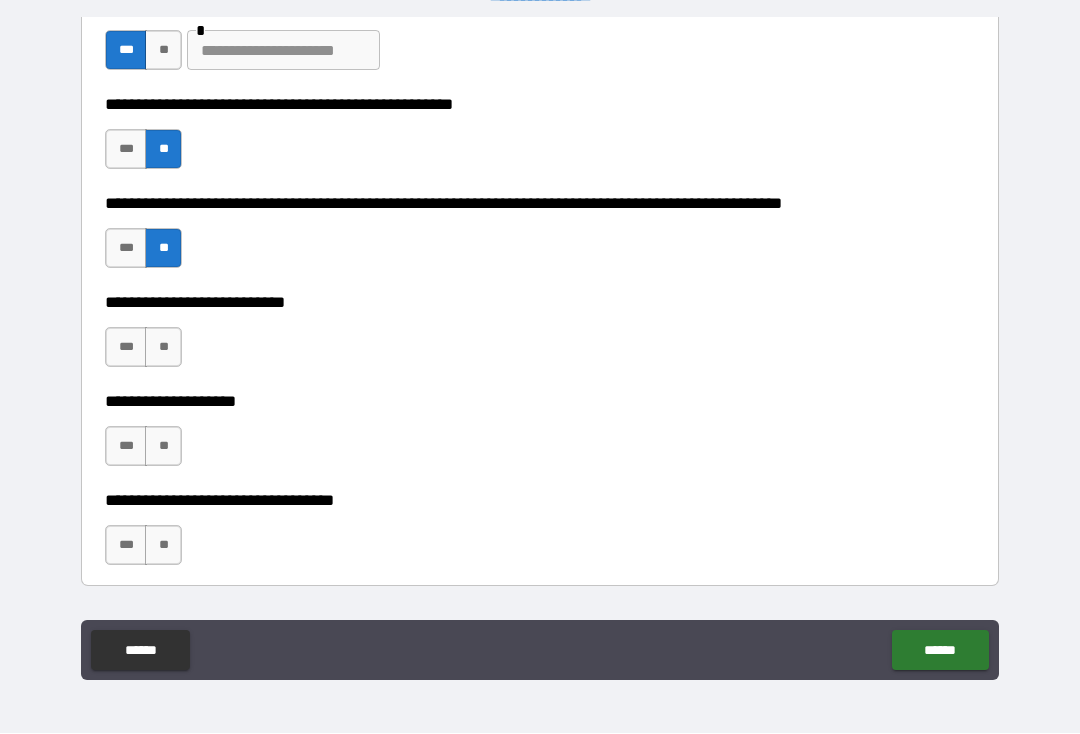 click on "**" at bounding box center [163, 348] 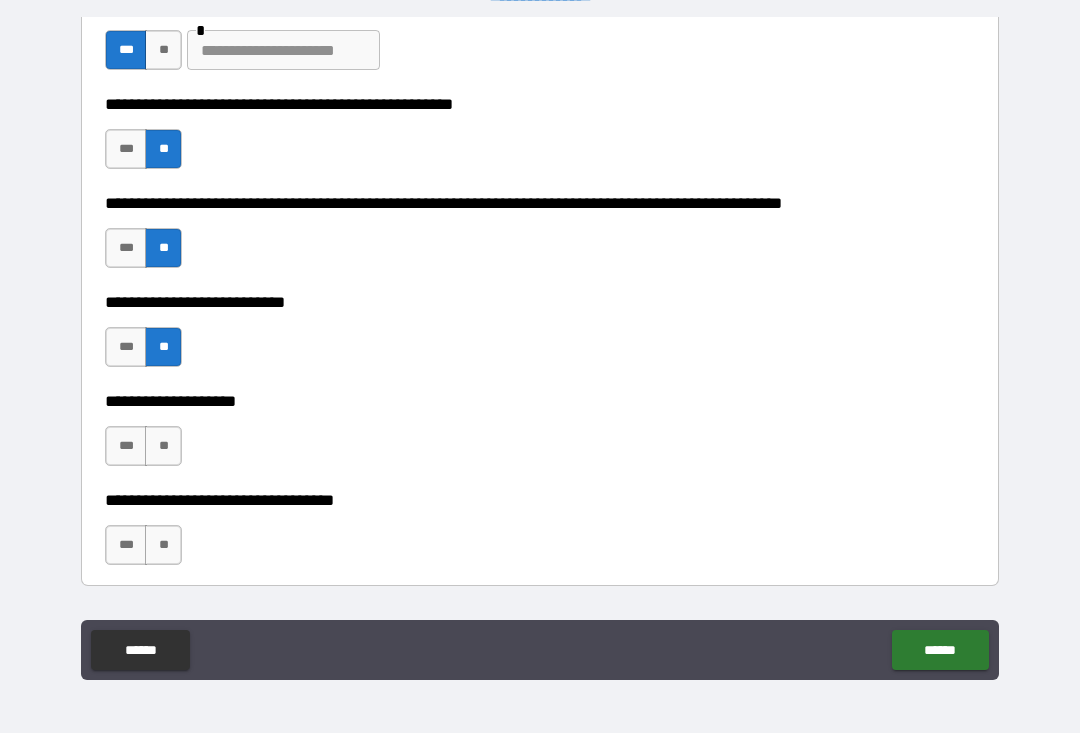 click on "**" at bounding box center [163, 447] 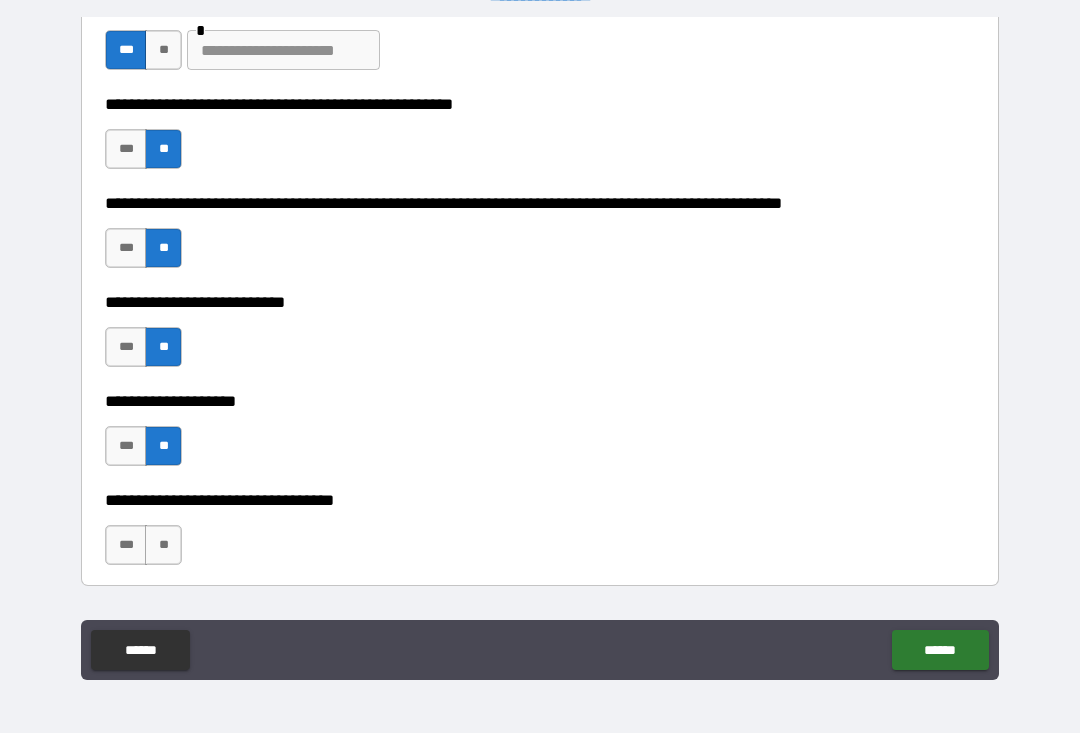 click on "**" at bounding box center (163, 546) 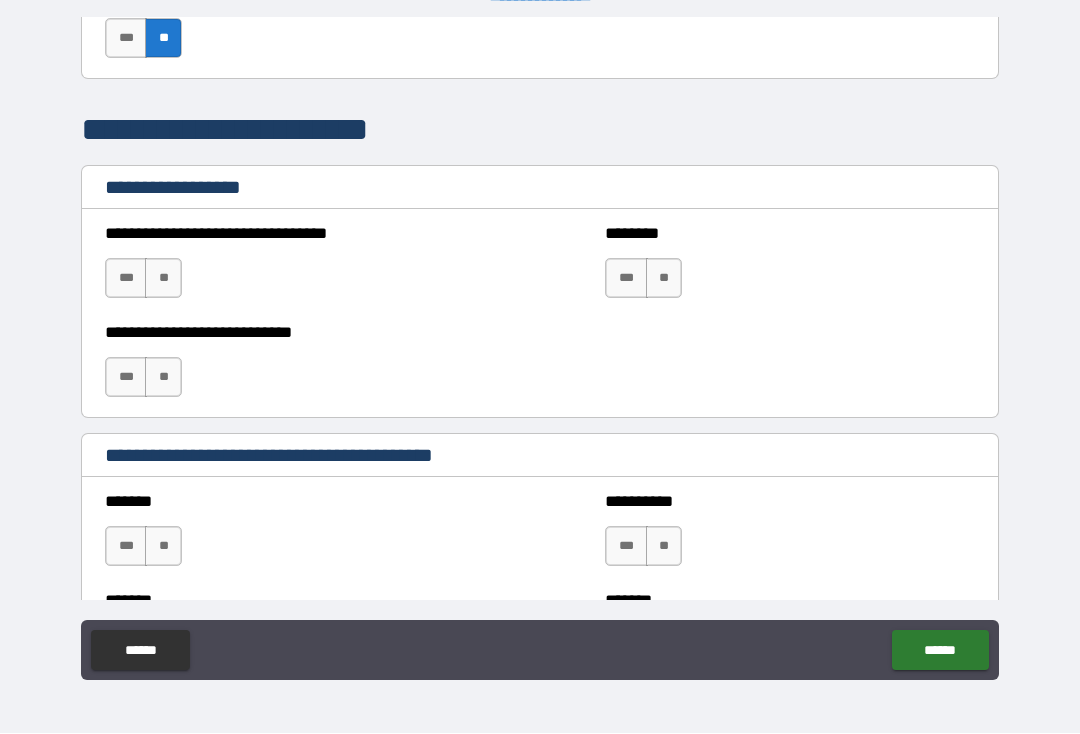 scroll, scrollTop: 1303, scrollLeft: 0, axis: vertical 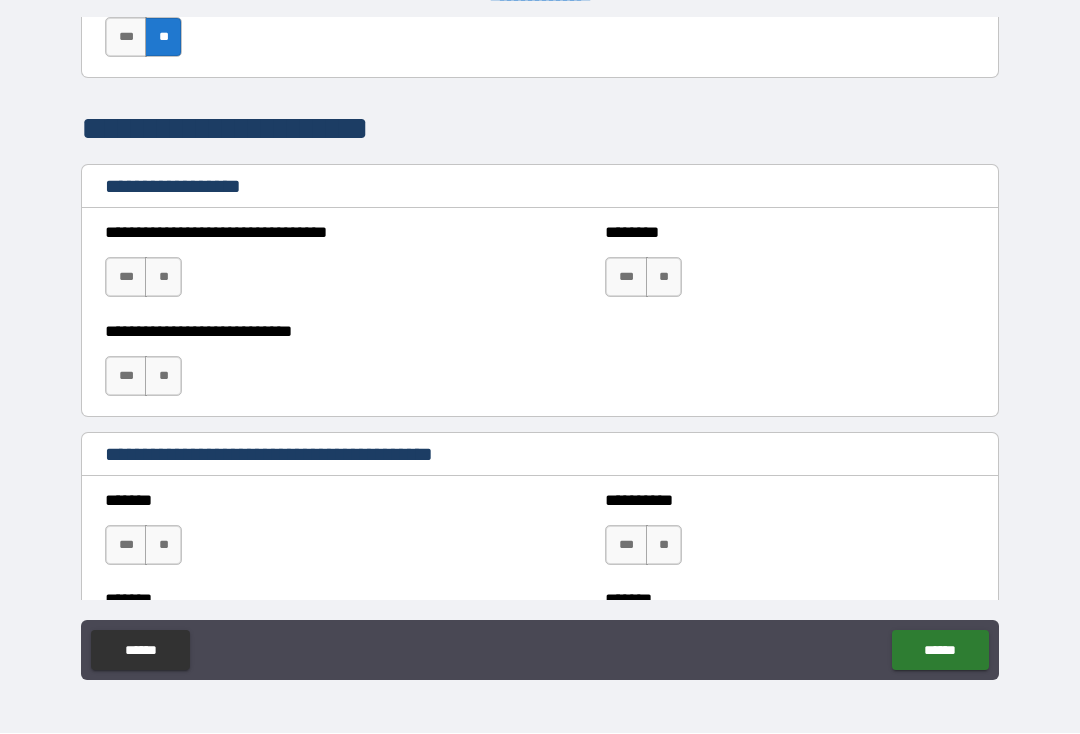 click on "**" at bounding box center [163, 278] 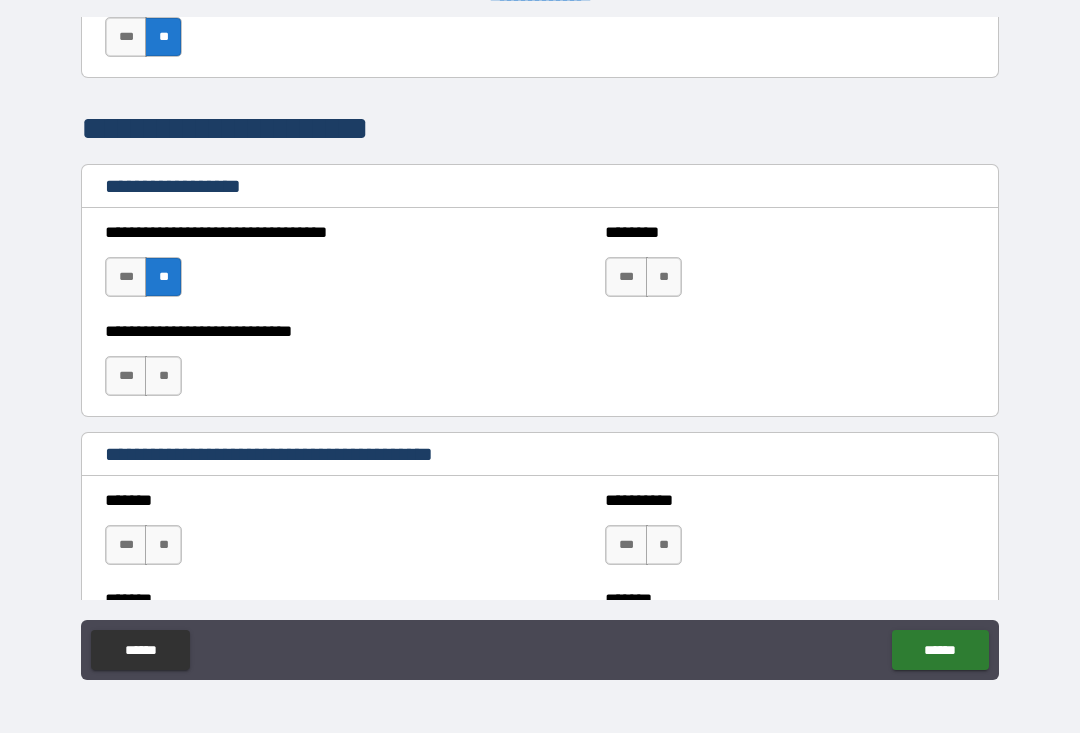 click on "**" at bounding box center (163, 377) 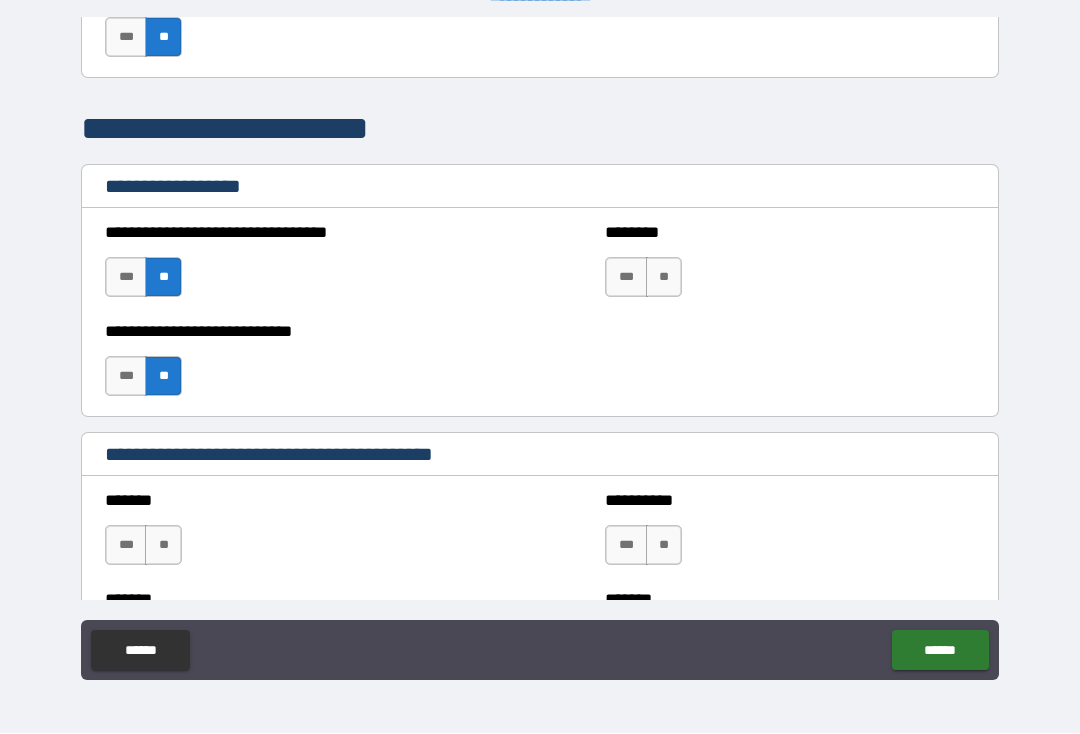 click on "**" at bounding box center (664, 278) 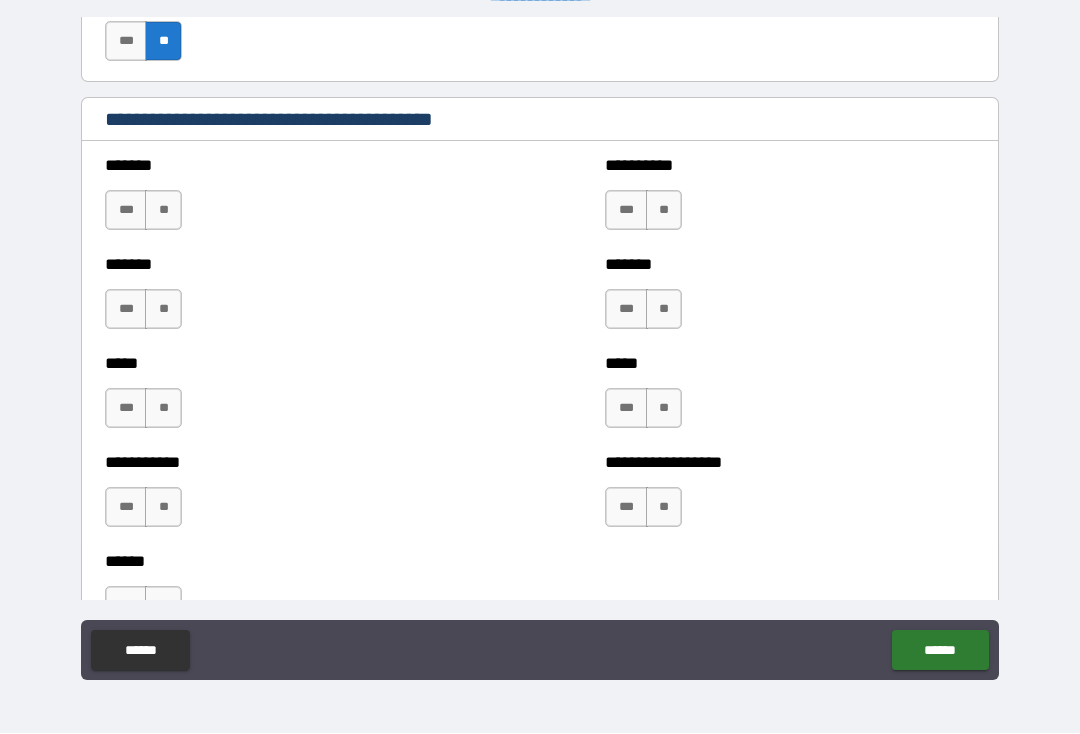 scroll, scrollTop: 1639, scrollLeft: 0, axis: vertical 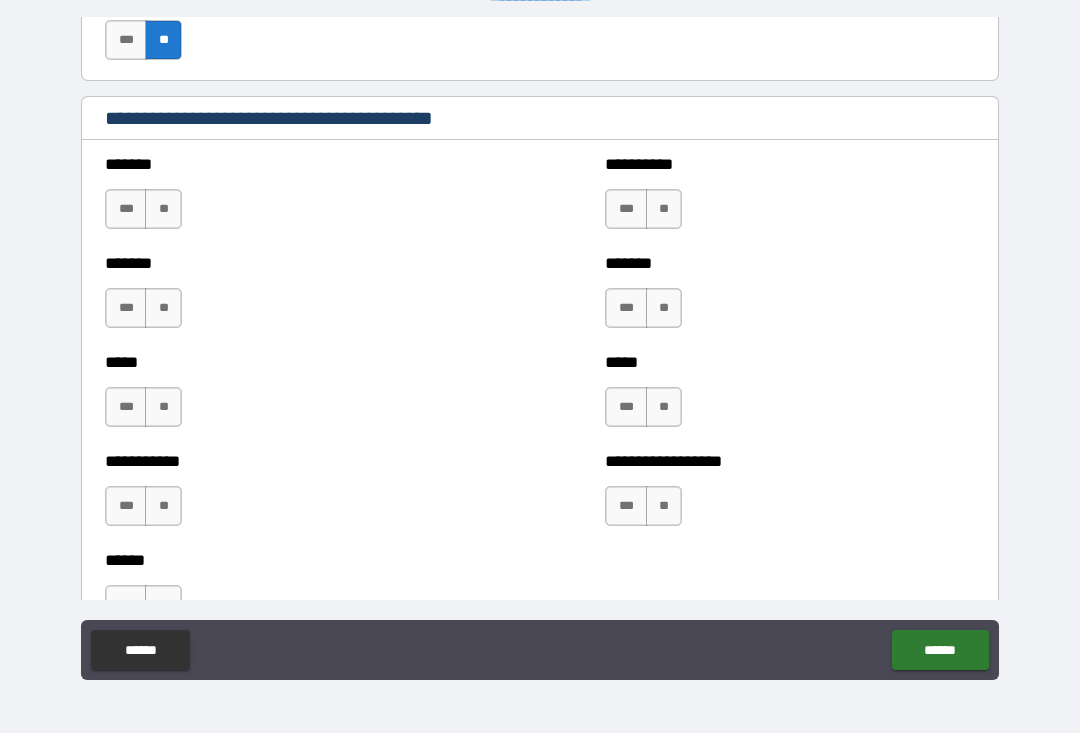click on "**" at bounding box center (163, 210) 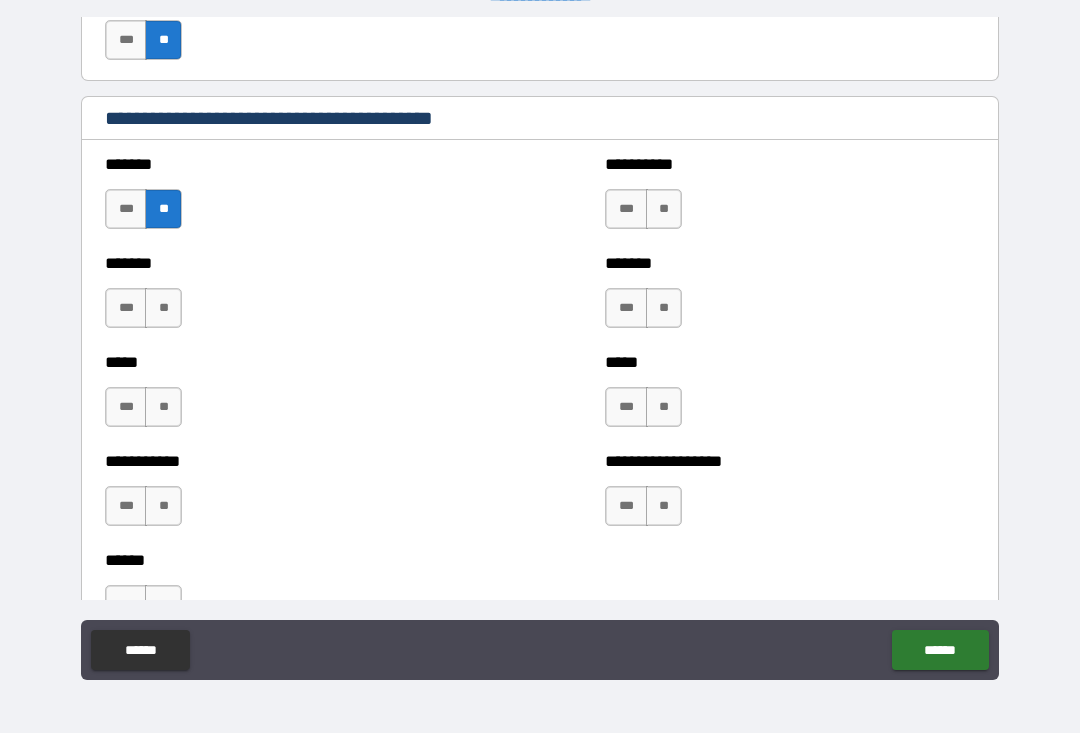 click on "**" at bounding box center [163, 309] 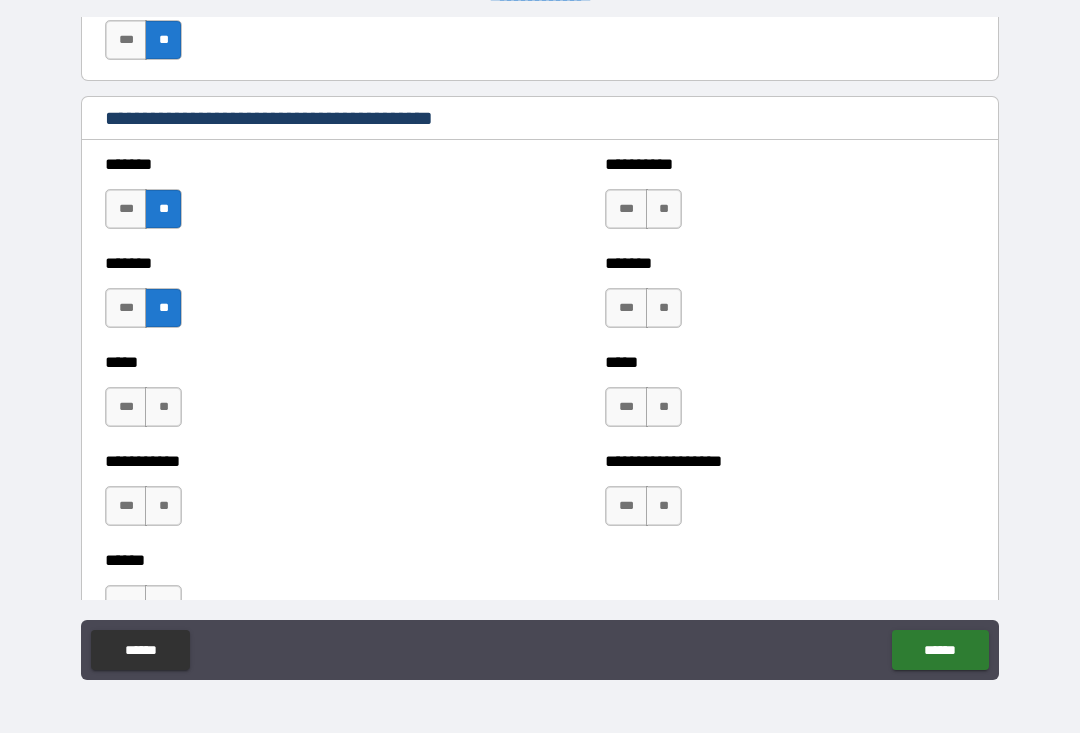 click on "**" at bounding box center (163, 408) 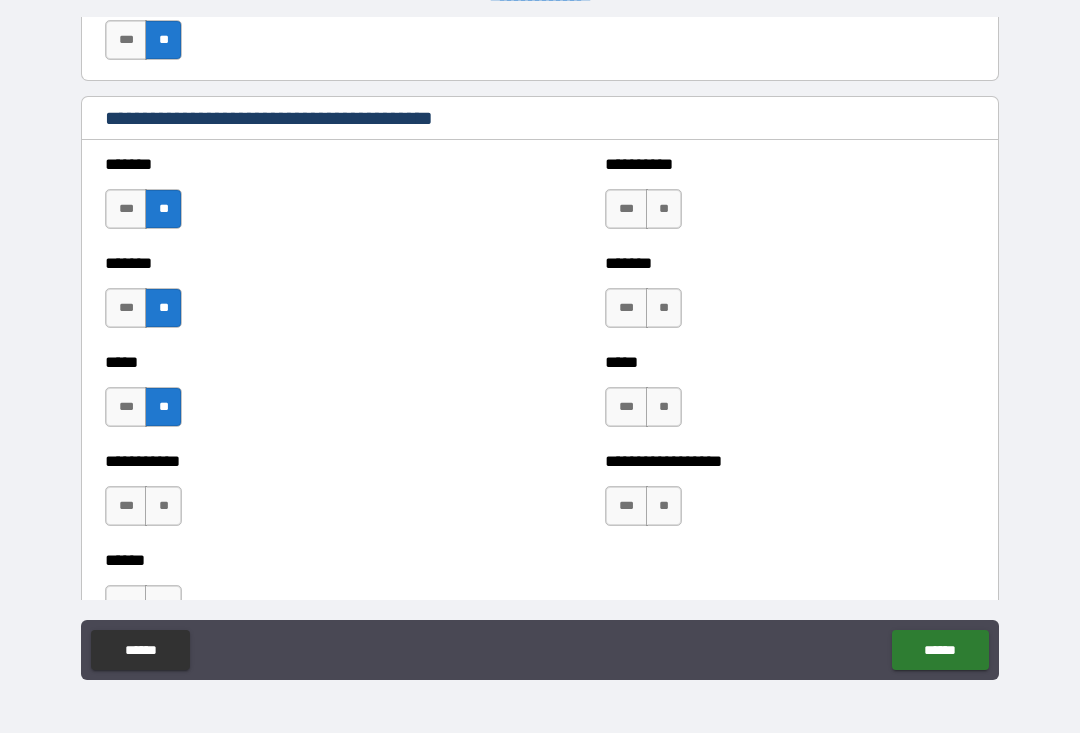 click on "***" at bounding box center [126, 507] 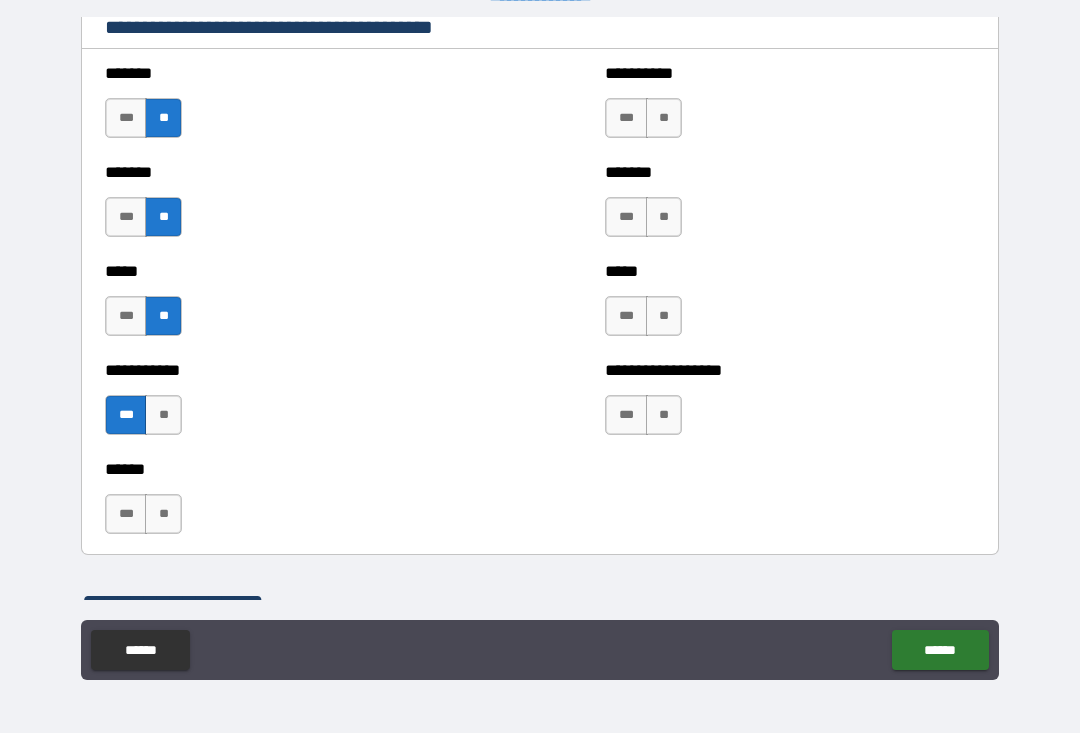 scroll, scrollTop: 1729, scrollLeft: 0, axis: vertical 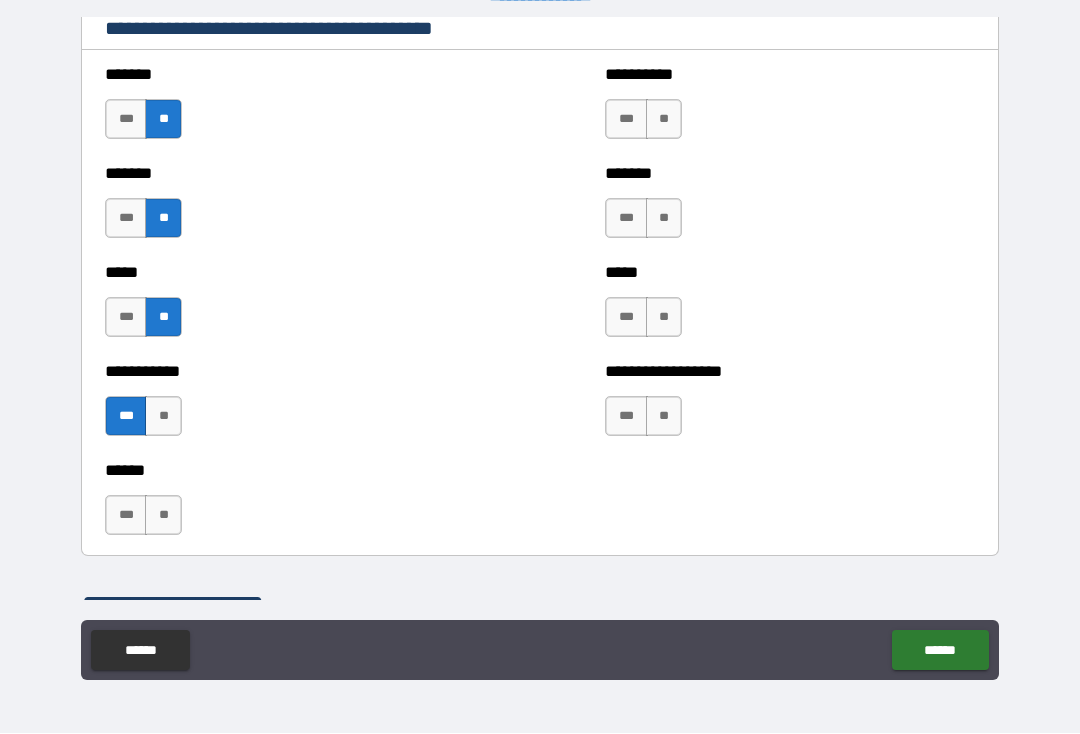click on "**" at bounding box center (664, 120) 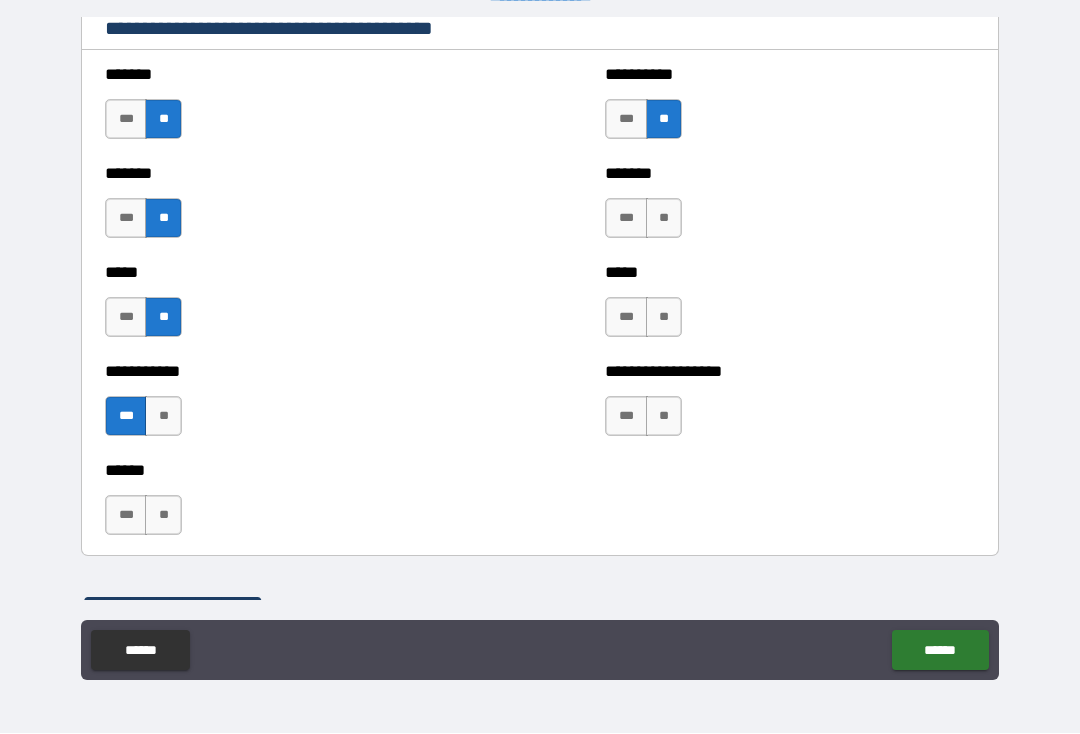 click on "**" at bounding box center (664, 219) 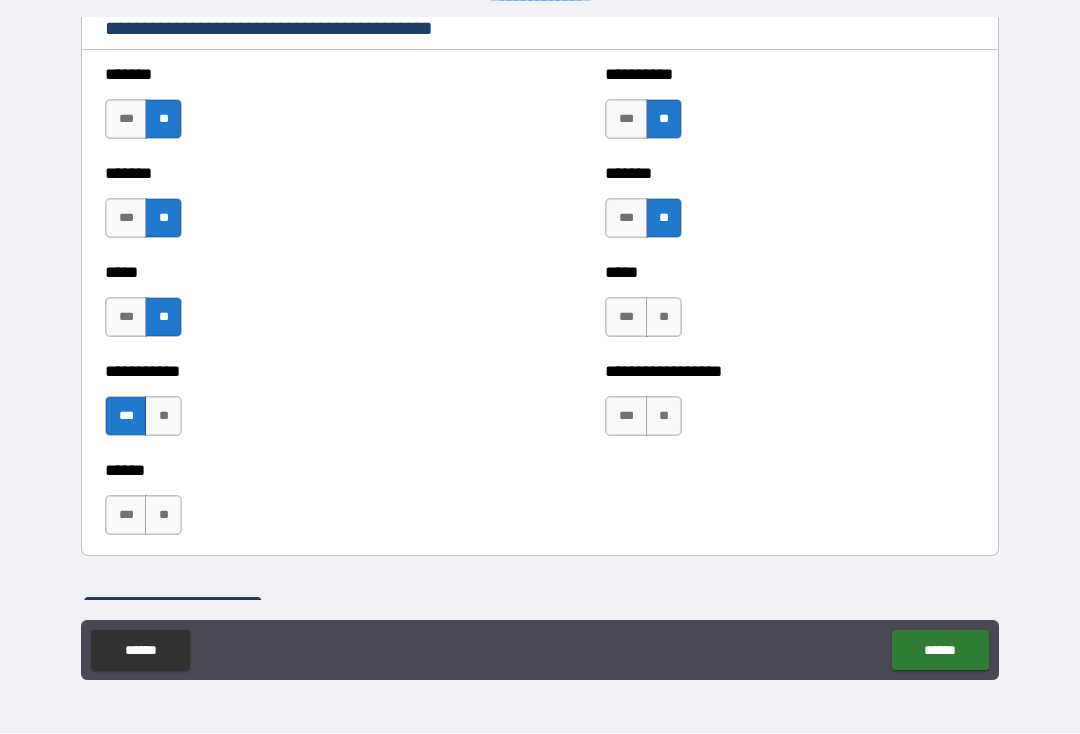 click on "**" at bounding box center [664, 318] 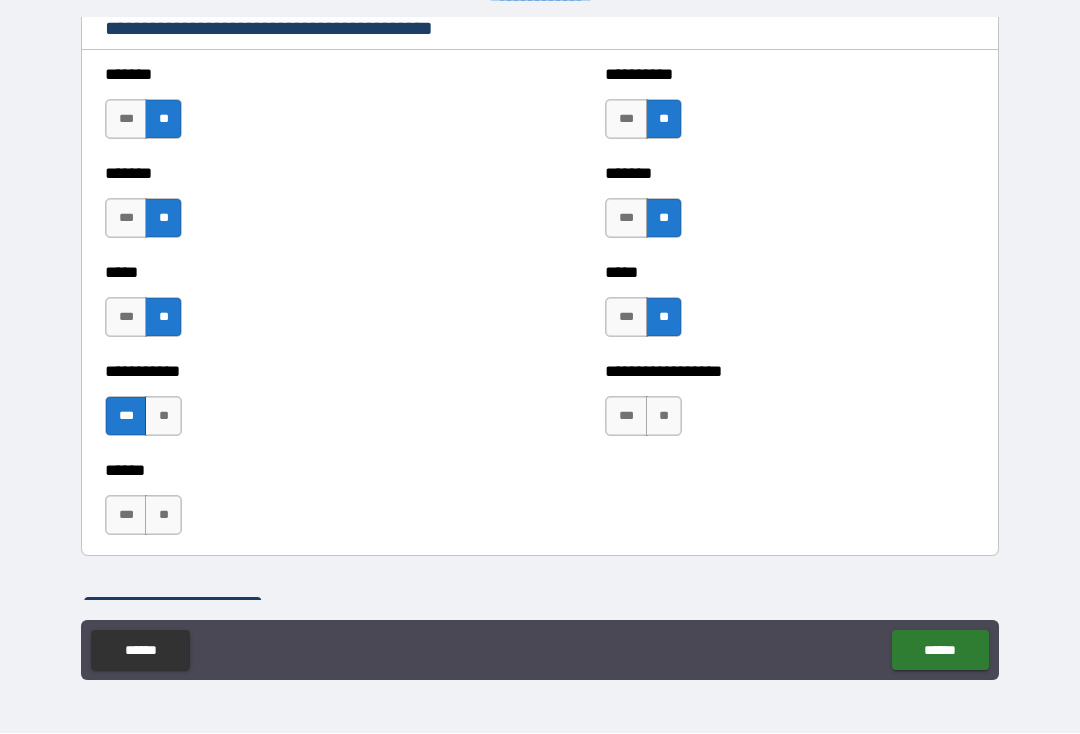 click on "**" at bounding box center (664, 417) 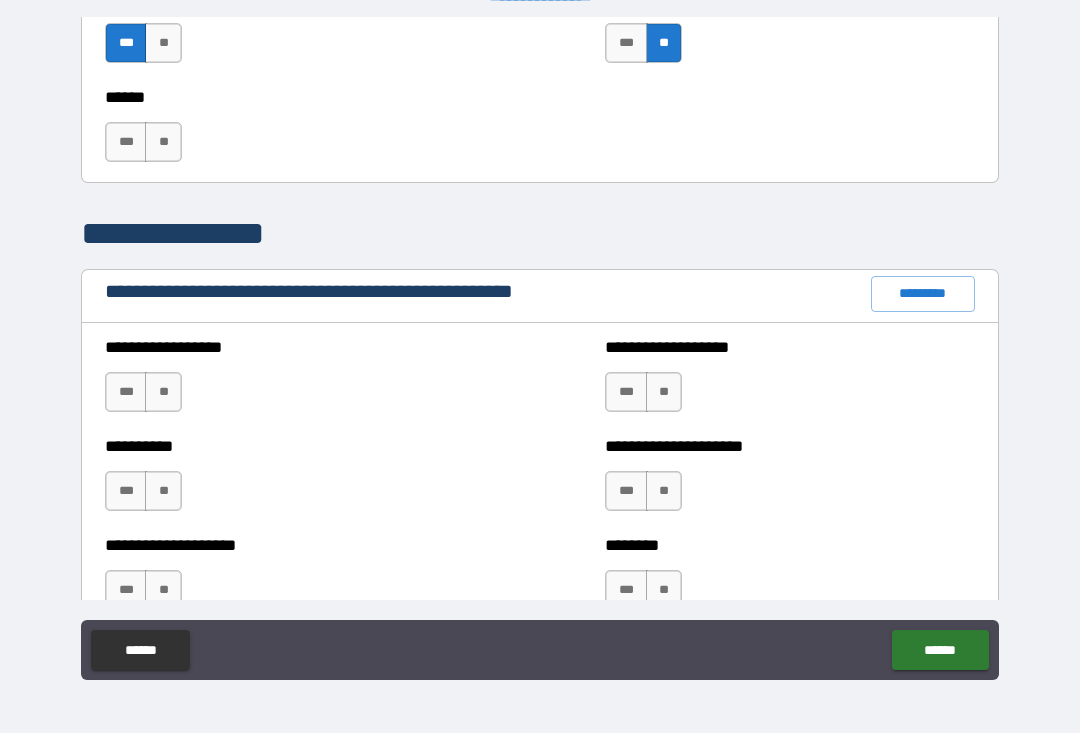 scroll, scrollTop: 2103, scrollLeft: 0, axis: vertical 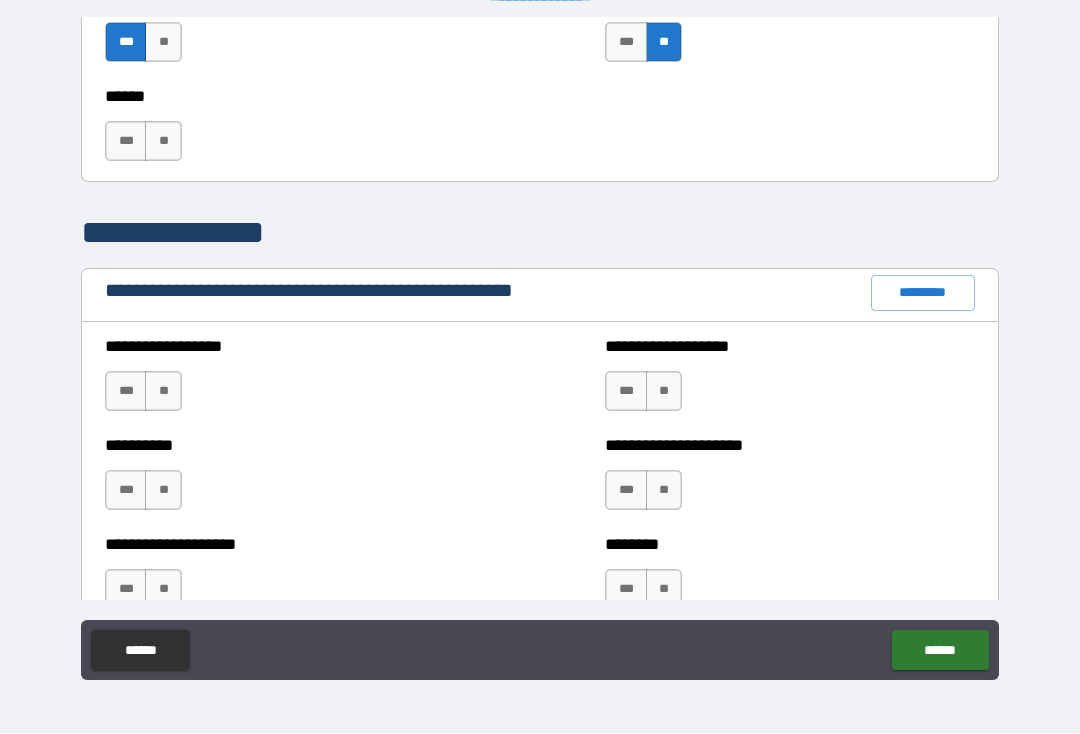 click on "**" at bounding box center [163, 392] 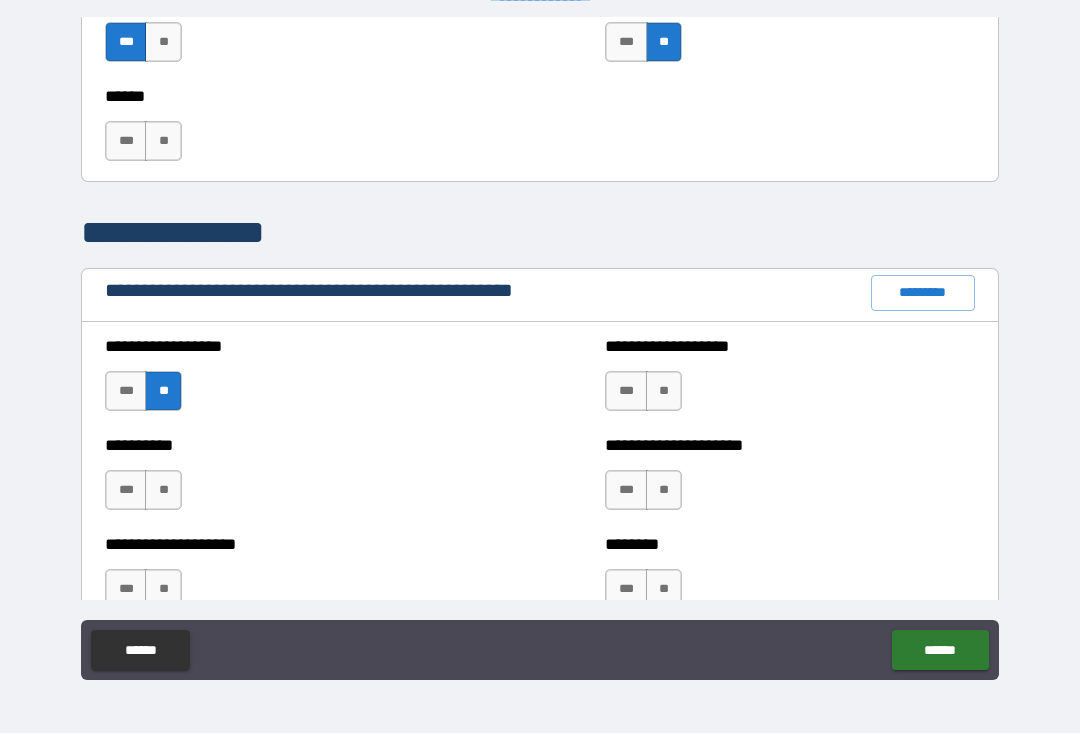 click on "**" at bounding box center [163, 491] 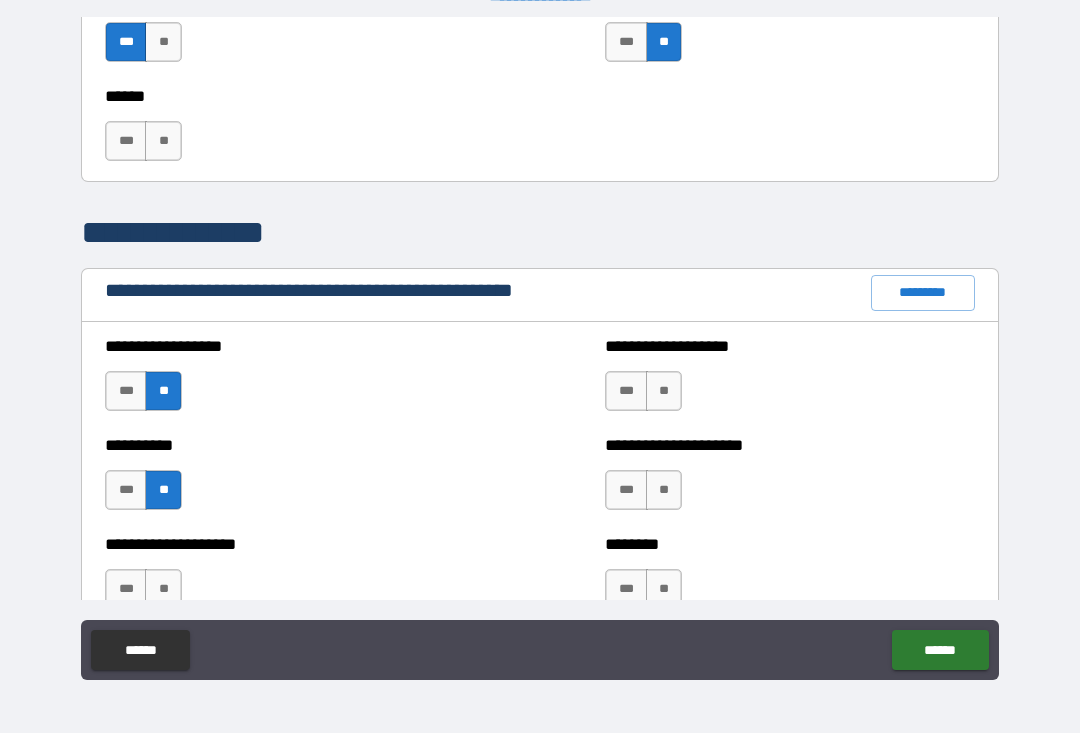 click on "**" at bounding box center [163, 590] 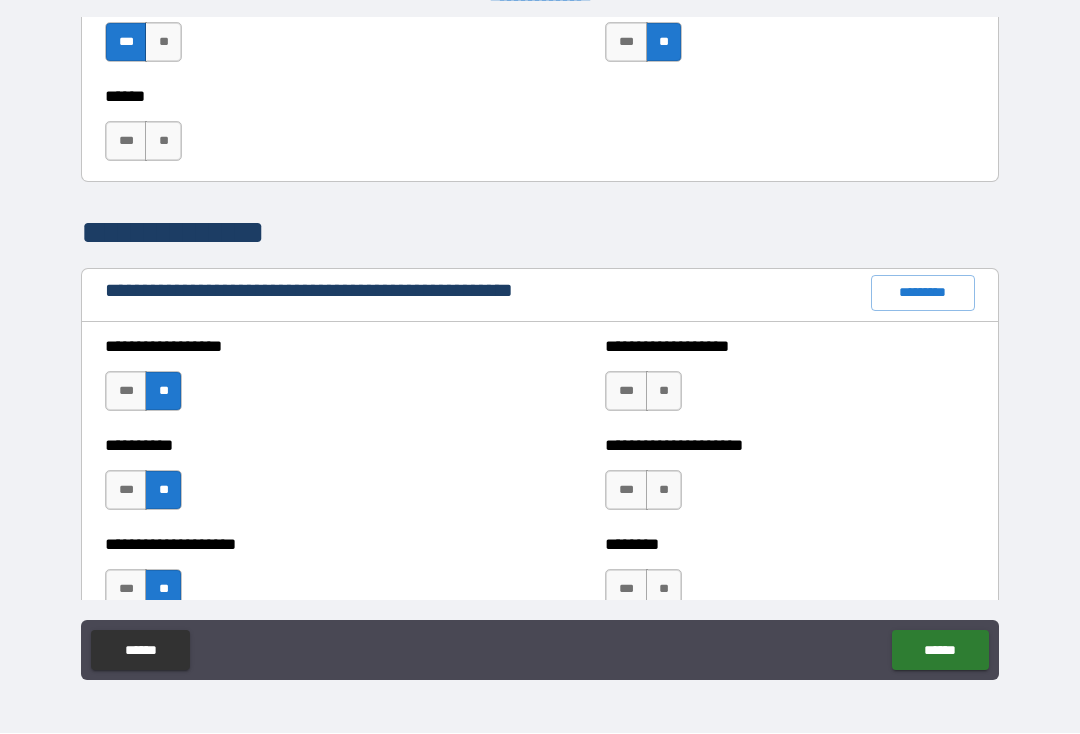 click on "**" at bounding box center (664, 392) 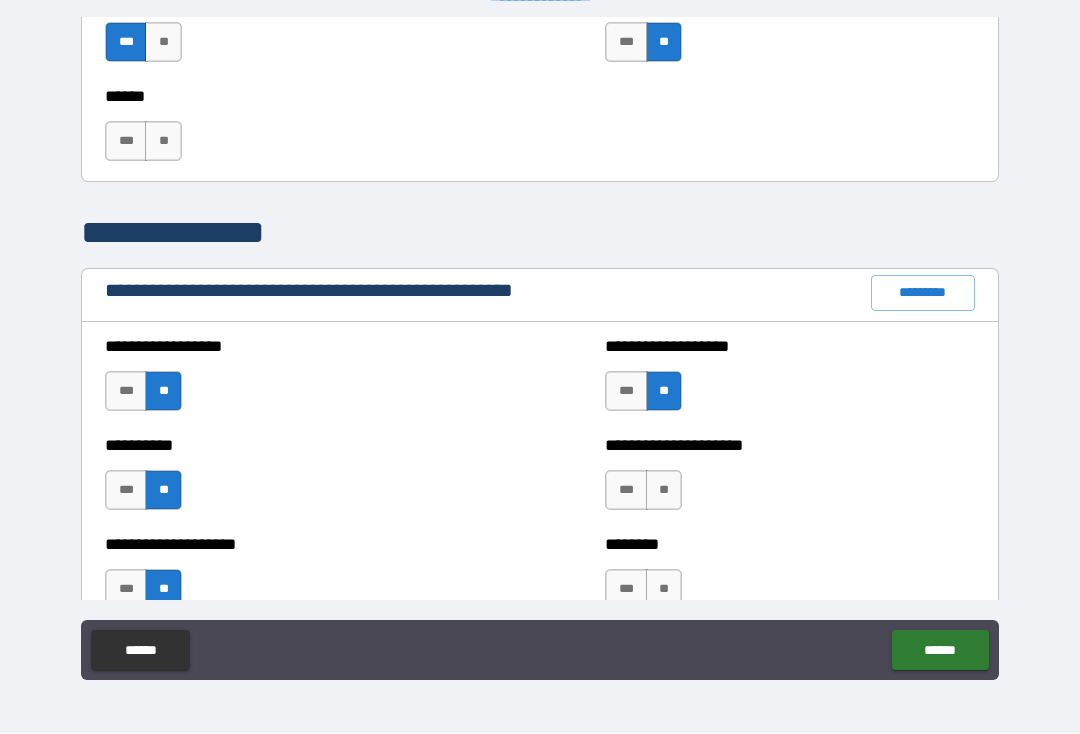 click on "**" at bounding box center [664, 491] 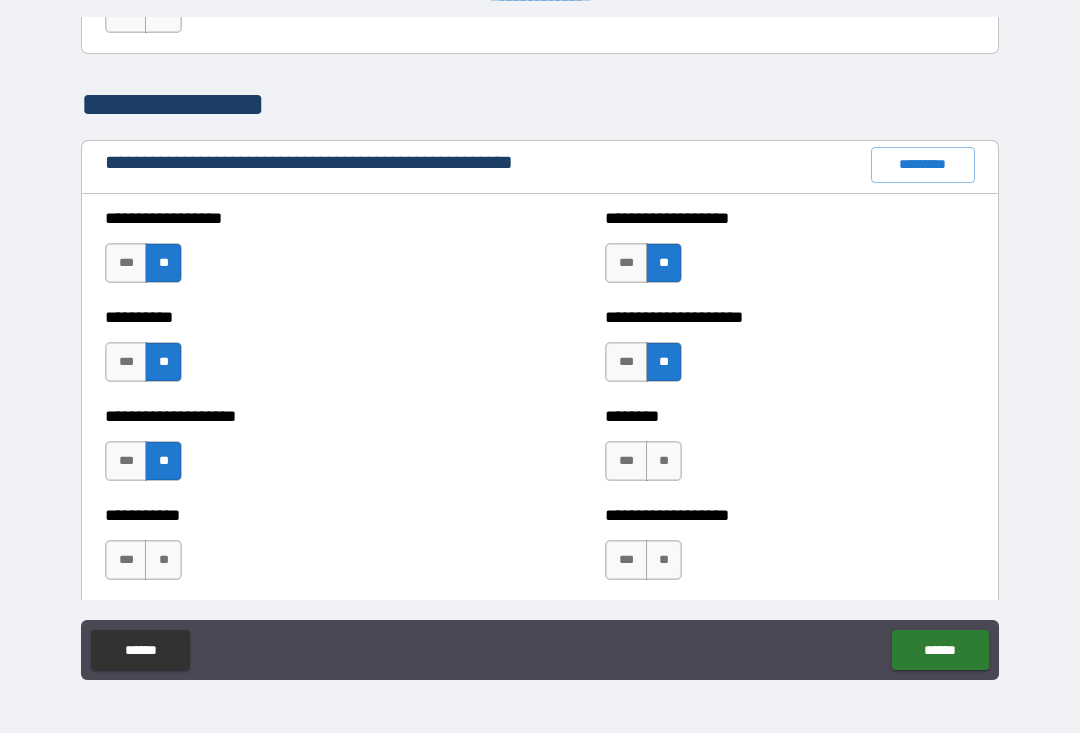 scroll, scrollTop: 2248, scrollLeft: 0, axis: vertical 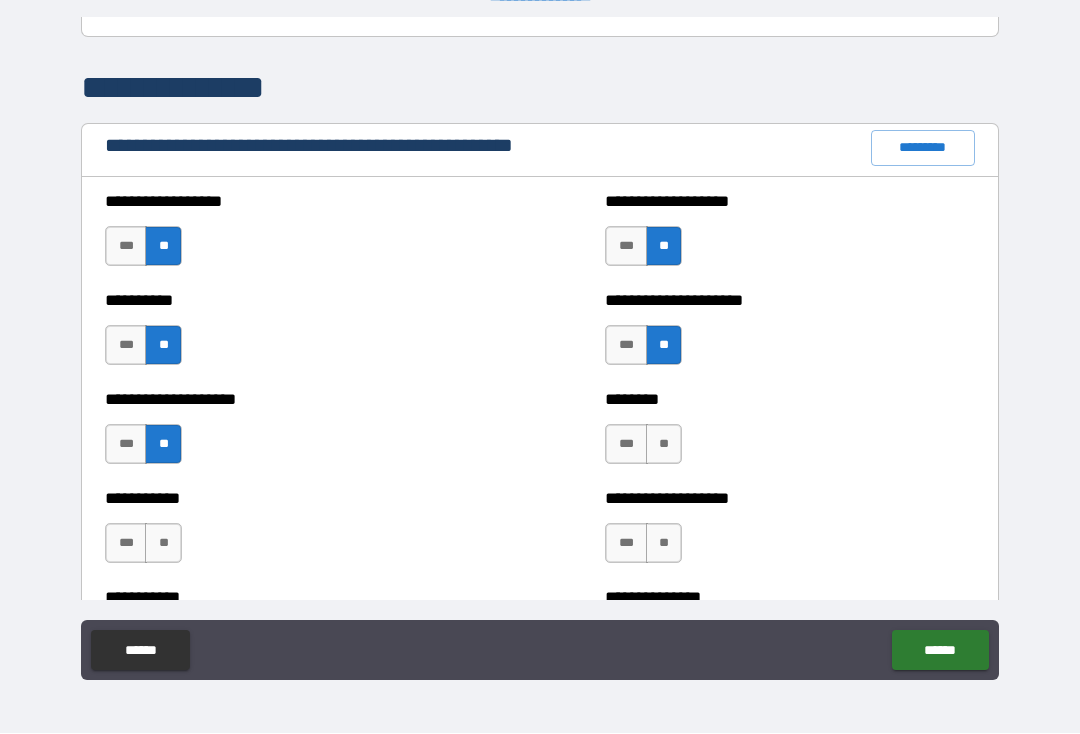 click on "**" at bounding box center [664, 445] 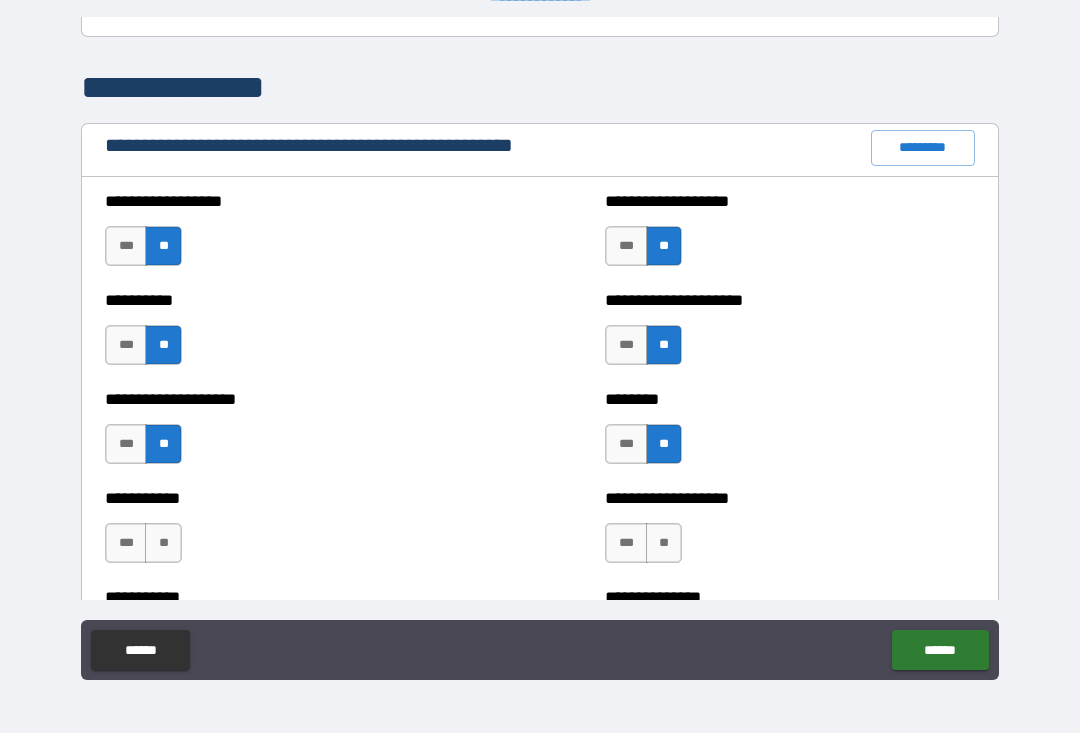 click on "**" at bounding box center [664, 544] 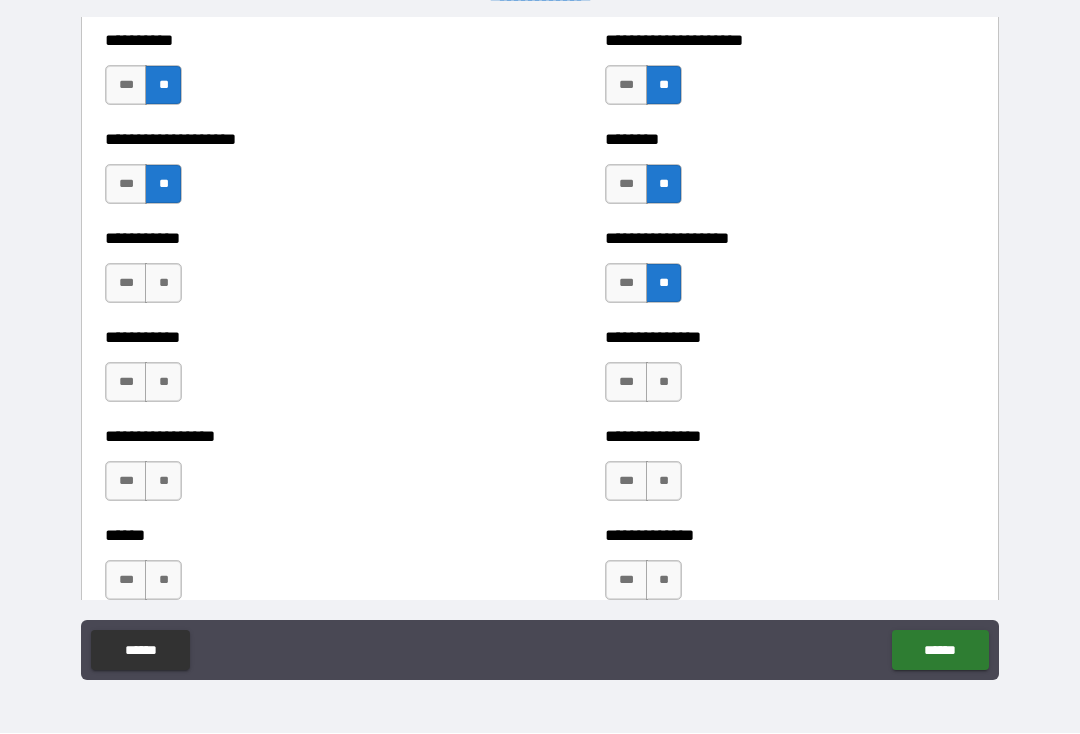 scroll, scrollTop: 2504, scrollLeft: 0, axis: vertical 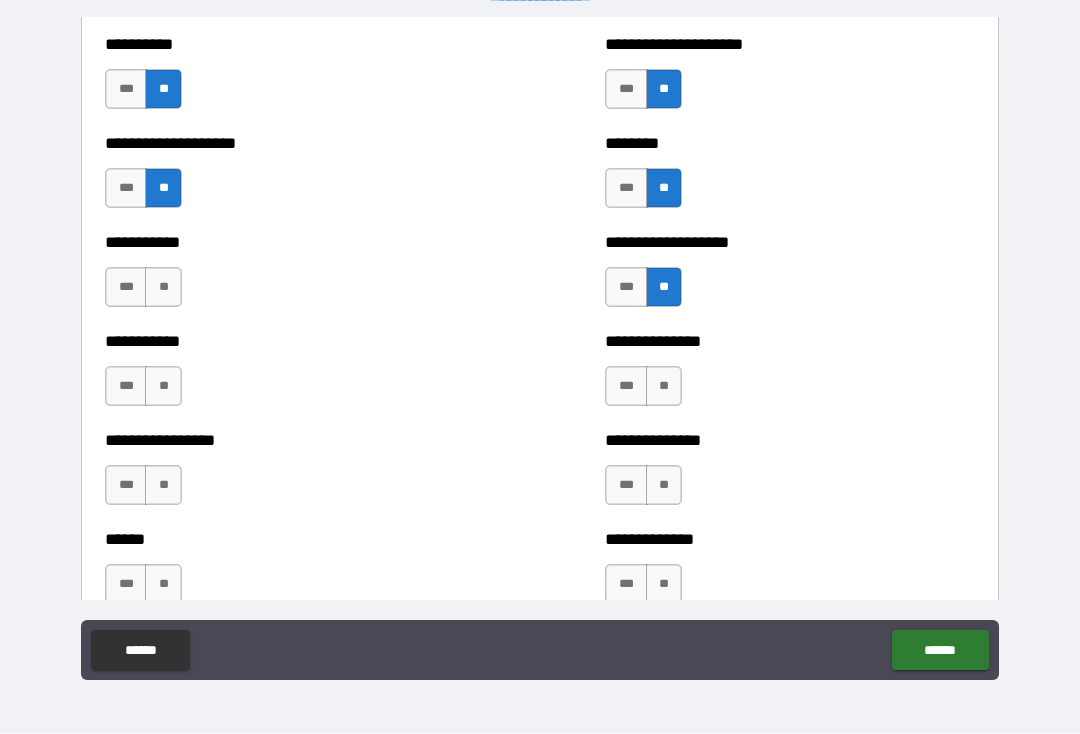 click on "**" at bounding box center [163, 288] 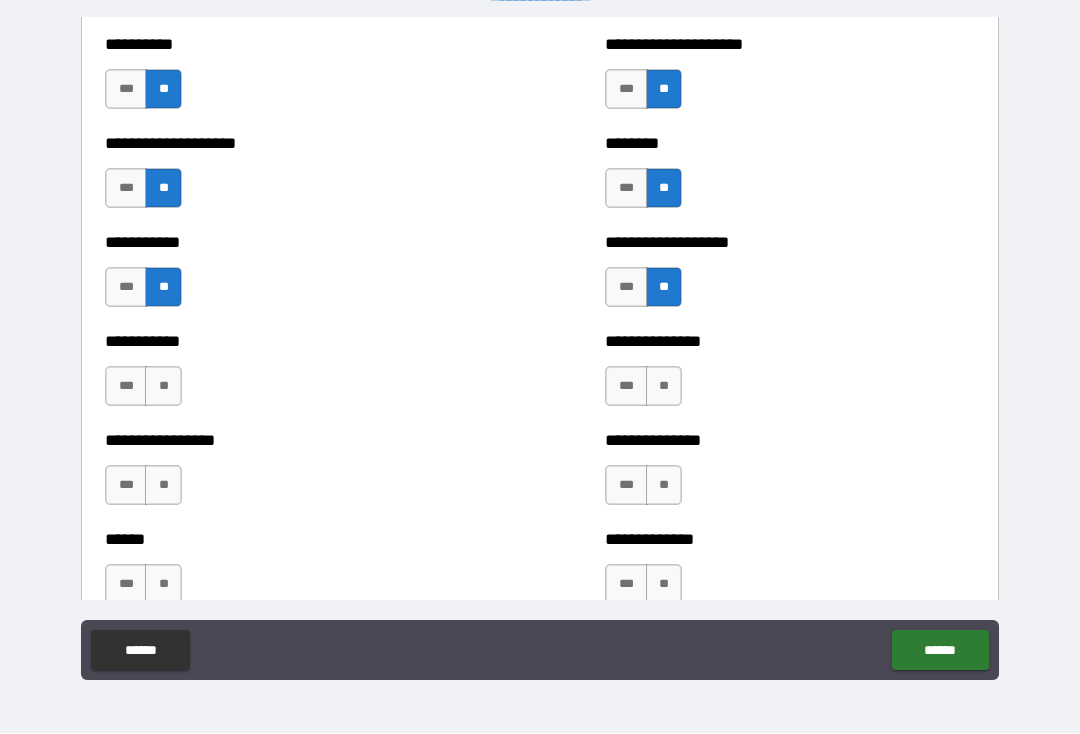 click on "**" at bounding box center [163, 387] 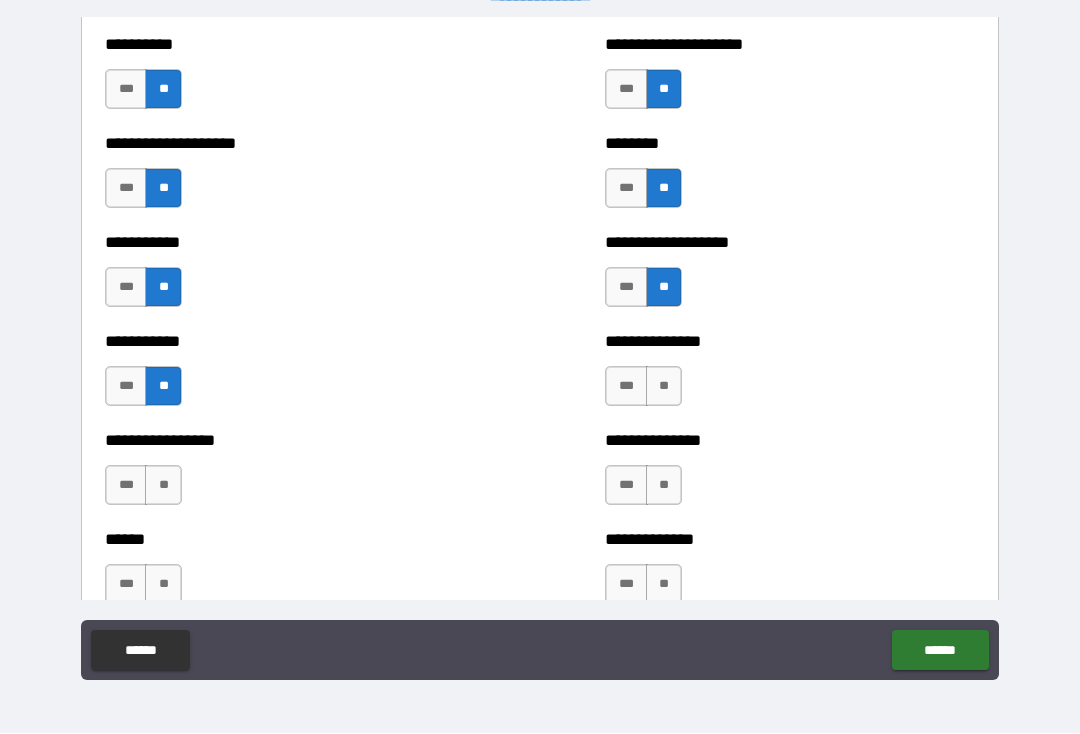 click on "**" at bounding box center [163, 486] 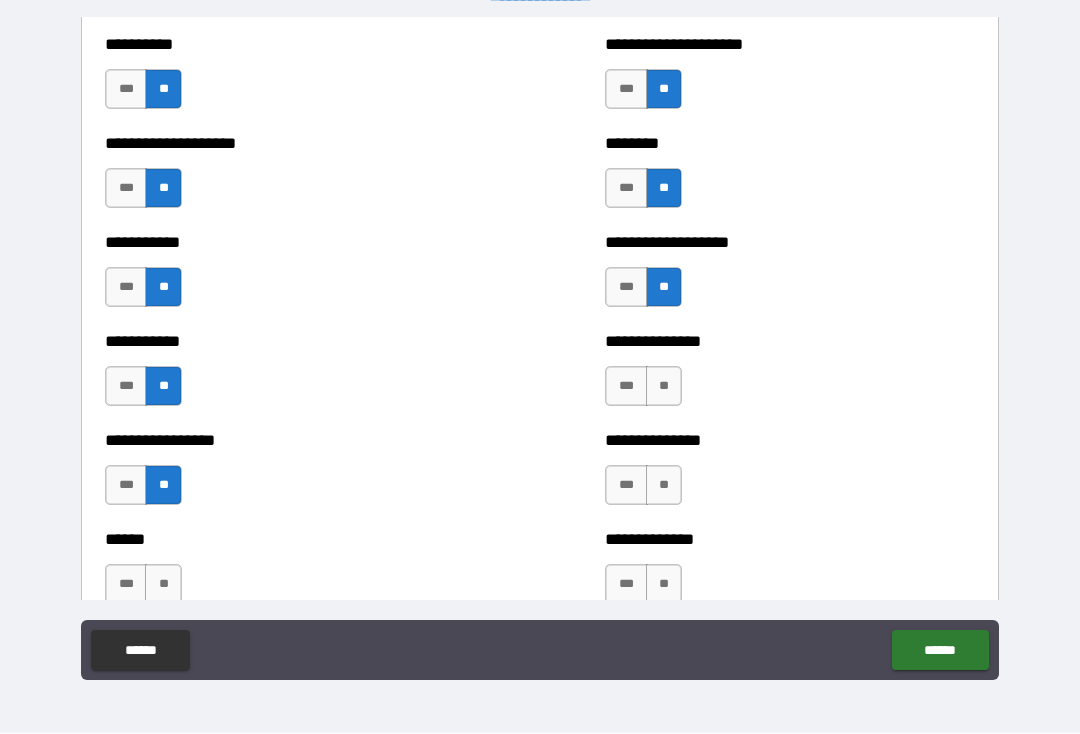 click on "**" at bounding box center (163, 585) 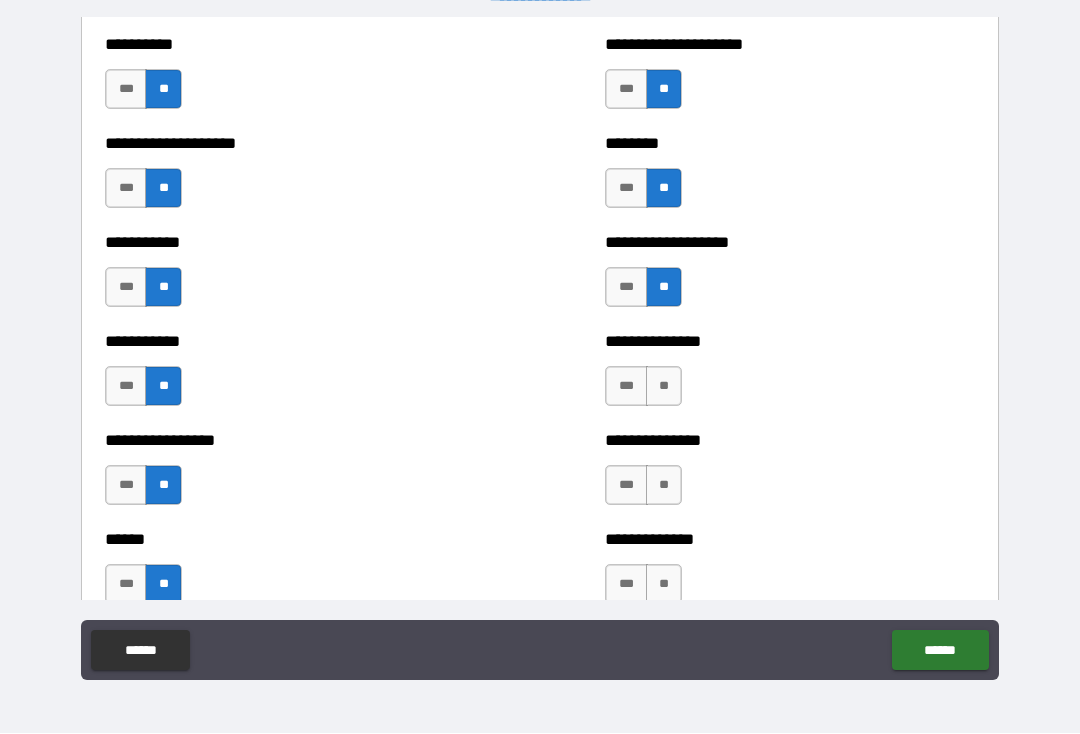 click on "**" at bounding box center [664, 387] 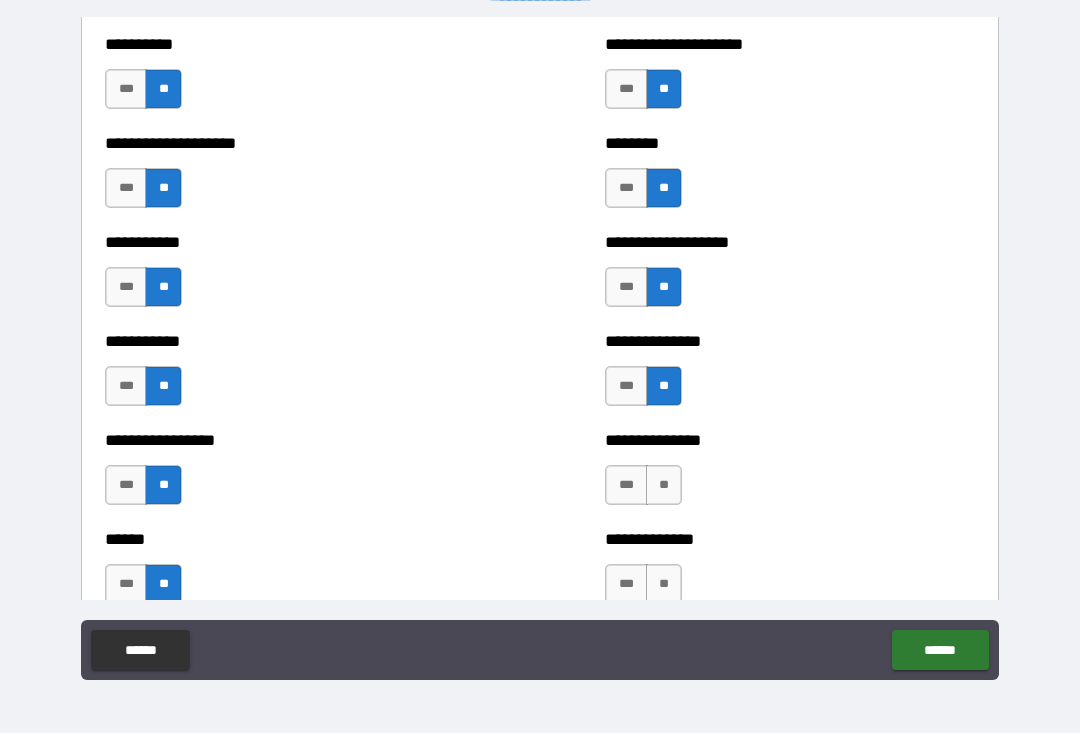 click on "**" at bounding box center (664, 486) 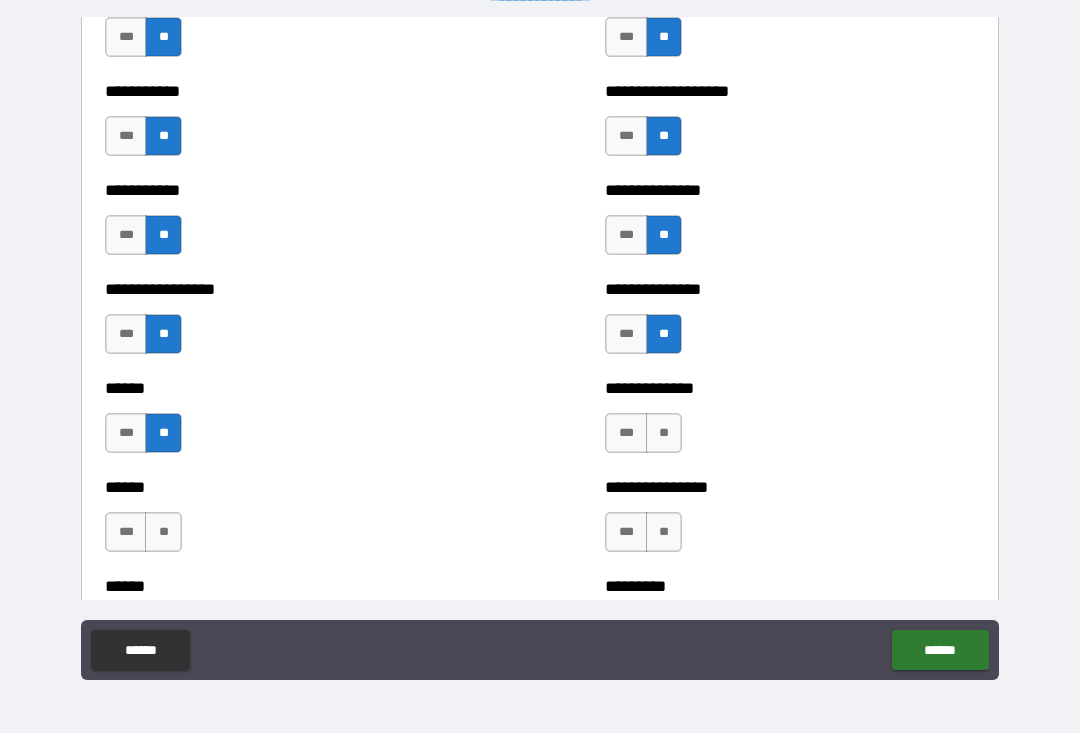 scroll, scrollTop: 2674, scrollLeft: 0, axis: vertical 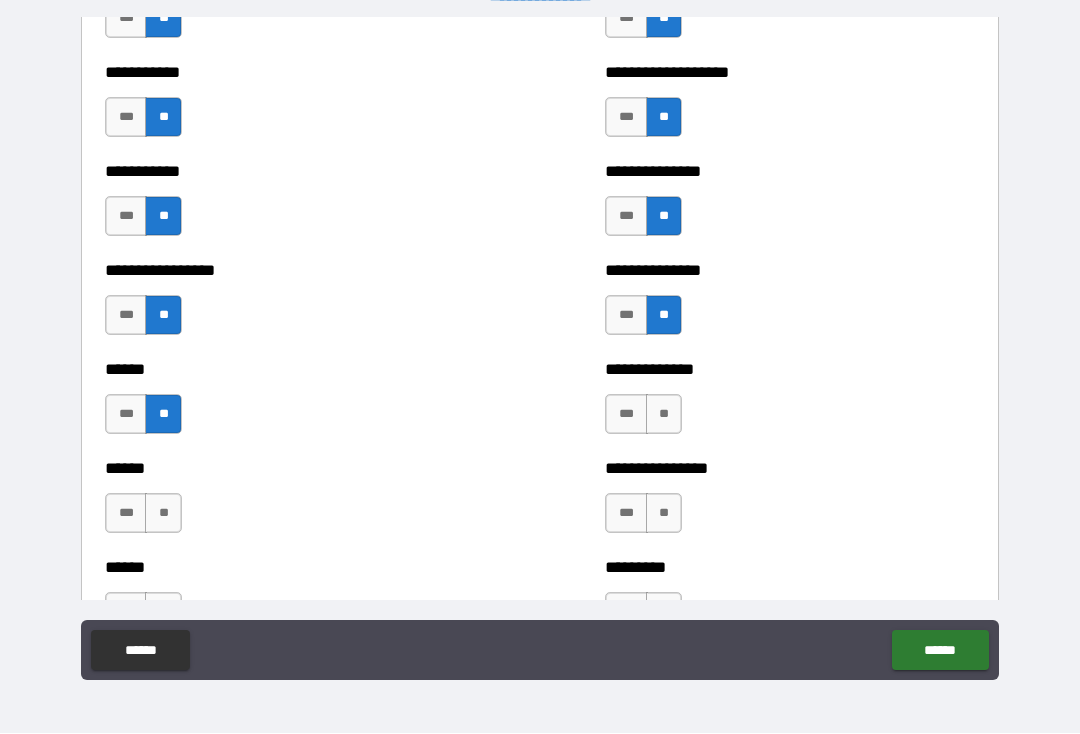 click on "**" at bounding box center (664, 415) 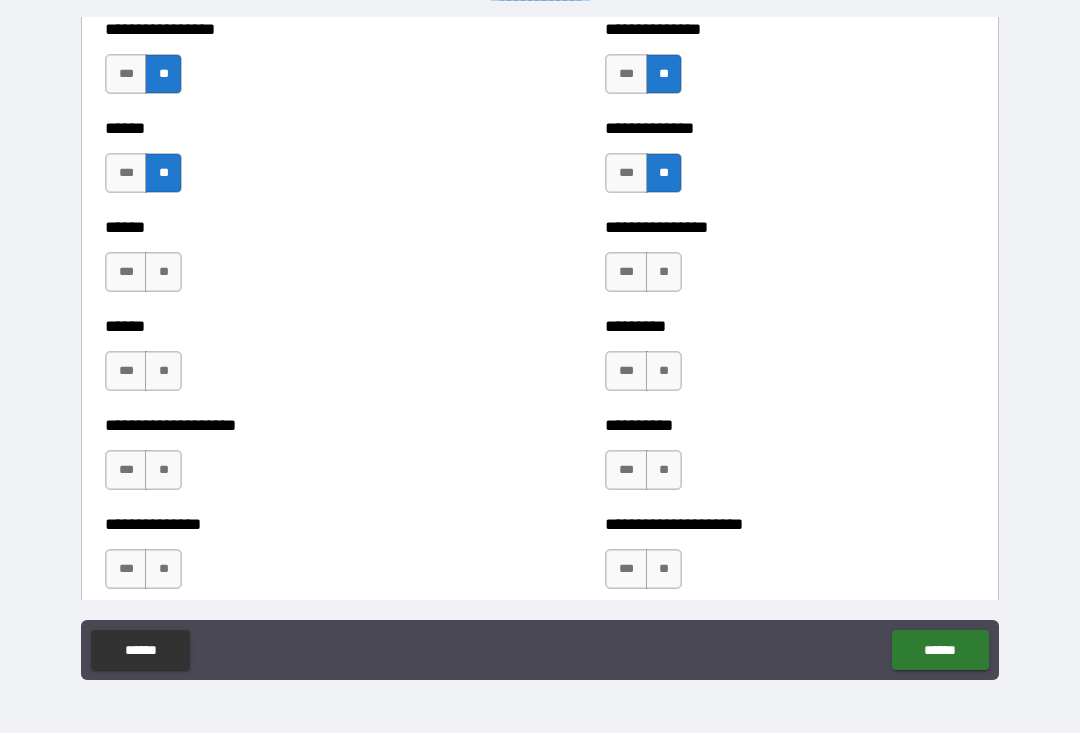 scroll, scrollTop: 2925, scrollLeft: 0, axis: vertical 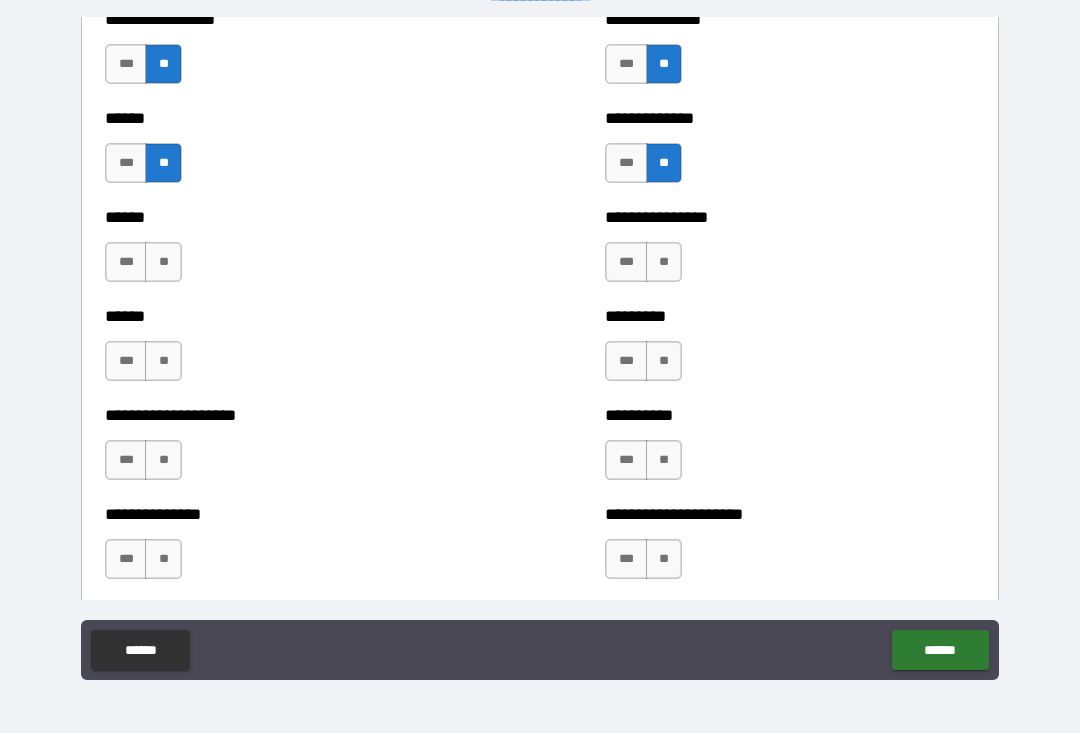 click on "**" at bounding box center [664, 263] 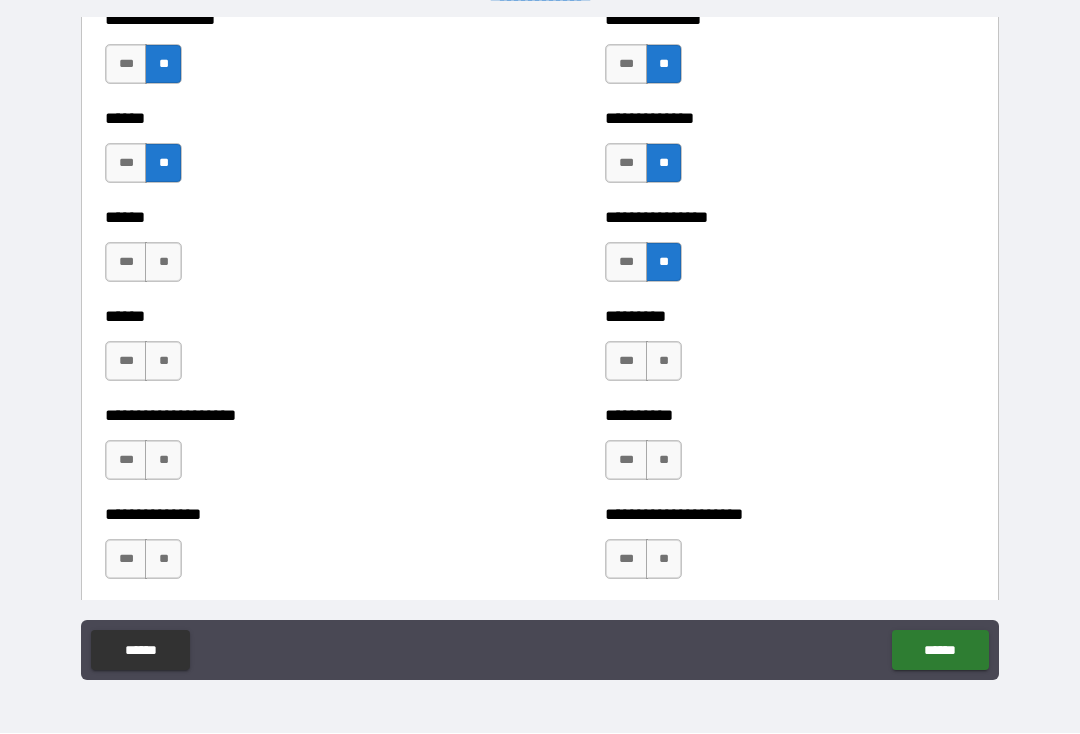 click on "**" at bounding box center [664, 362] 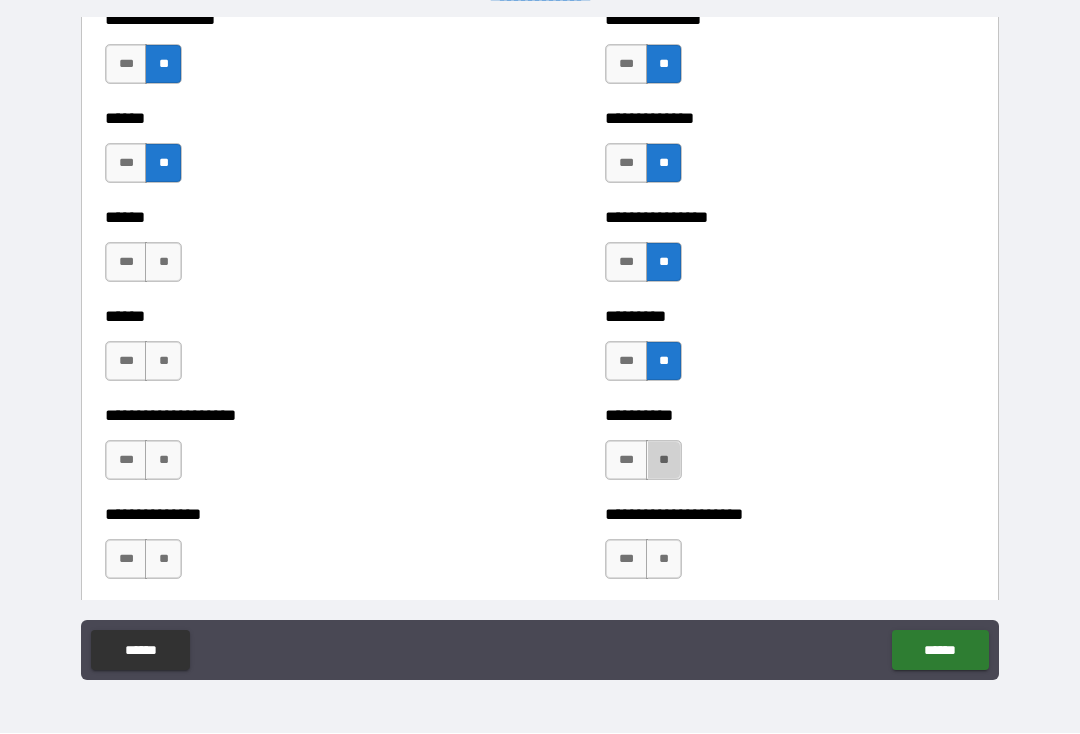 click on "**" at bounding box center [664, 461] 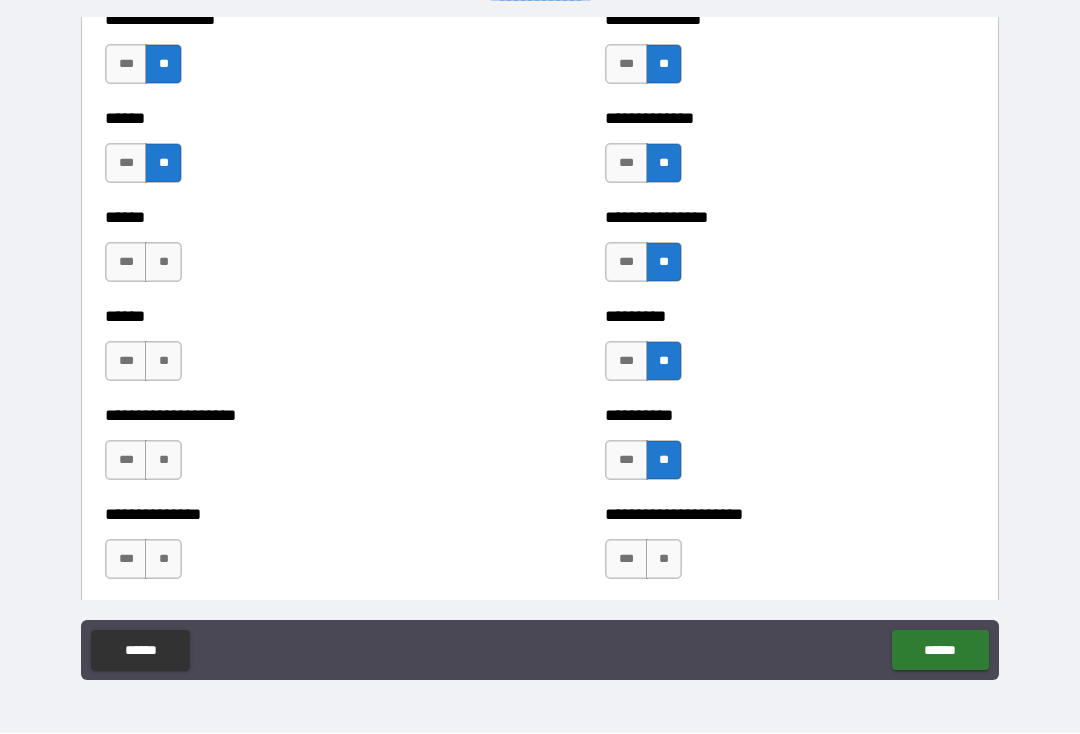 click on "**" at bounding box center (664, 560) 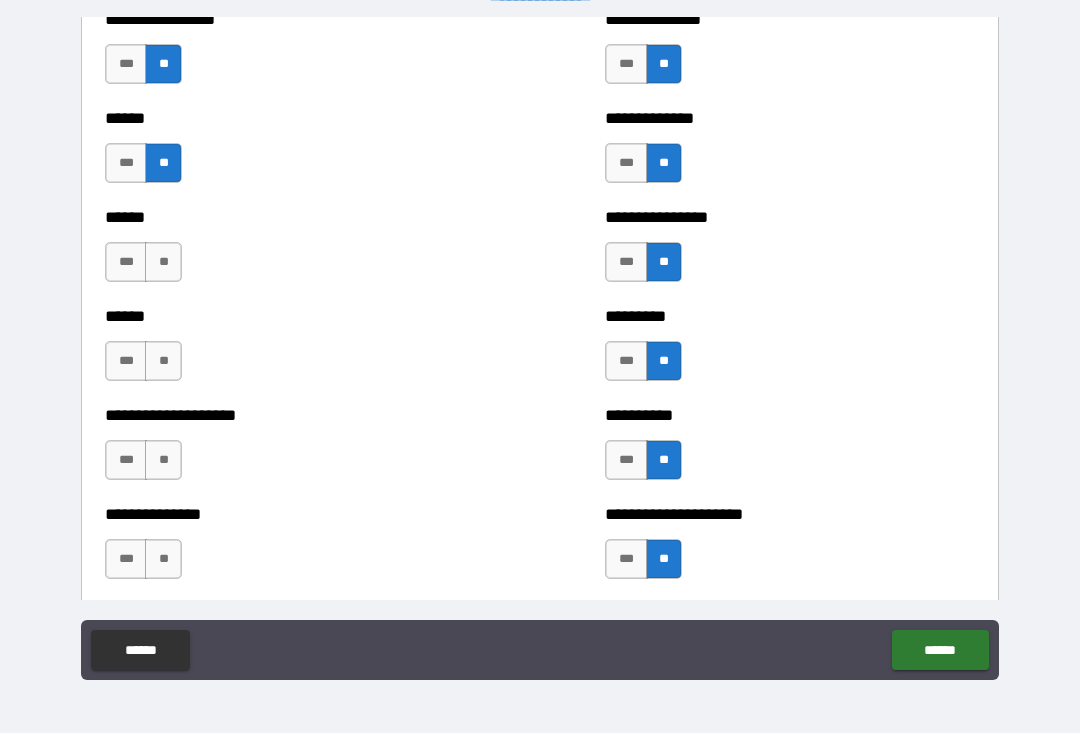 click on "**" at bounding box center (163, 263) 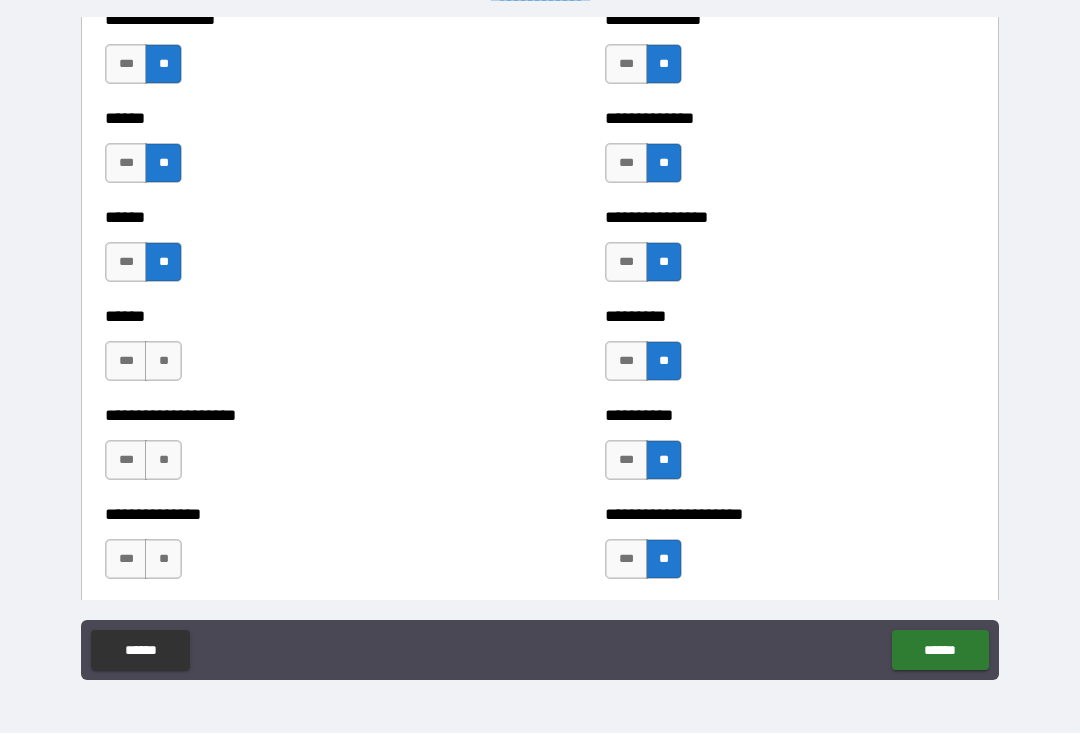 click on "**" at bounding box center (163, 362) 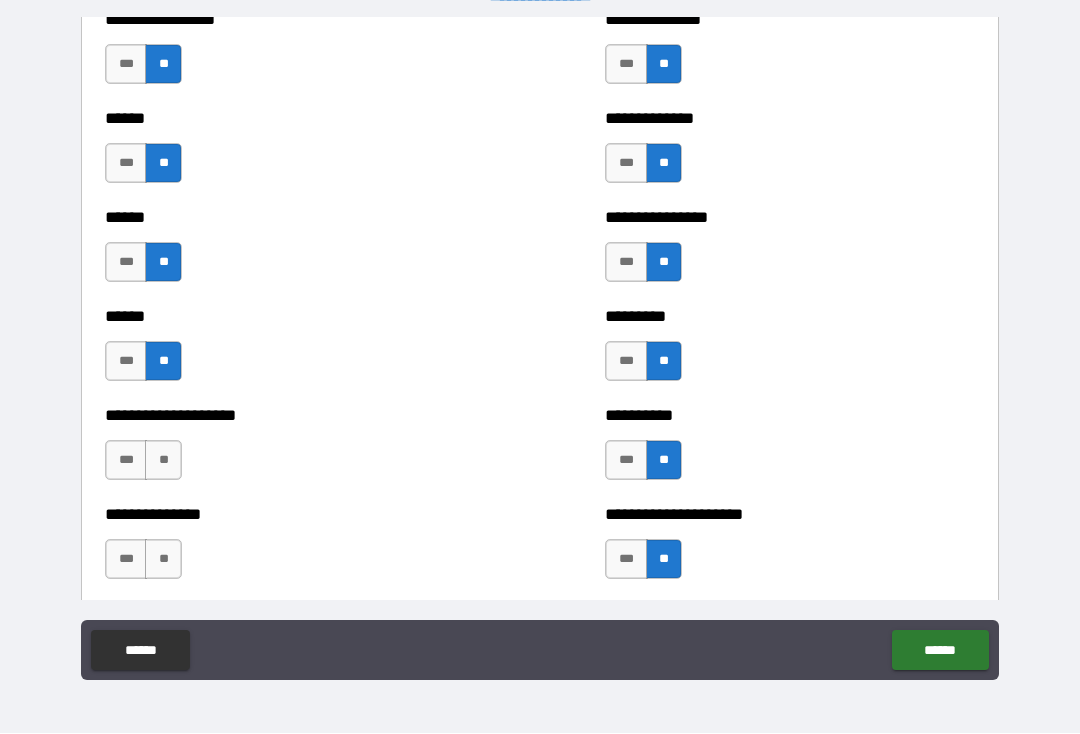 click on "***" at bounding box center (126, 461) 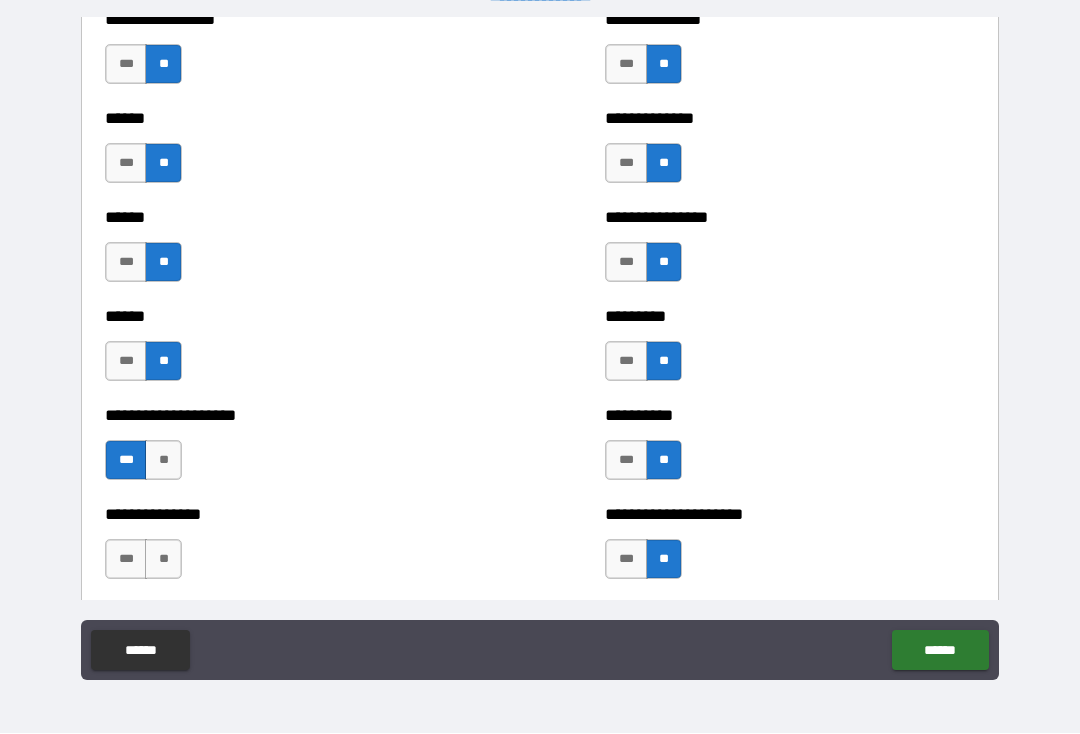click on "**" at bounding box center (163, 560) 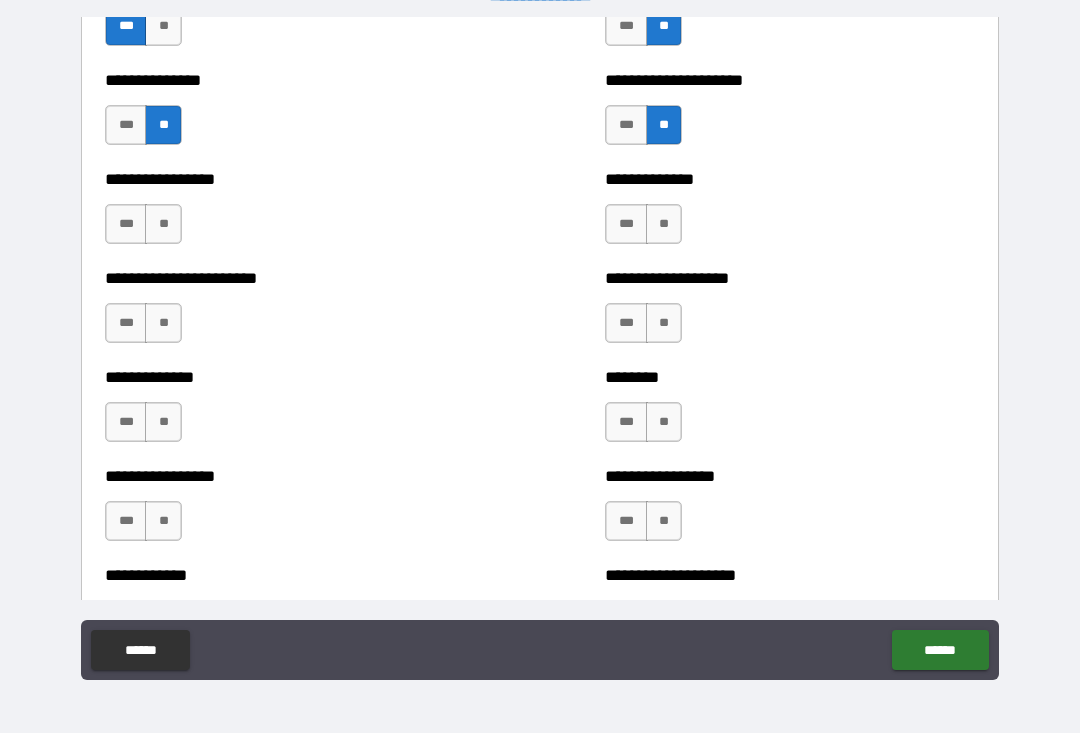 scroll, scrollTop: 3376, scrollLeft: 0, axis: vertical 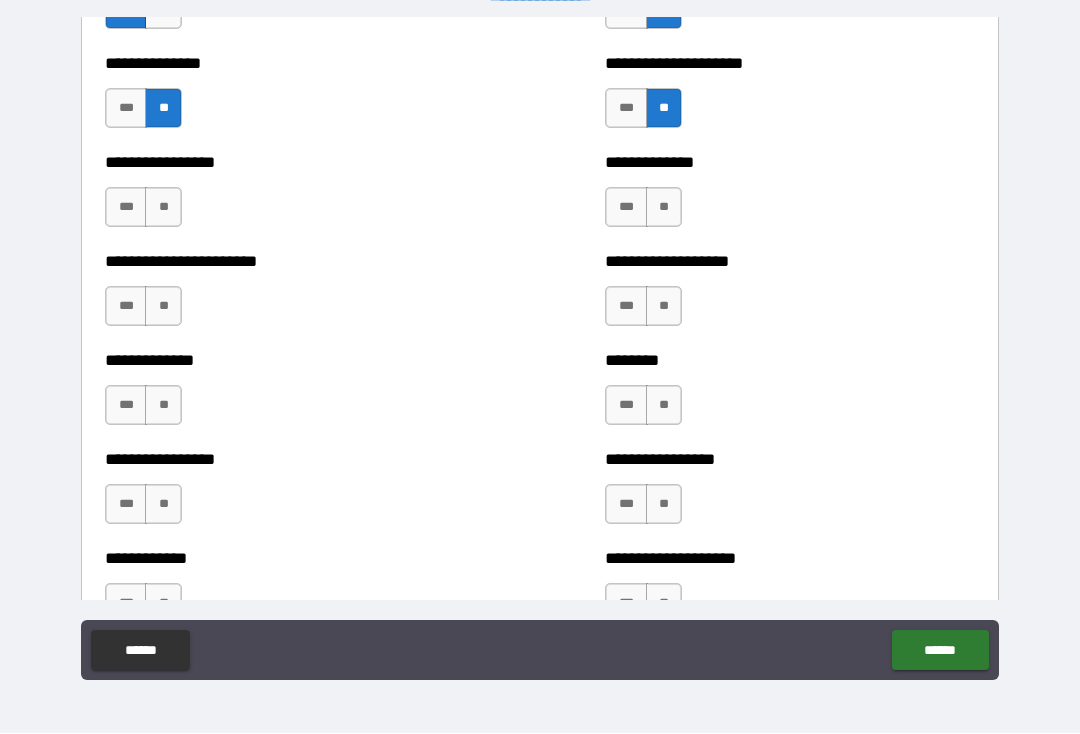 click on "**" at bounding box center (163, 208) 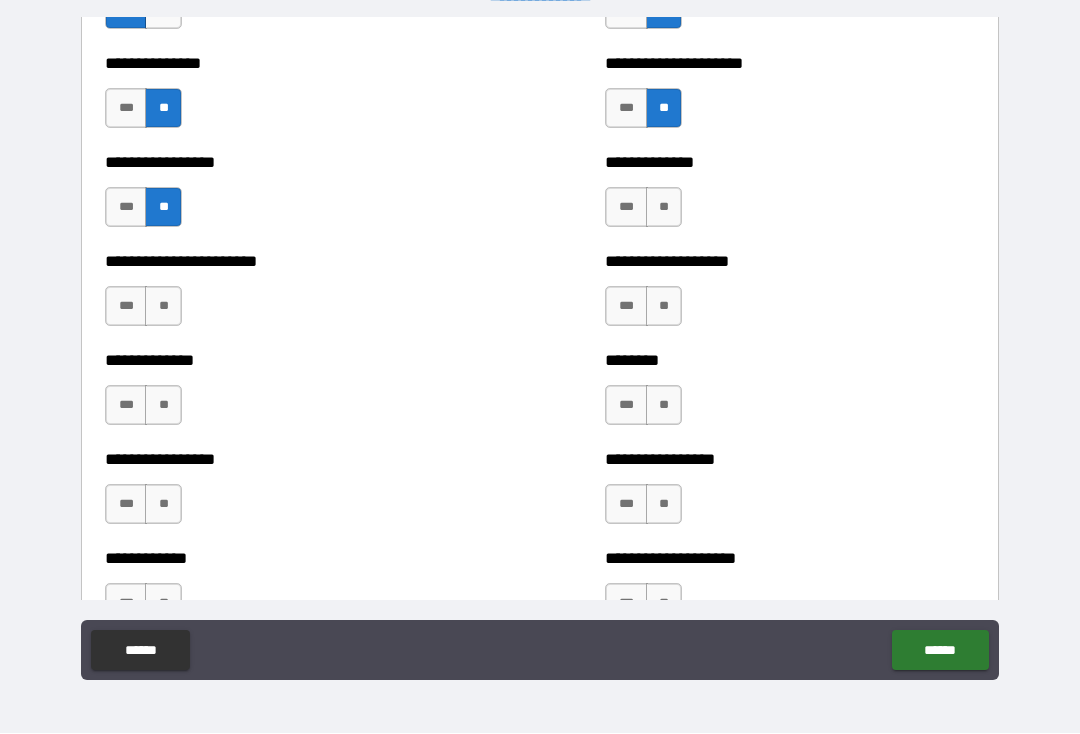 click on "**" at bounding box center (163, 307) 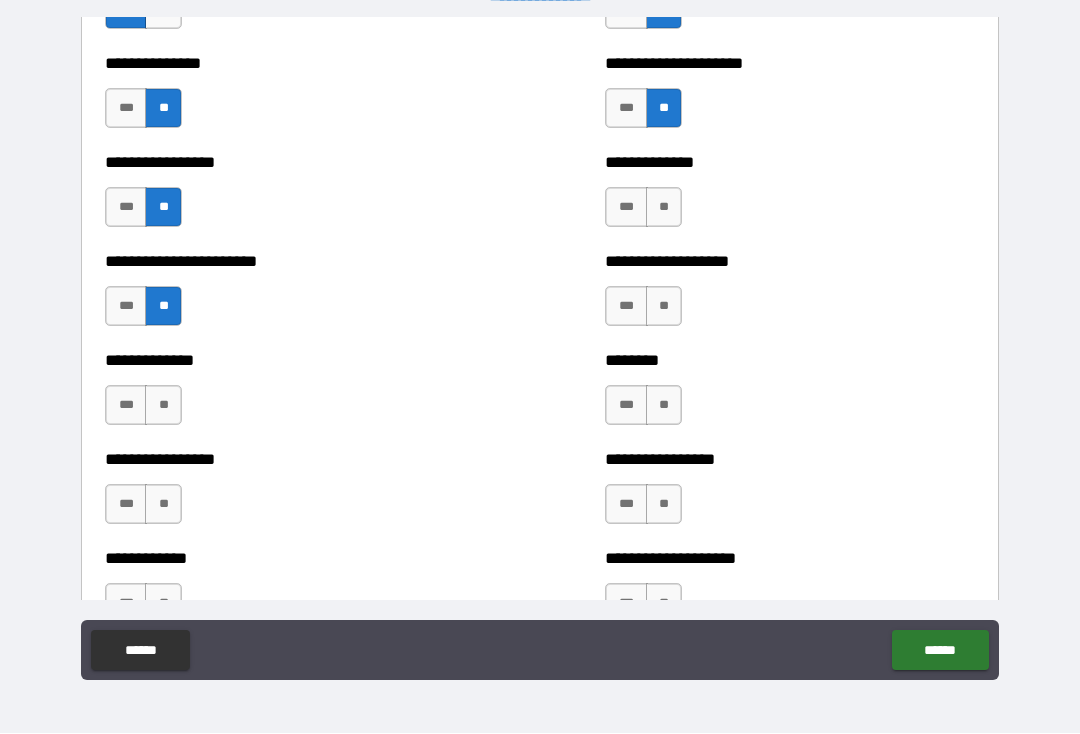 click on "**" at bounding box center (163, 406) 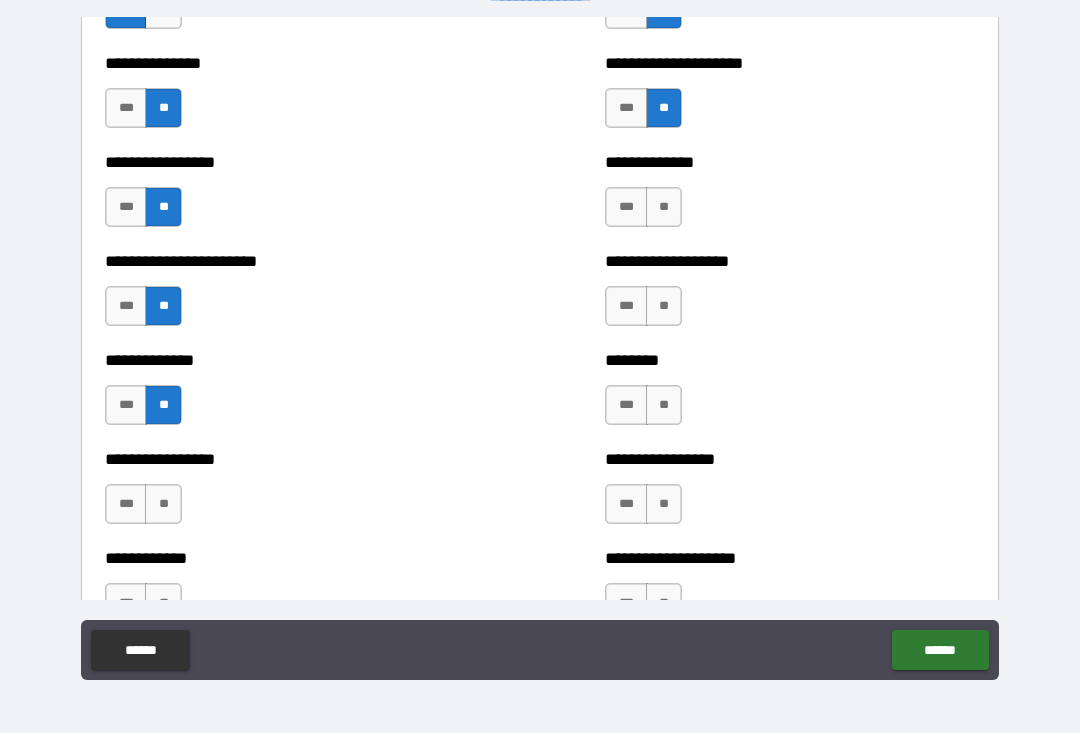 click on "**" at bounding box center (163, 505) 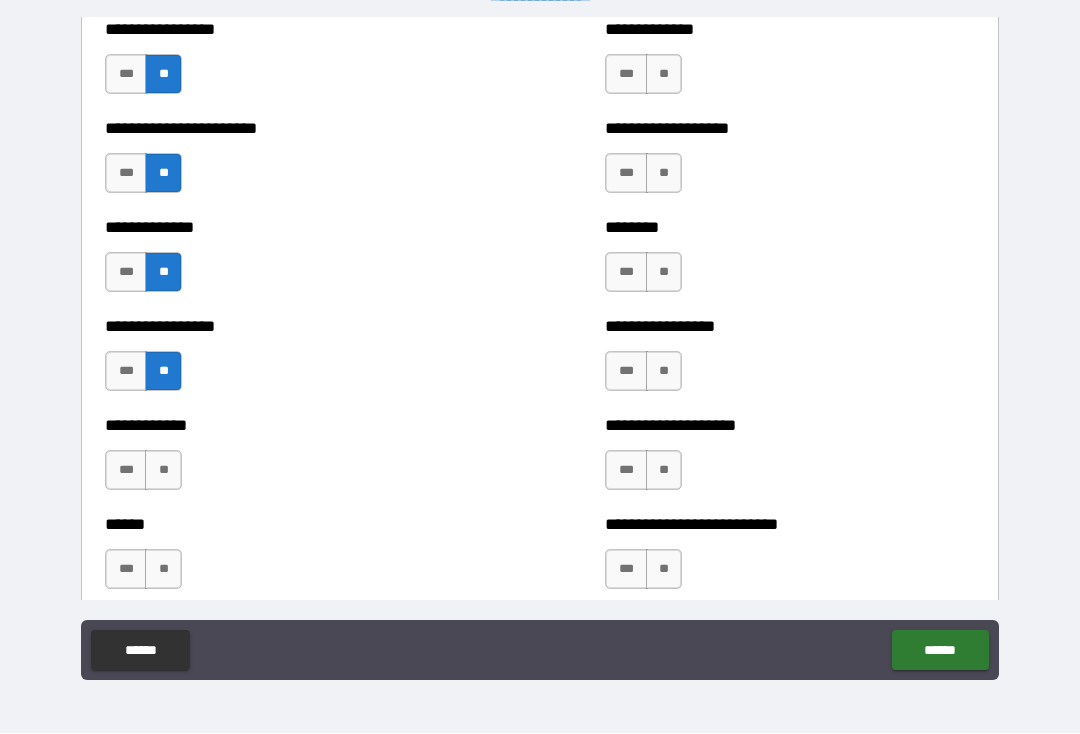 scroll, scrollTop: 3504, scrollLeft: 0, axis: vertical 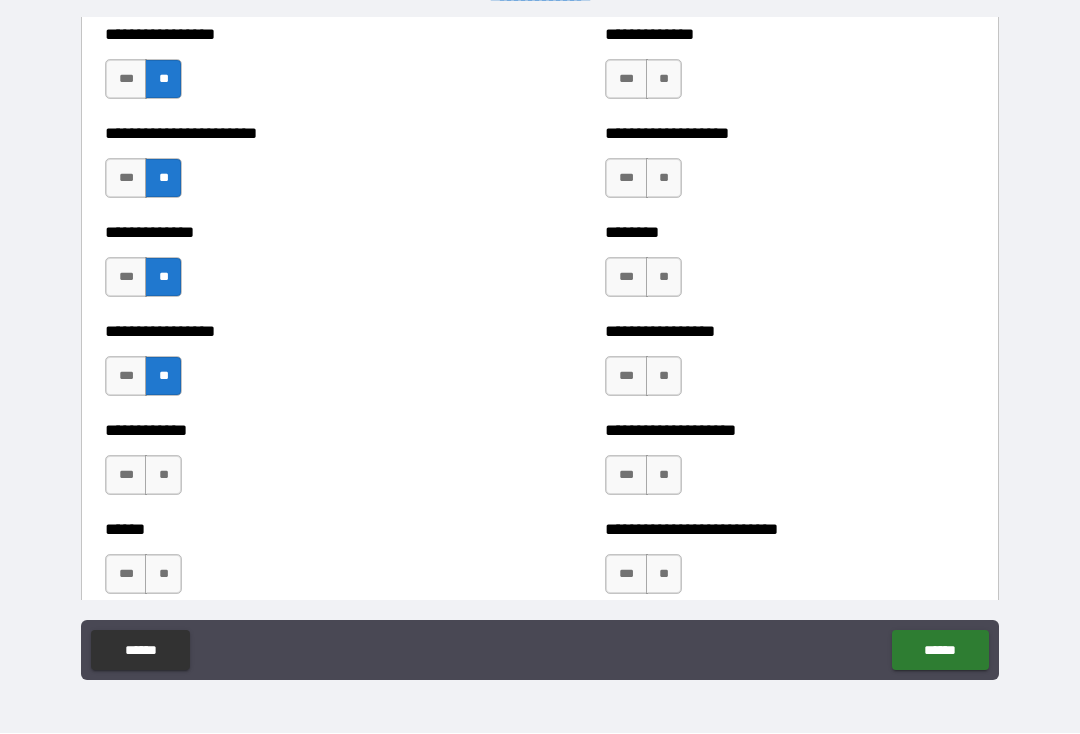 click on "**" at bounding box center [163, 476] 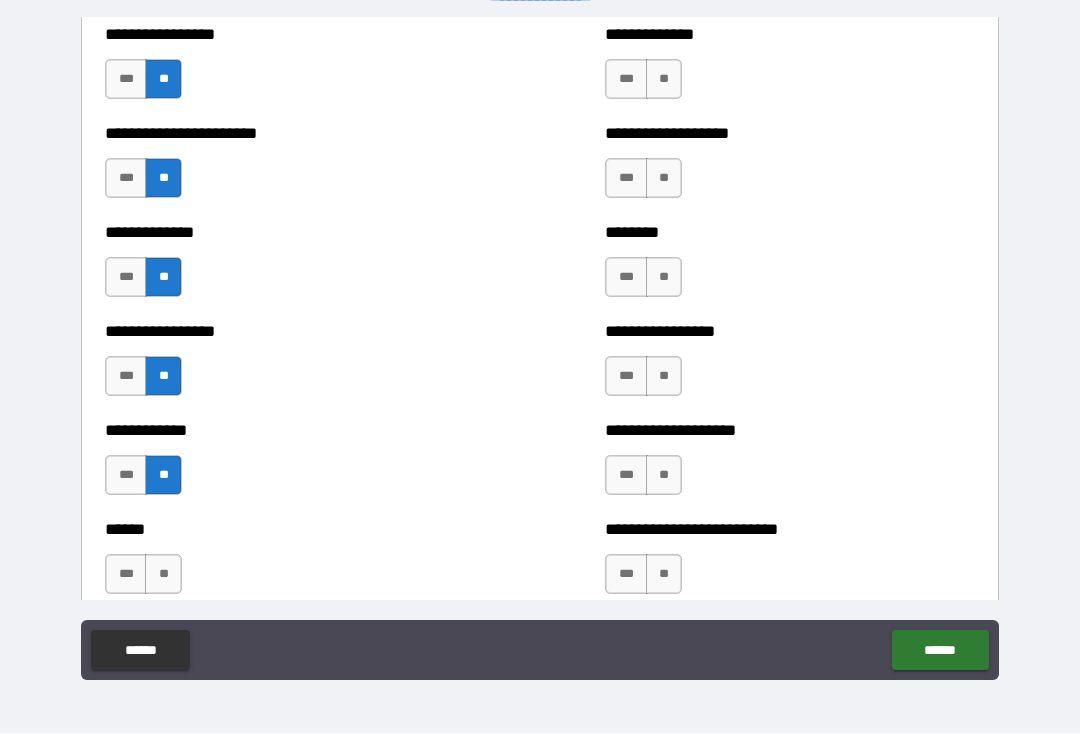 click on "**" at bounding box center (163, 575) 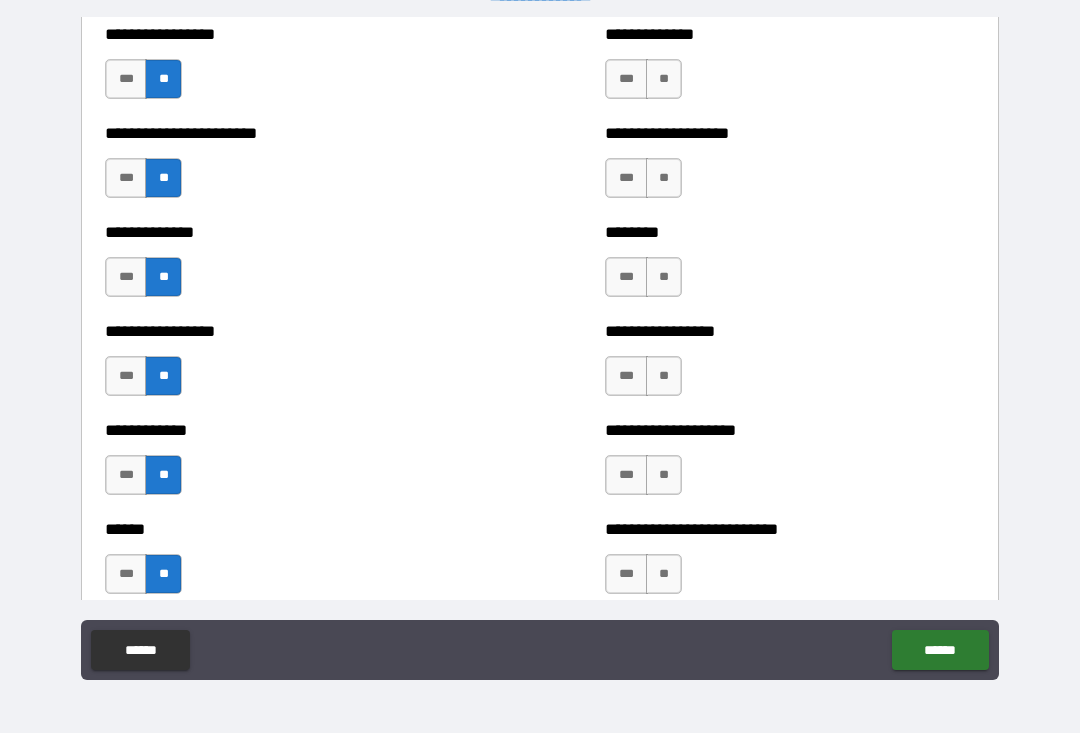 click on "**" at bounding box center (664, 80) 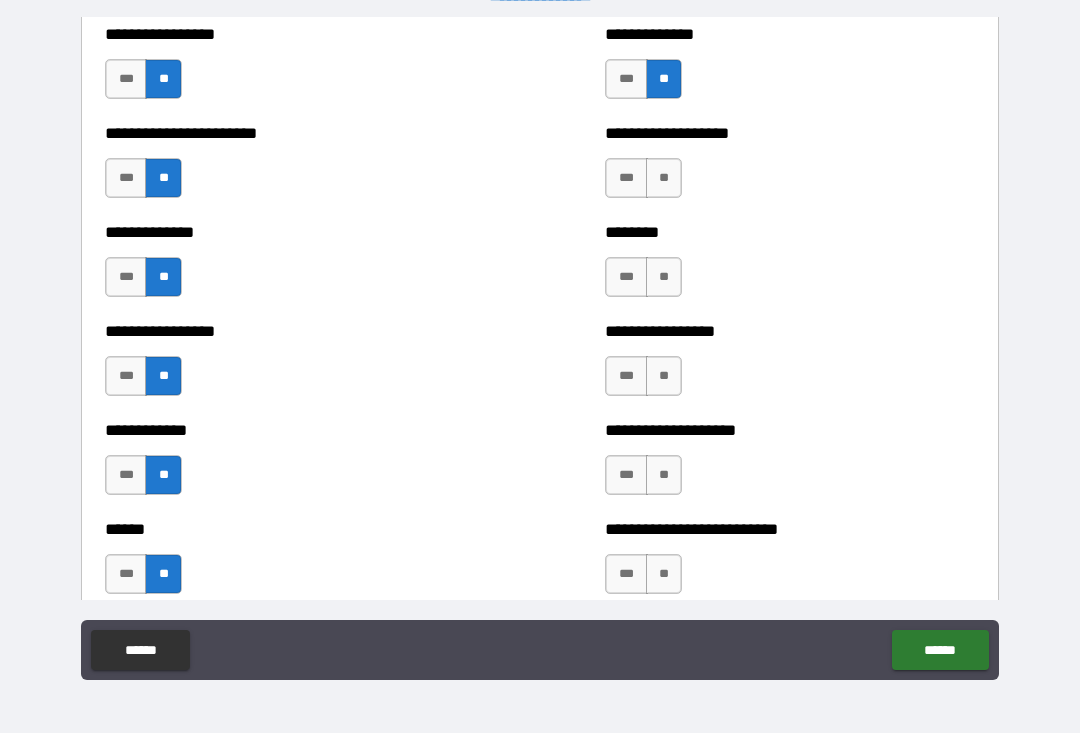 click on "**" at bounding box center [664, 179] 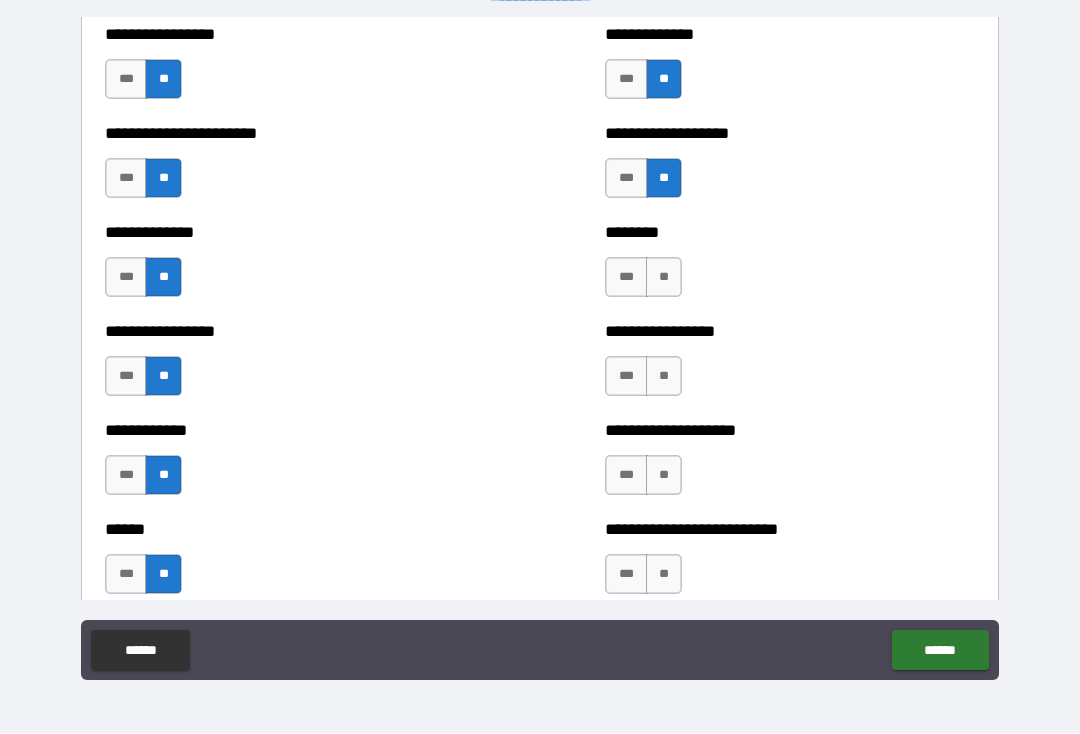 click on "**" at bounding box center [664, 278] 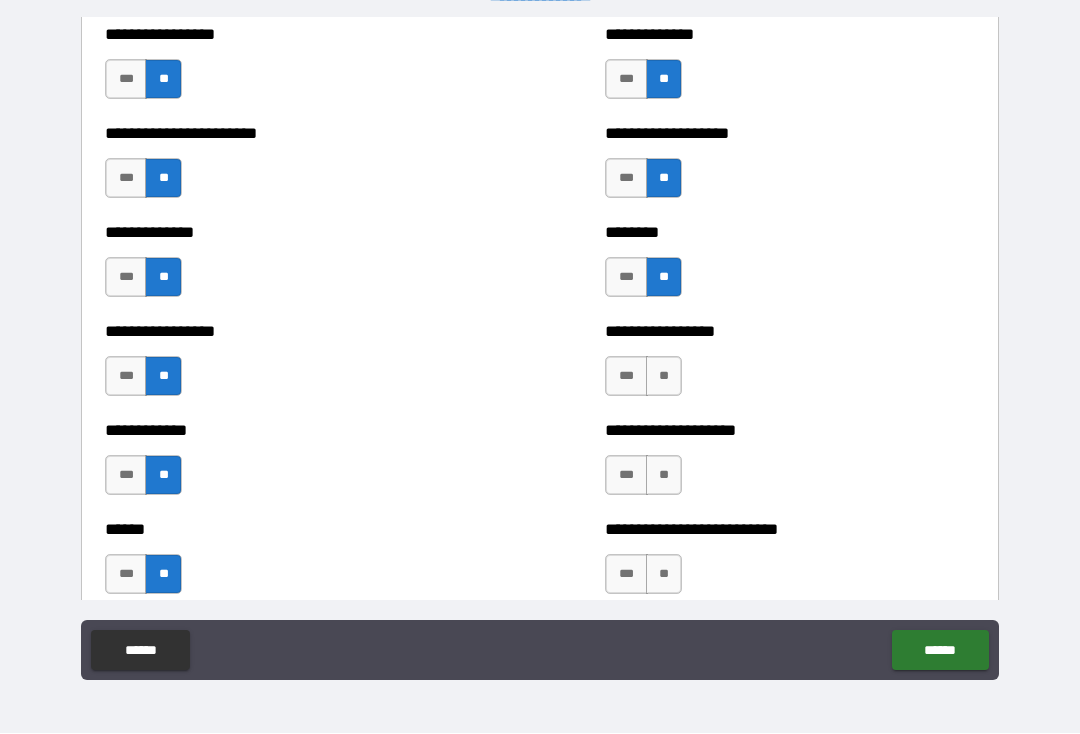click on "**" at bounding box center [664, 377] 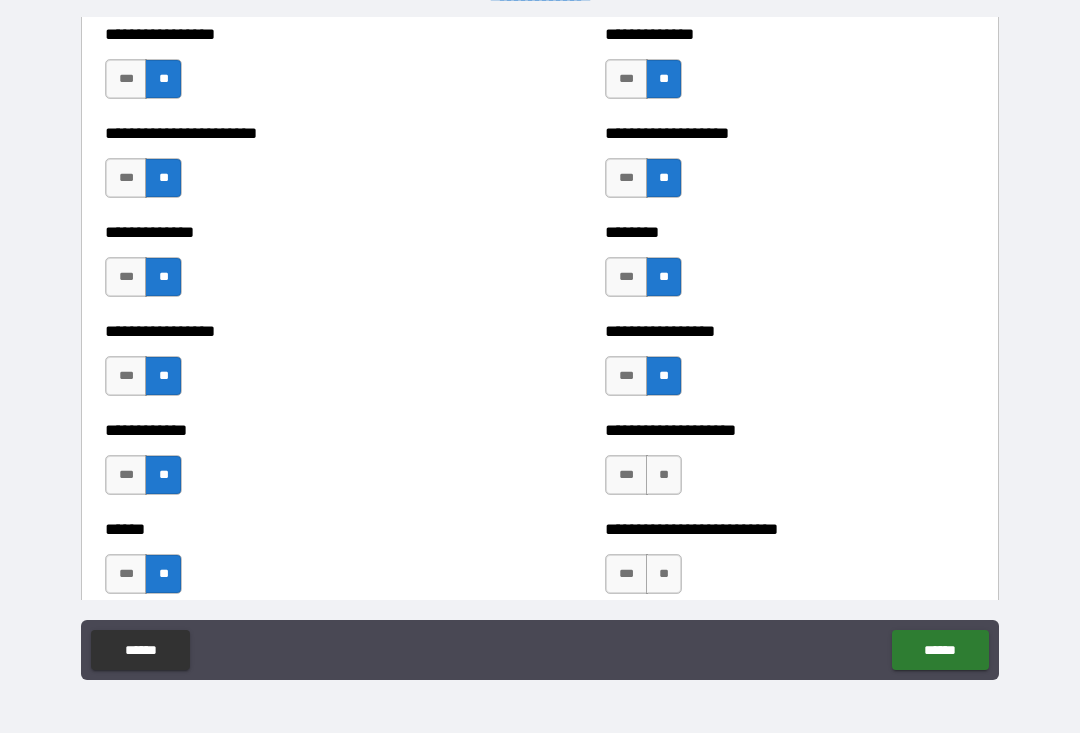 click on "**" at bounding box center [664, 476] 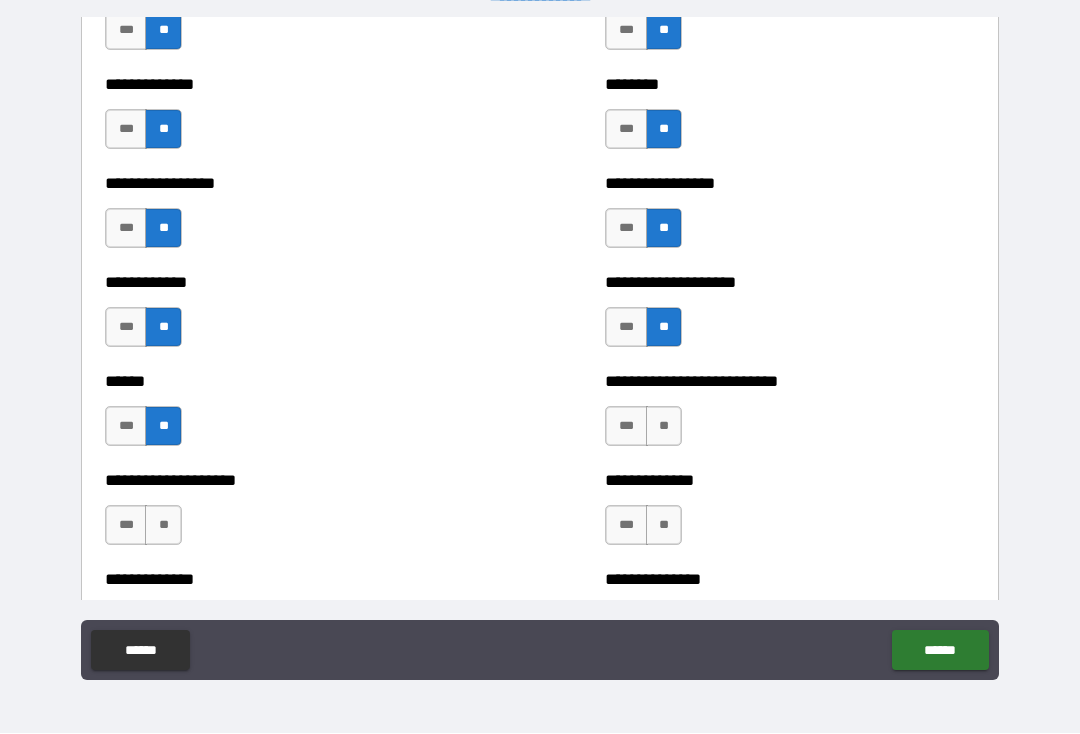 scroll, scrollTop: 3660, scrollLeft: 0, axis: vertical 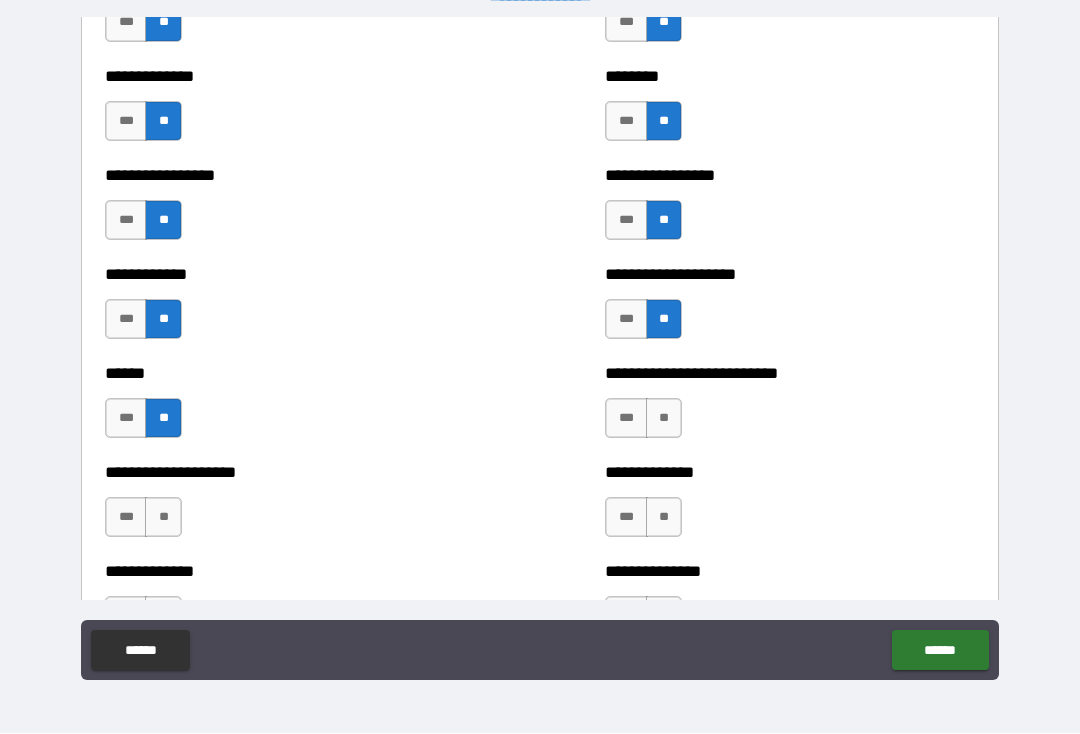 click on "**" at bounding box center (664, 419) 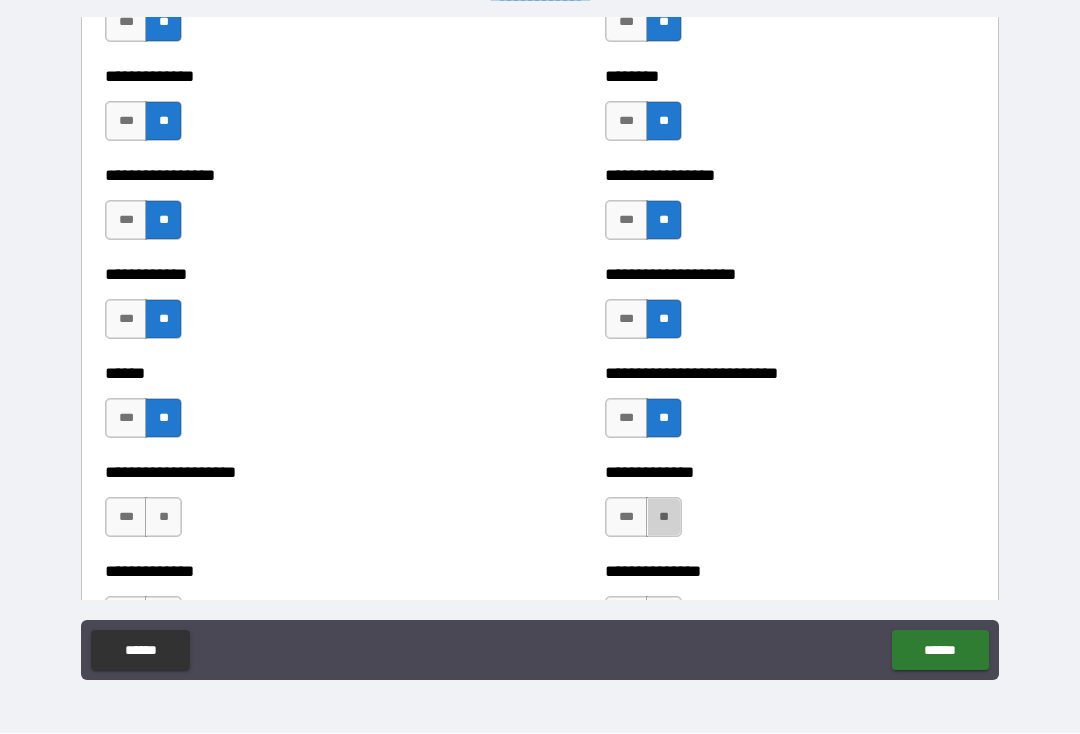click on "**" at bounding box center (664, 518) 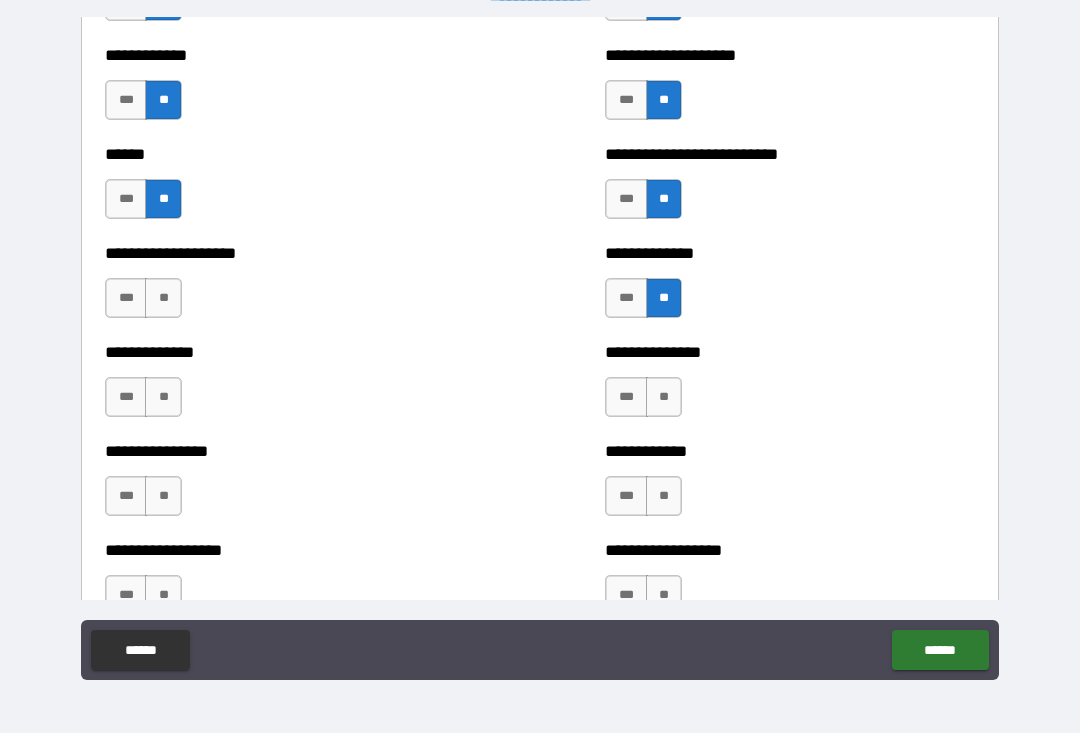 scroll, scrollTop: 3907, scrollLeft: 0, axis: vertical 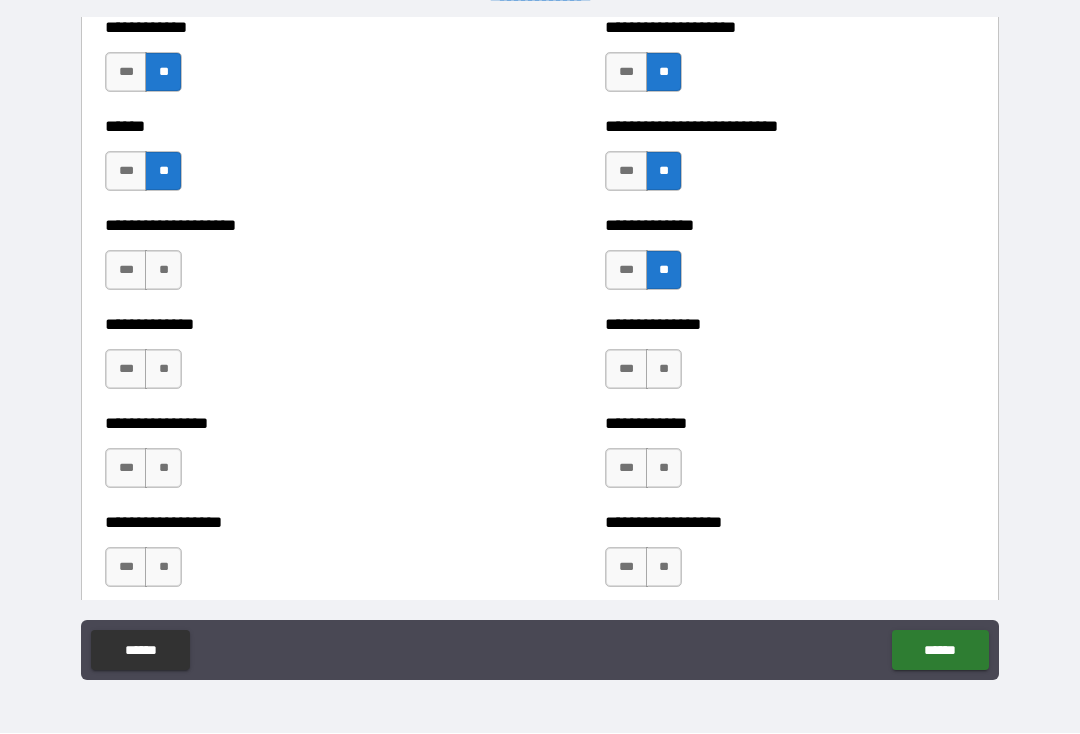 click on "**" at bounding box center (163, 271) 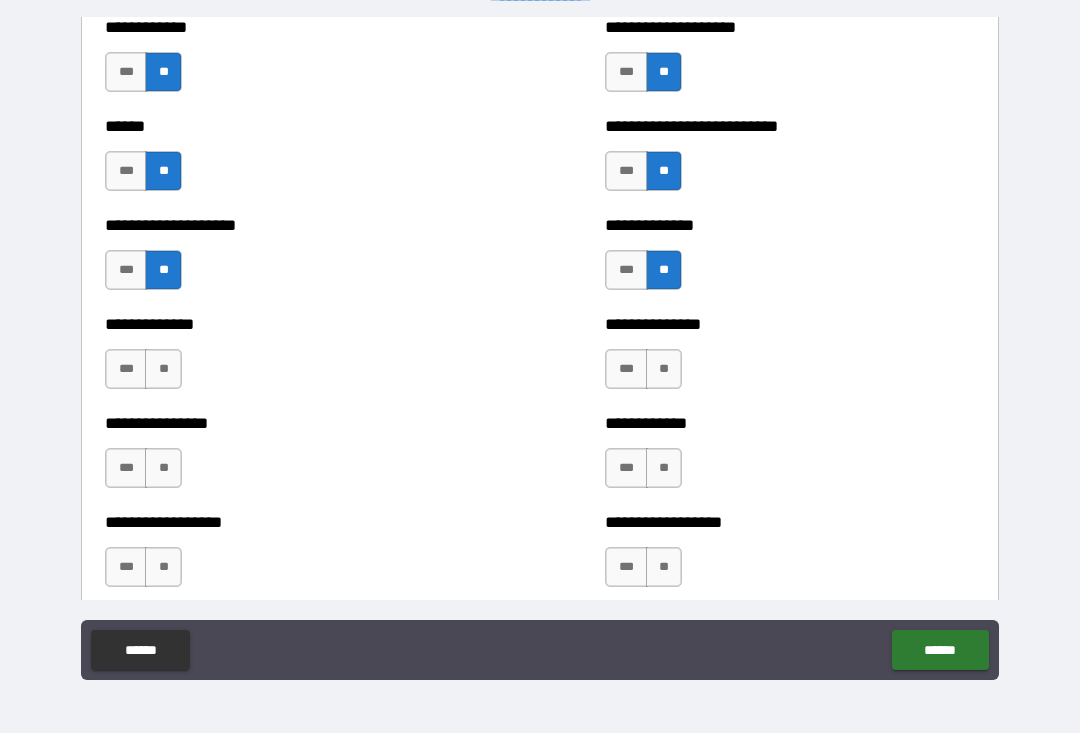 click on "**" at bounding box center [163, 370] 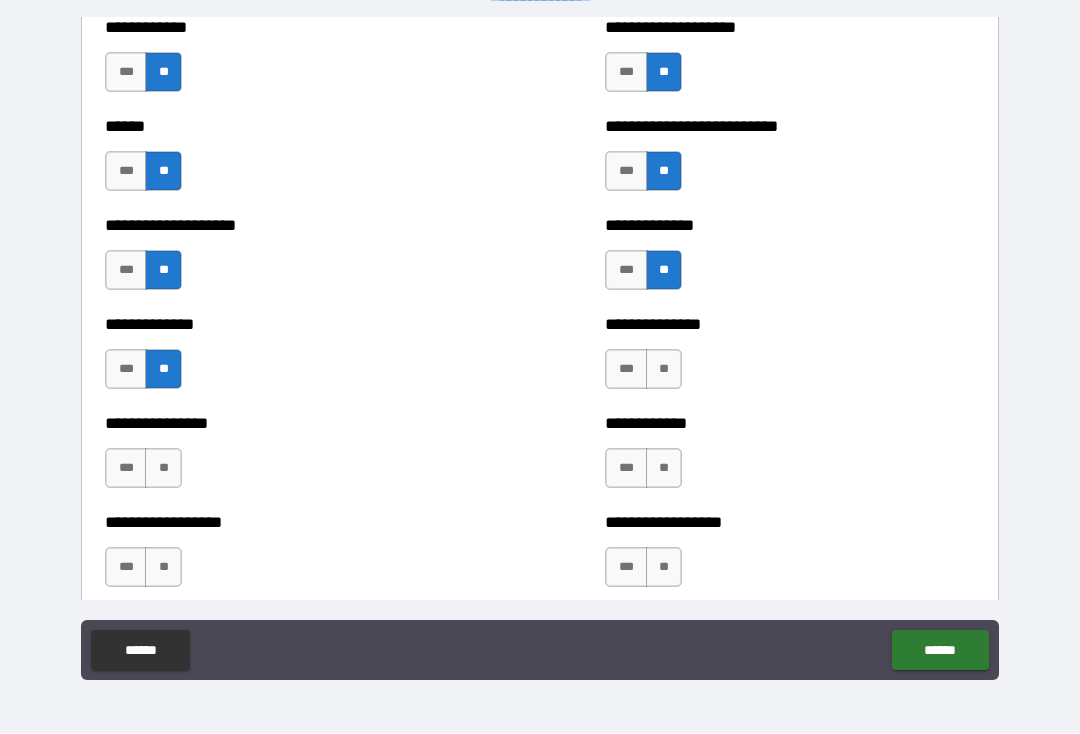 click on "**" at bounding box center (163, 469) 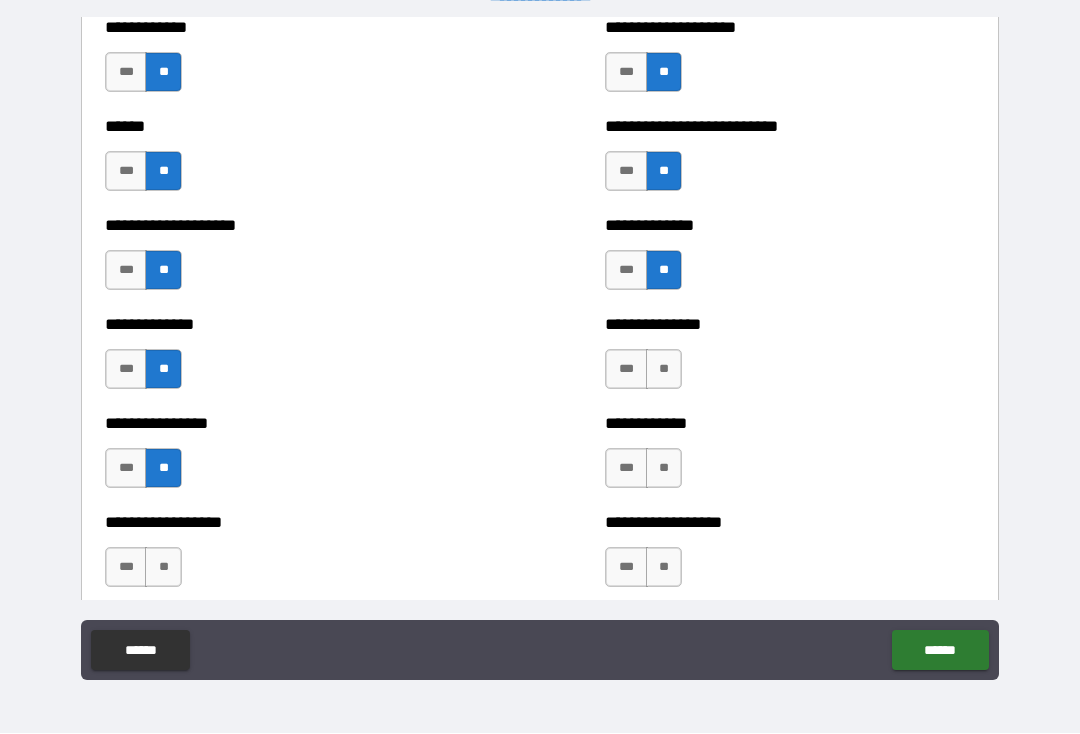 click on "**" at bounding box center [163, 568] 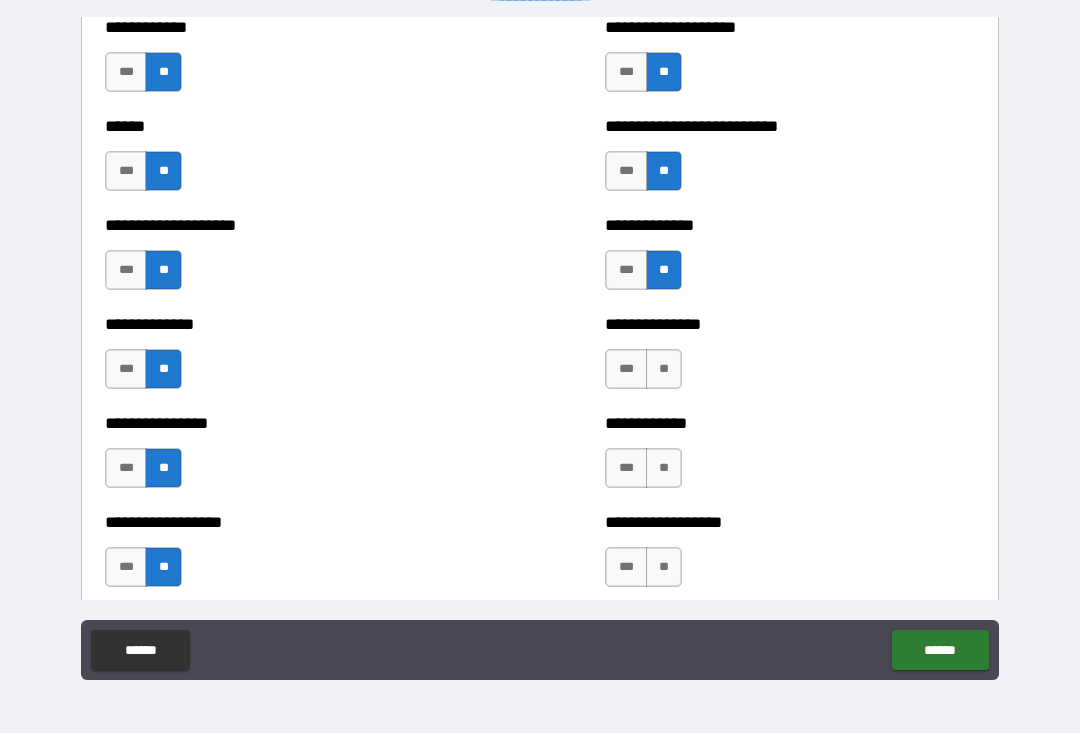 click on "**" at bounding box center (664, 370) 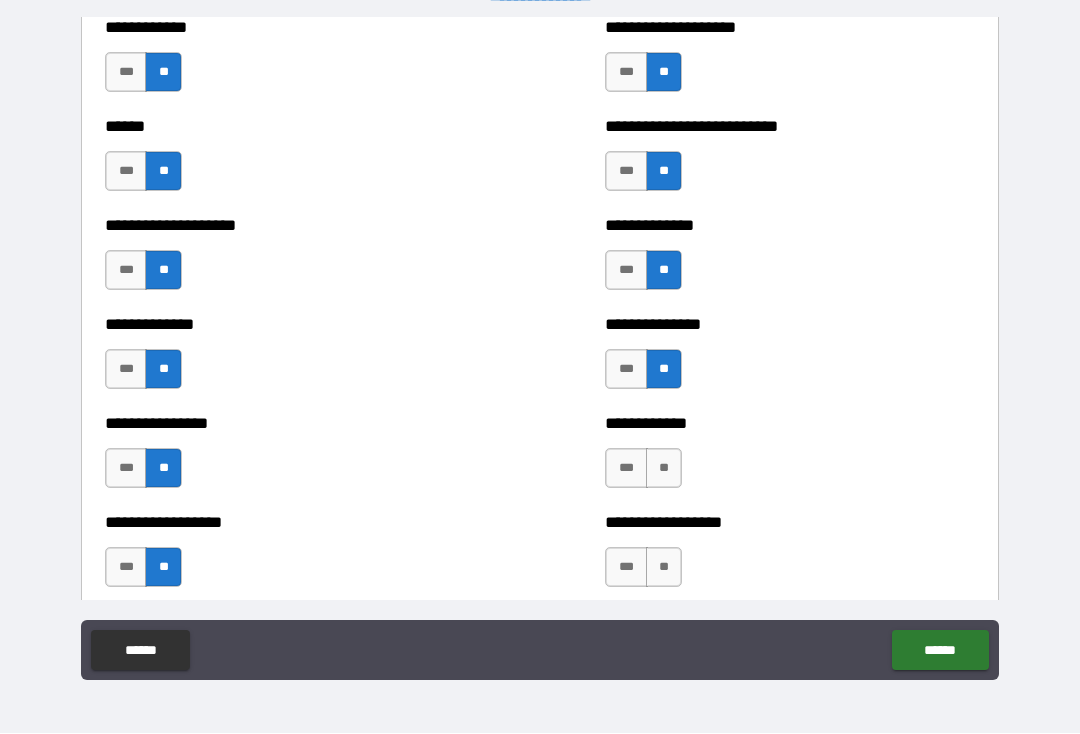 click on "**" at bounding box center (664, 469) 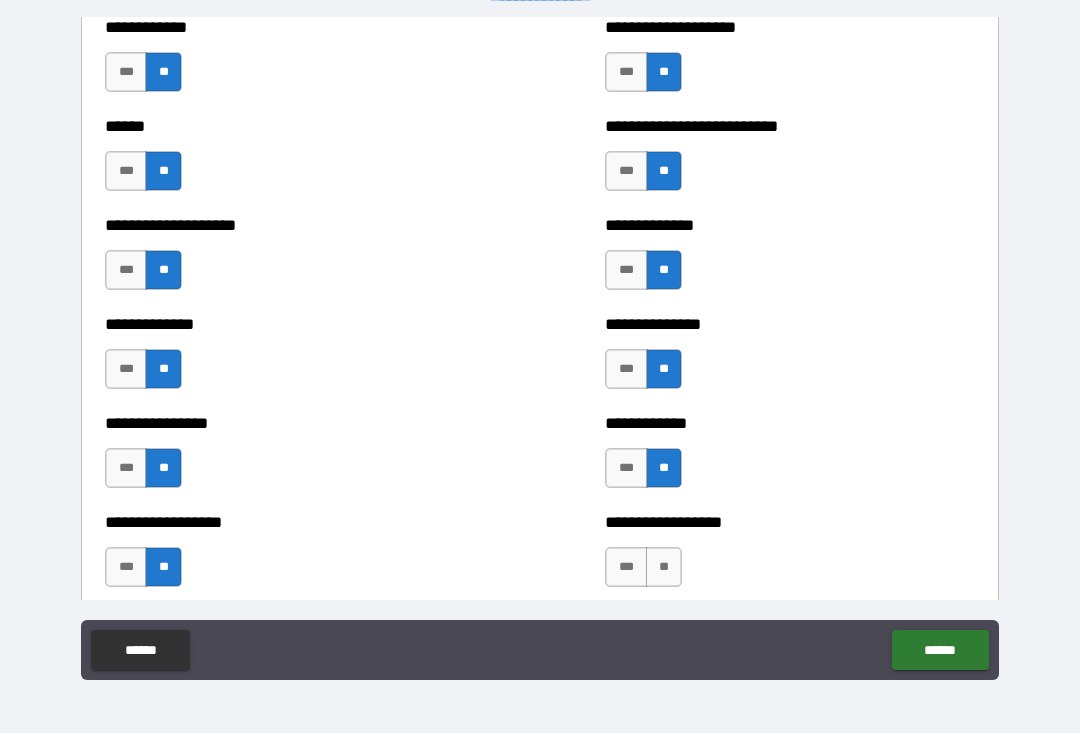 click on "**" at bounding box center (664, 568) 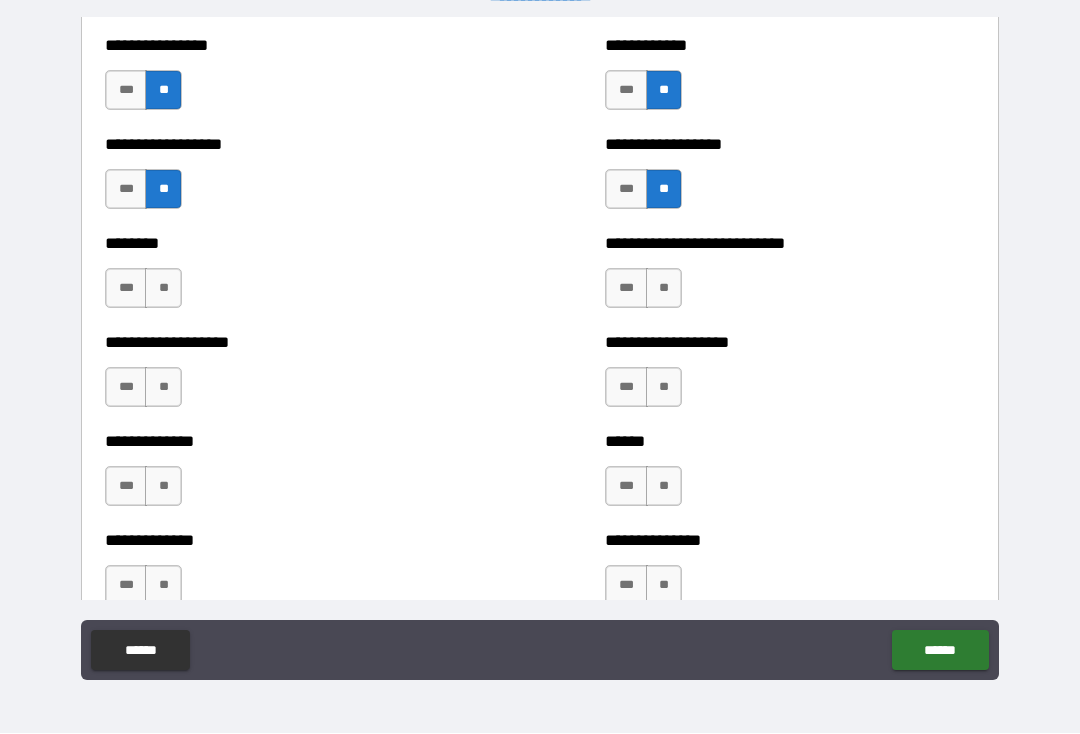 scroll, scrollTop: 4287, scrollLeft: 0, axis: vertical 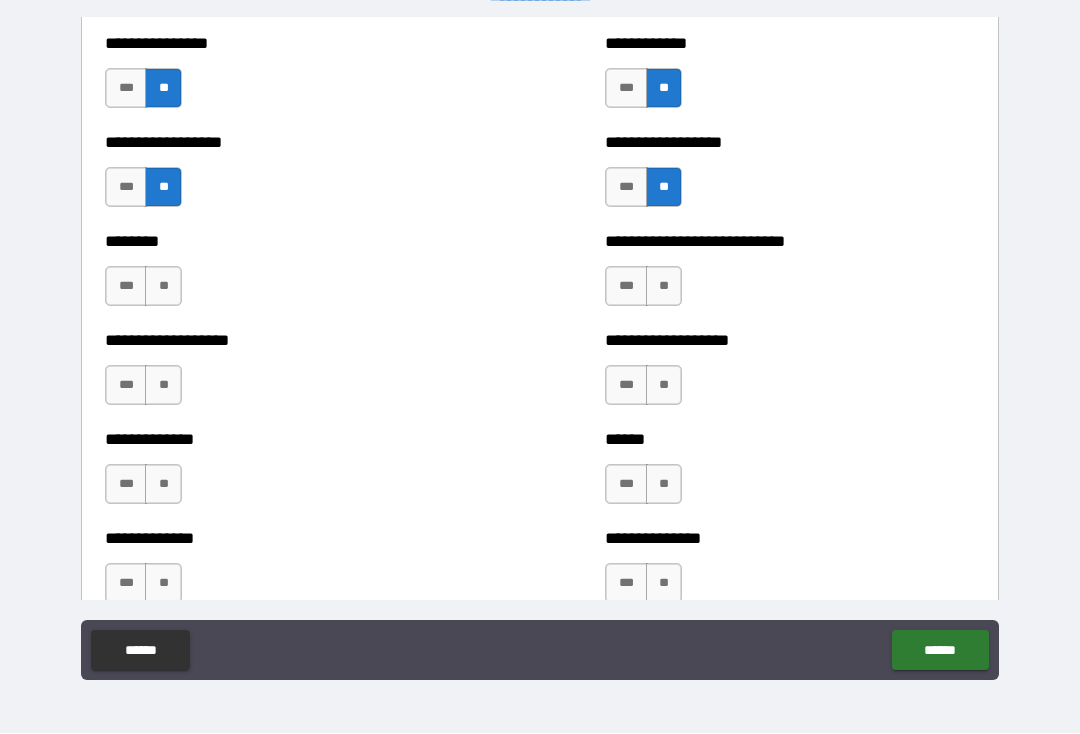 click on "**" at bounding box center (664, 287) 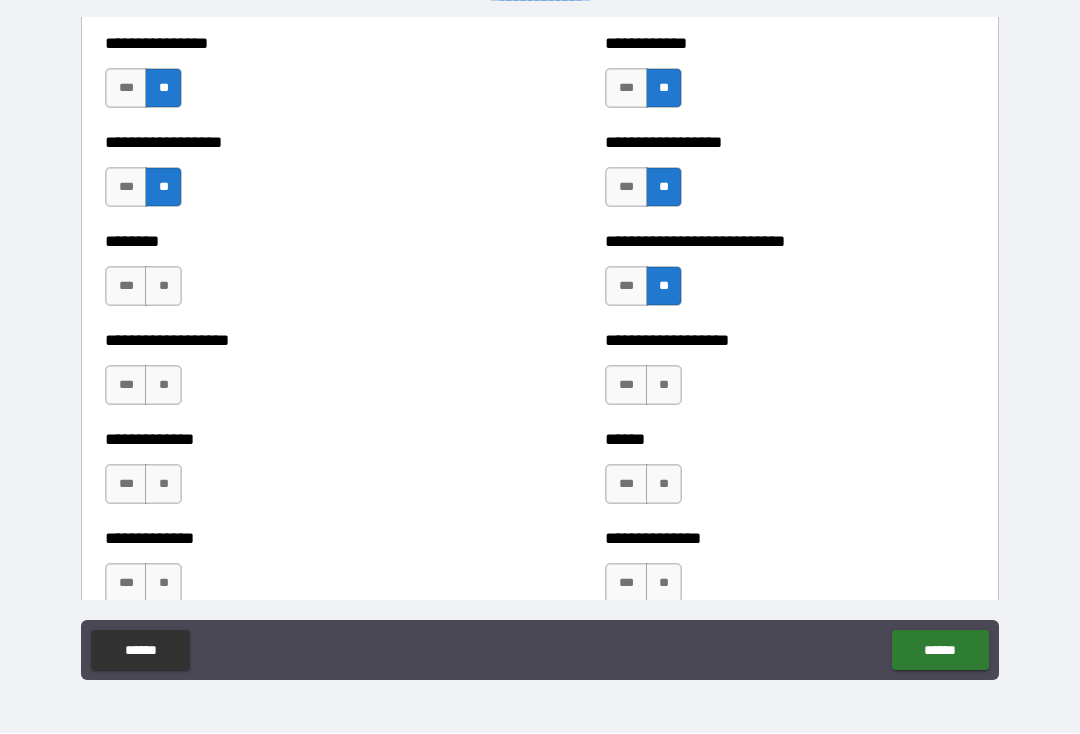 click on "**" at bounding box center (664, 386) 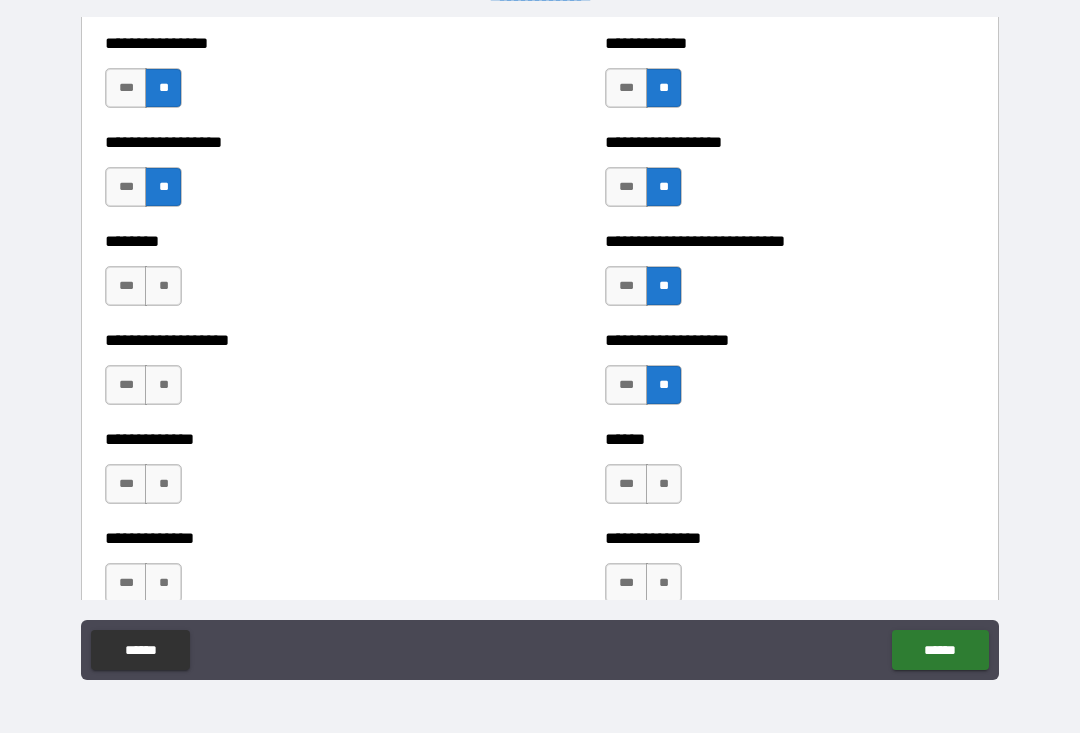 click on "**" at bounding box center (664, 485) 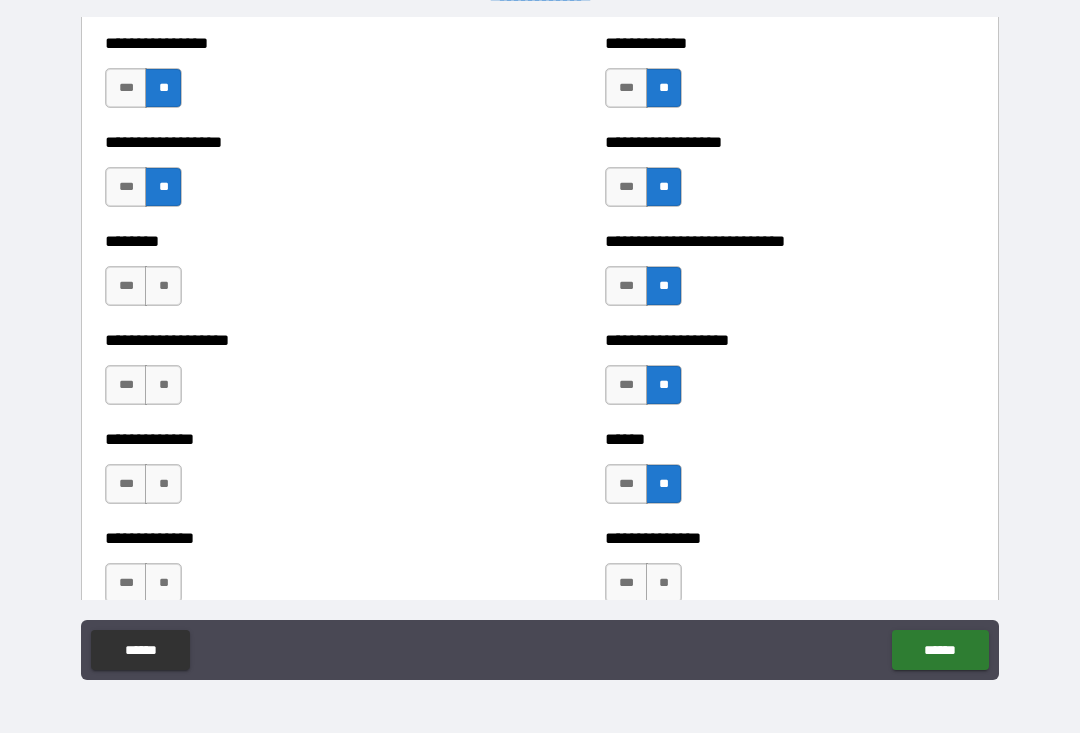 click on "**" at bounding box center [664, 584] 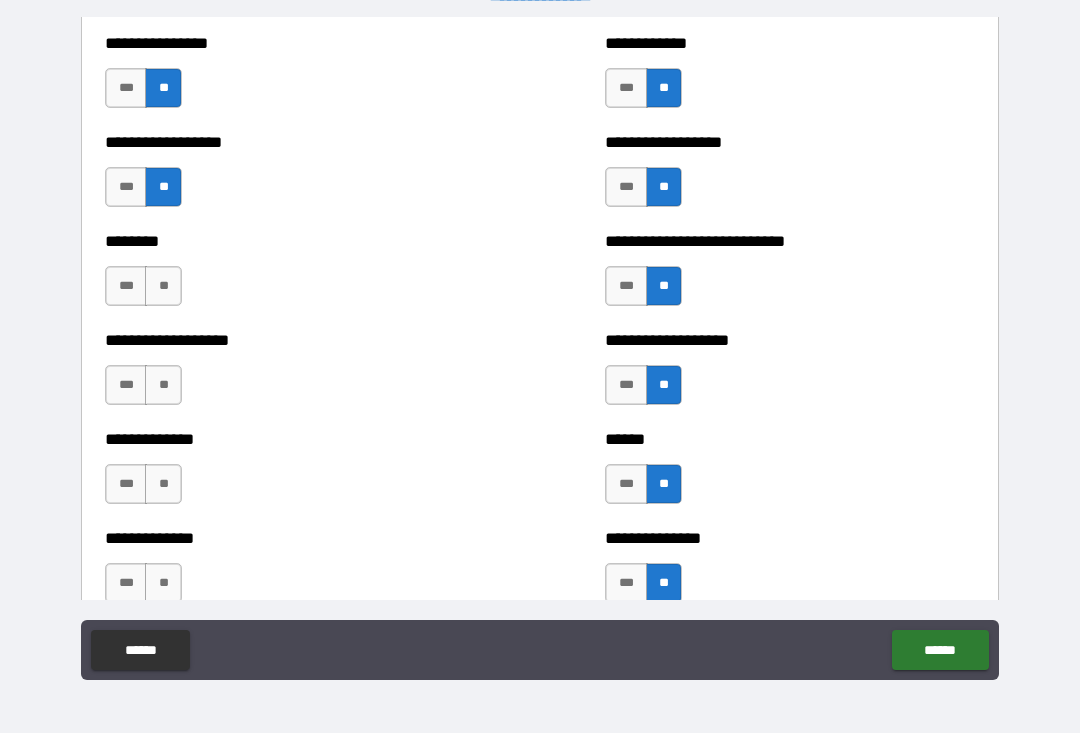 click on "**" at bounding box center (163, 287) 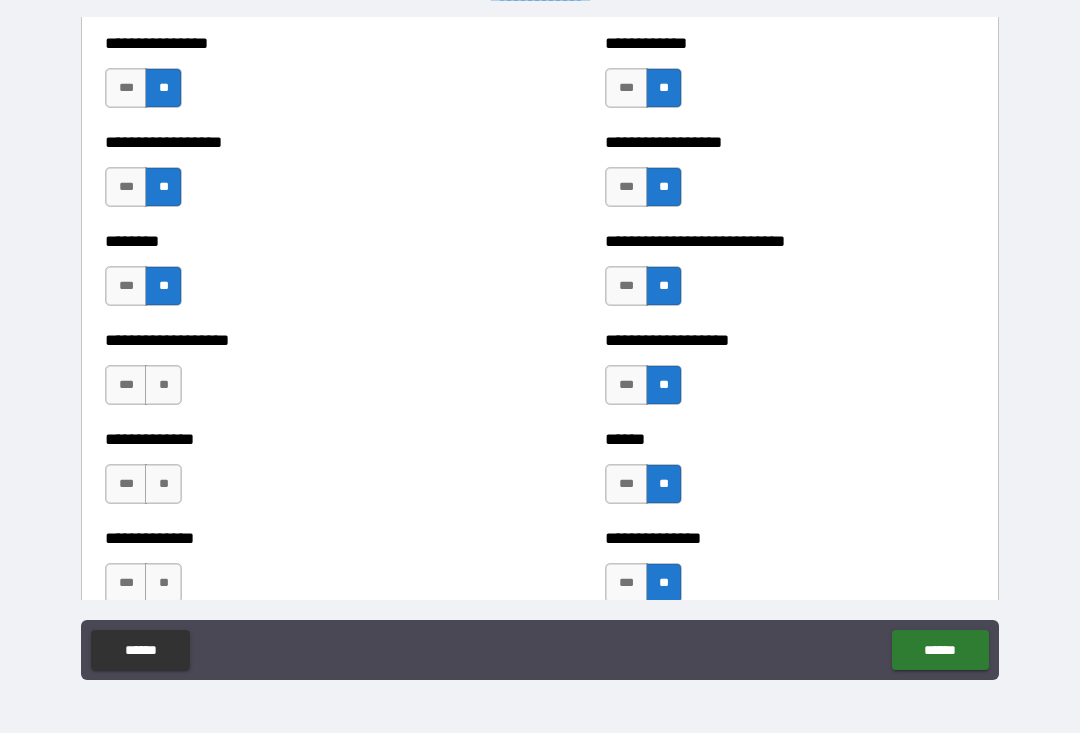 click on "**" at bounding box center [163, 386] 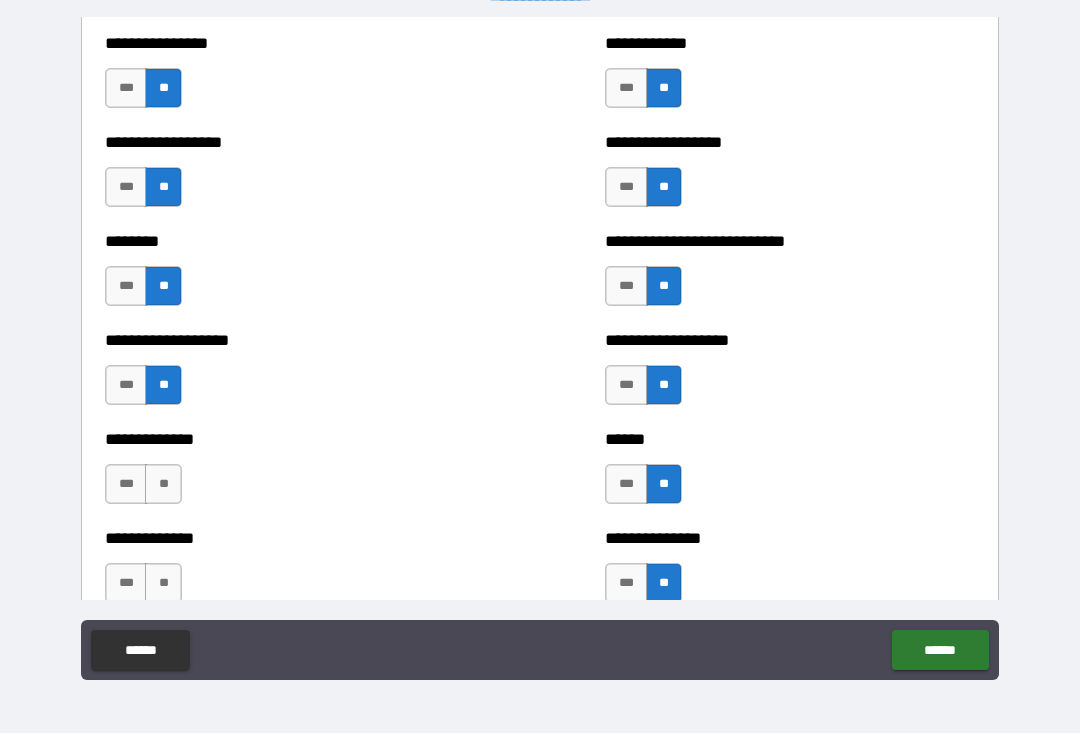 click on "**" at bounding box center [163, 485] 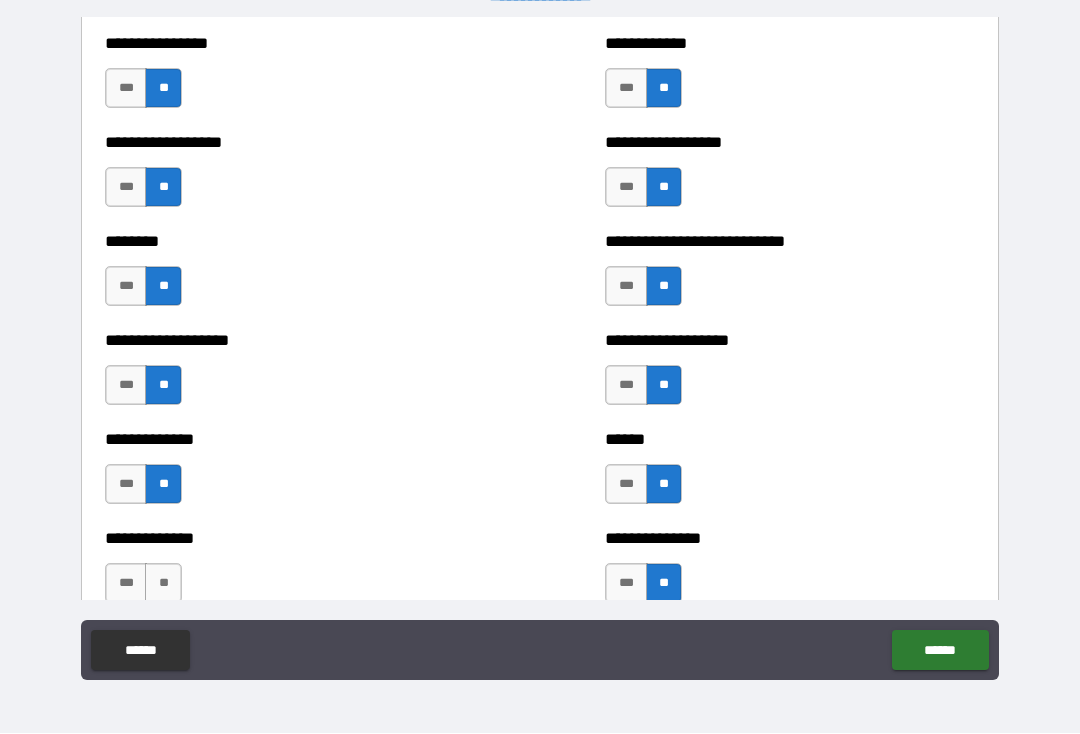 click on "**" at bounding box center (163, 584) 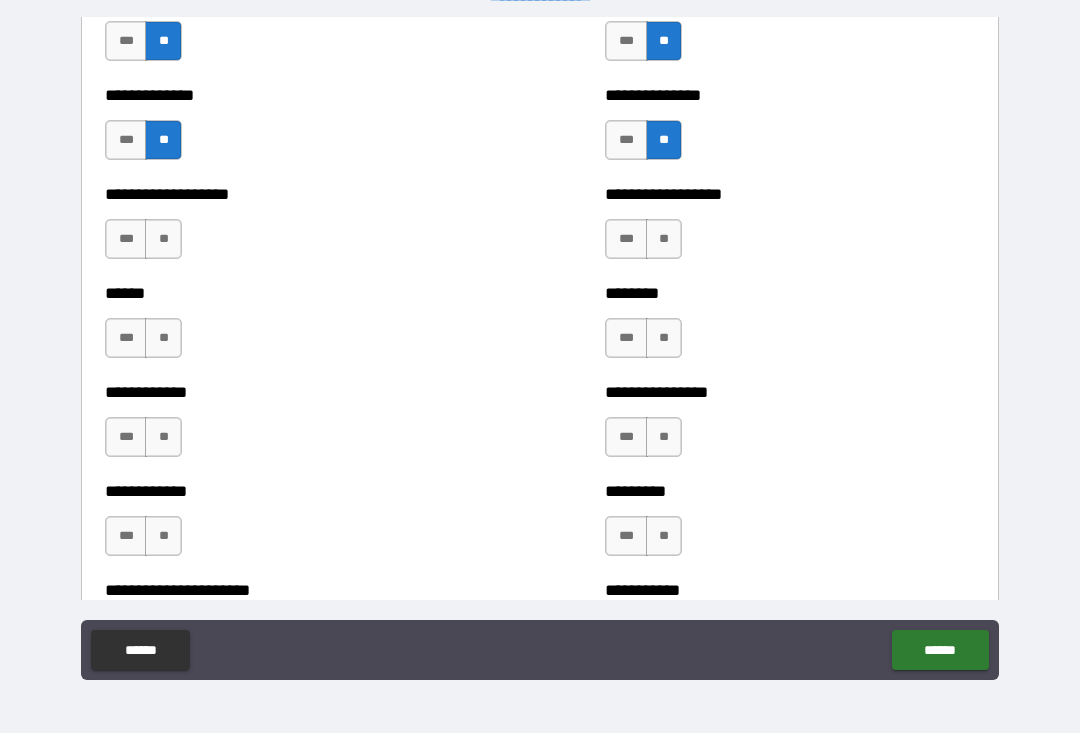 scroll, scrollTop: 4743, scrollLeft: 0, axis: vertical 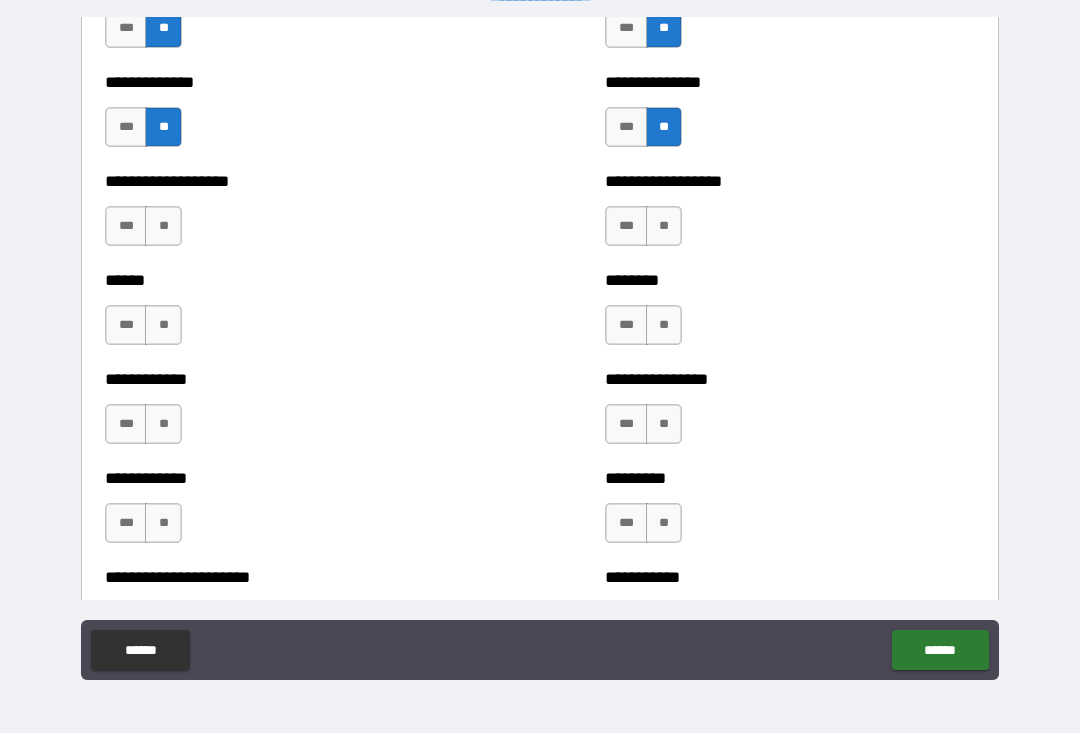 click on "**" at bounding box center (163, 227) 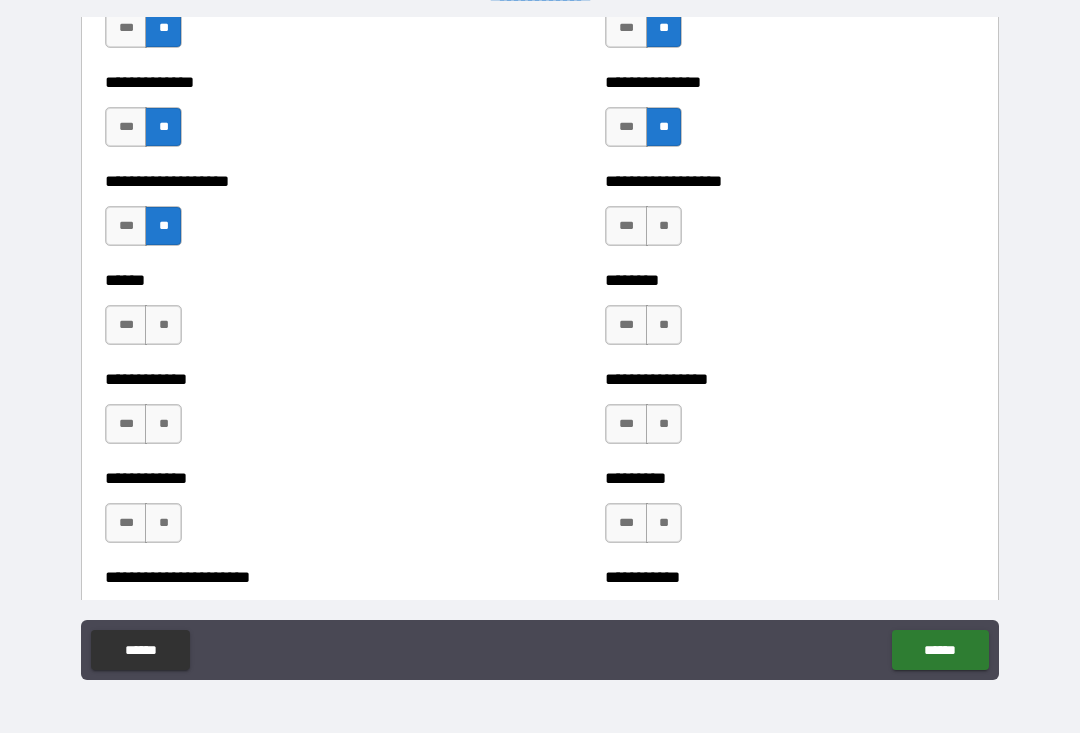click on "**" at bounding box center (163, 326) 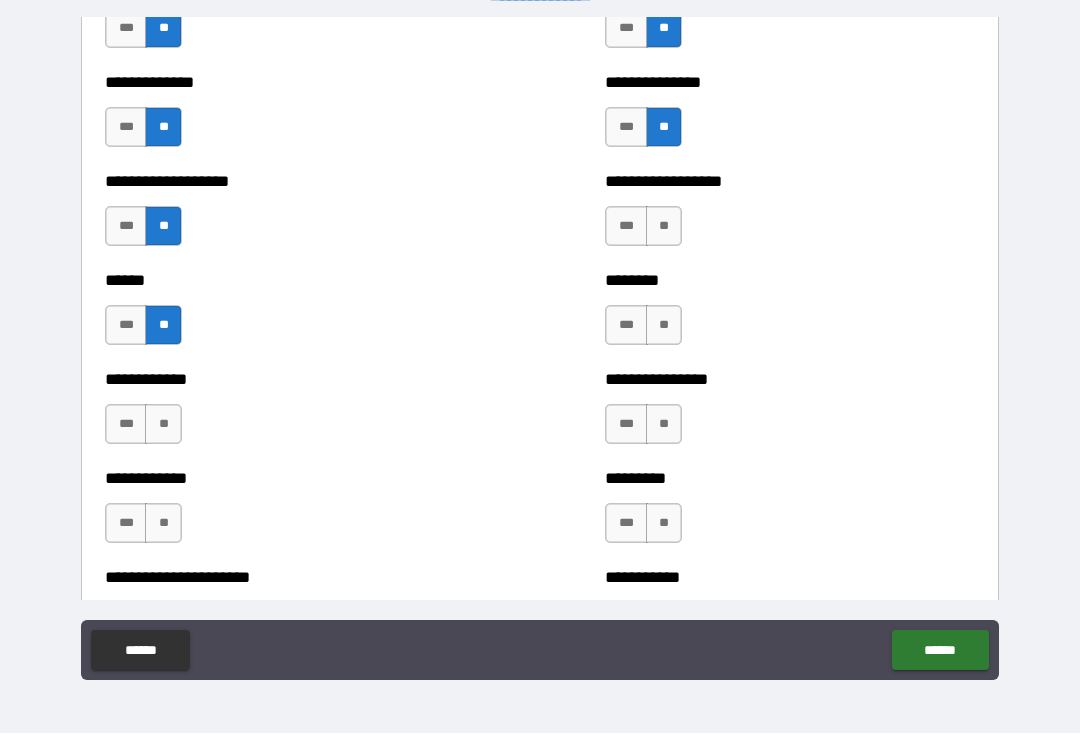 click on "**" at bounding box center [163, 425] 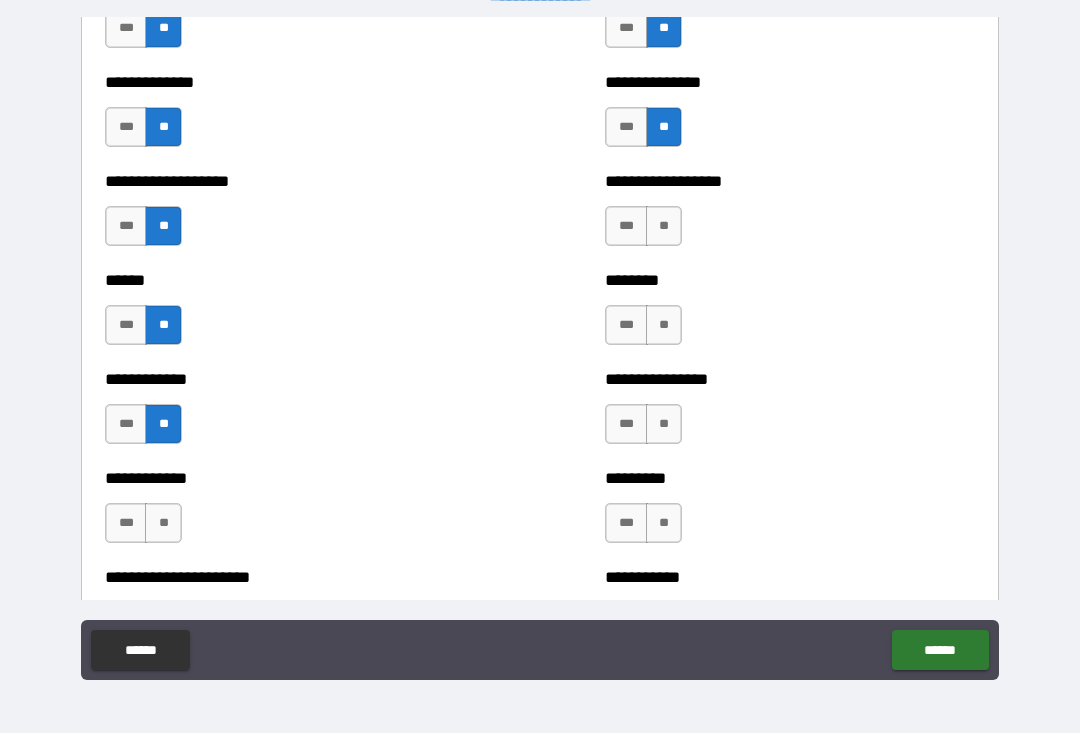 click on "**" at bounding box center (163, 524) 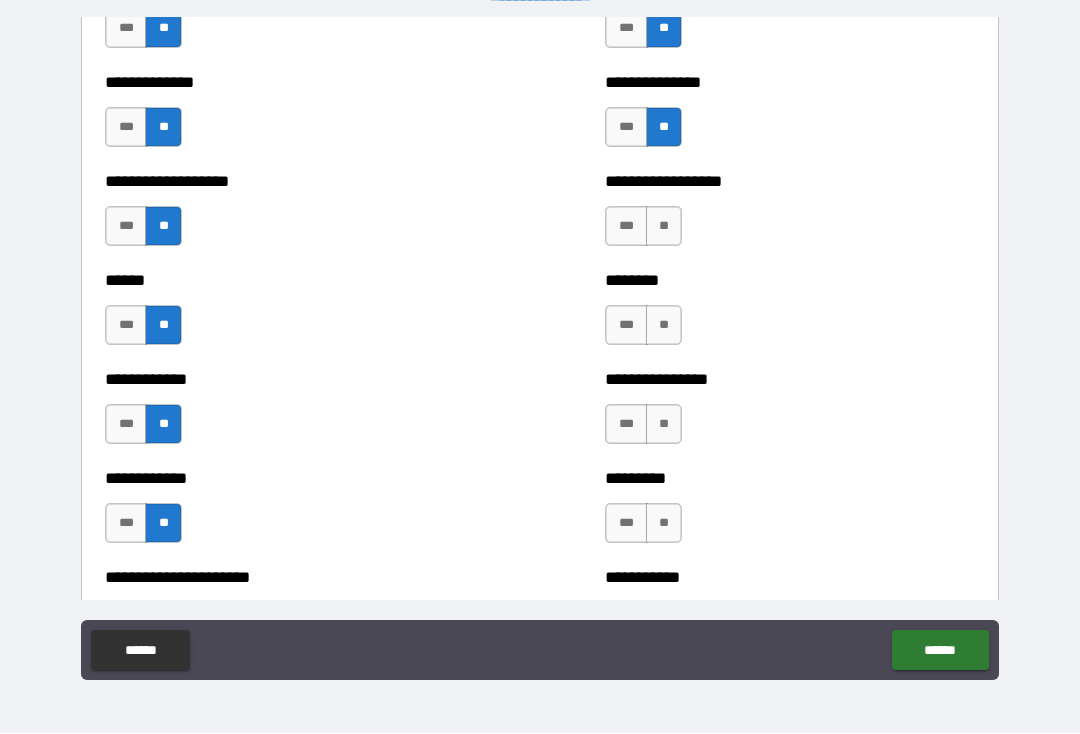 click on "**" at bounding box center (664, 227) 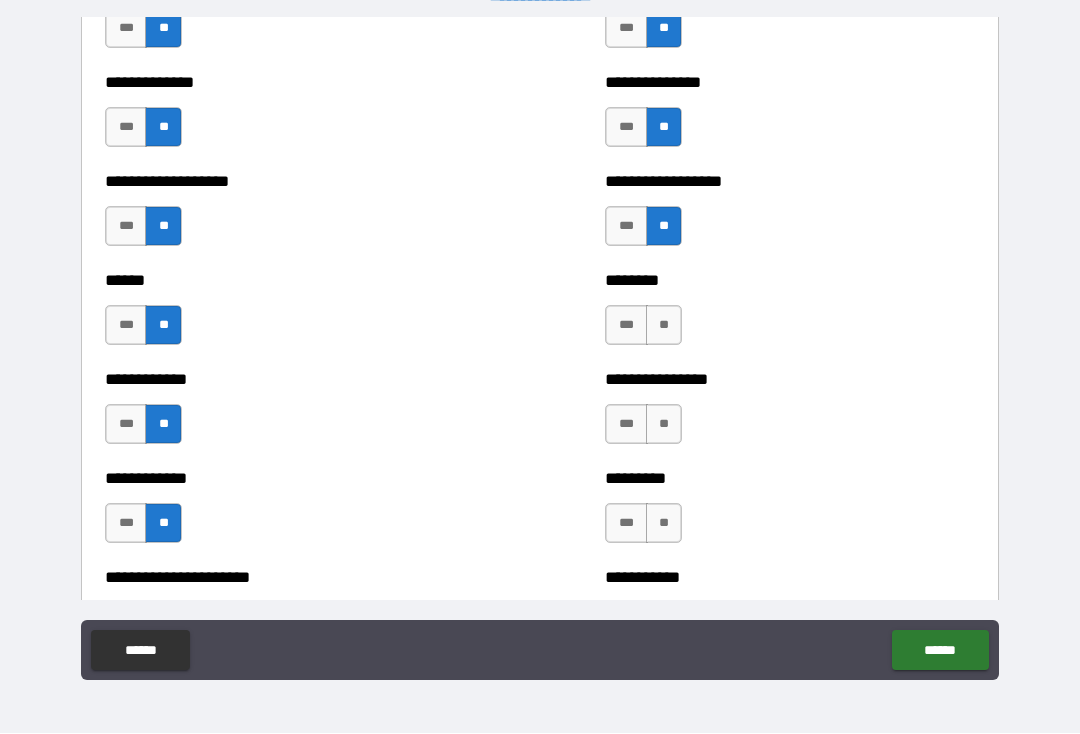 click on "**" at bounding box center [664, 326] 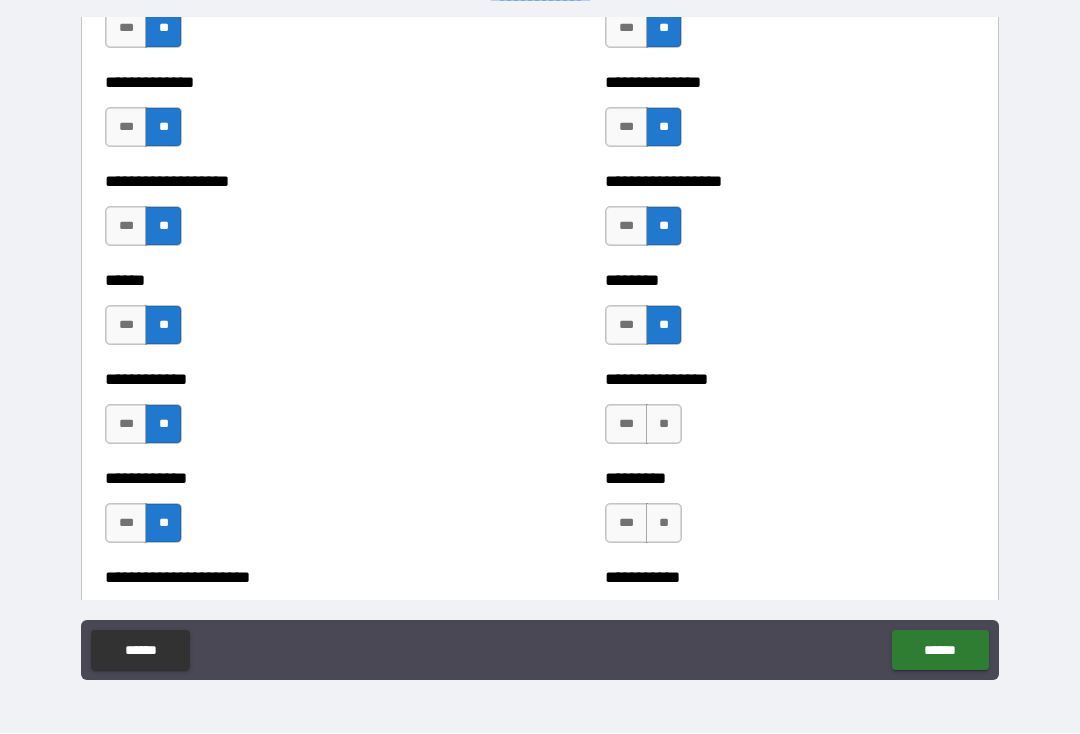 click on "**" at bounding box center (664, 425) 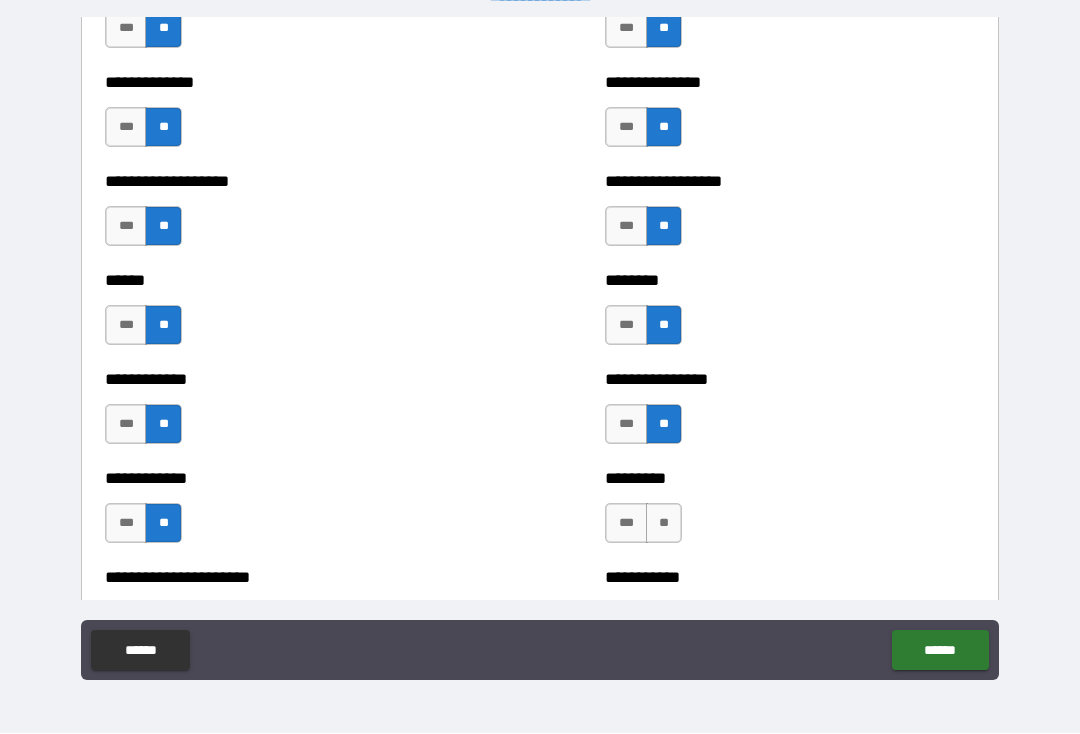 click on "**" at bounding box center (664, 524) 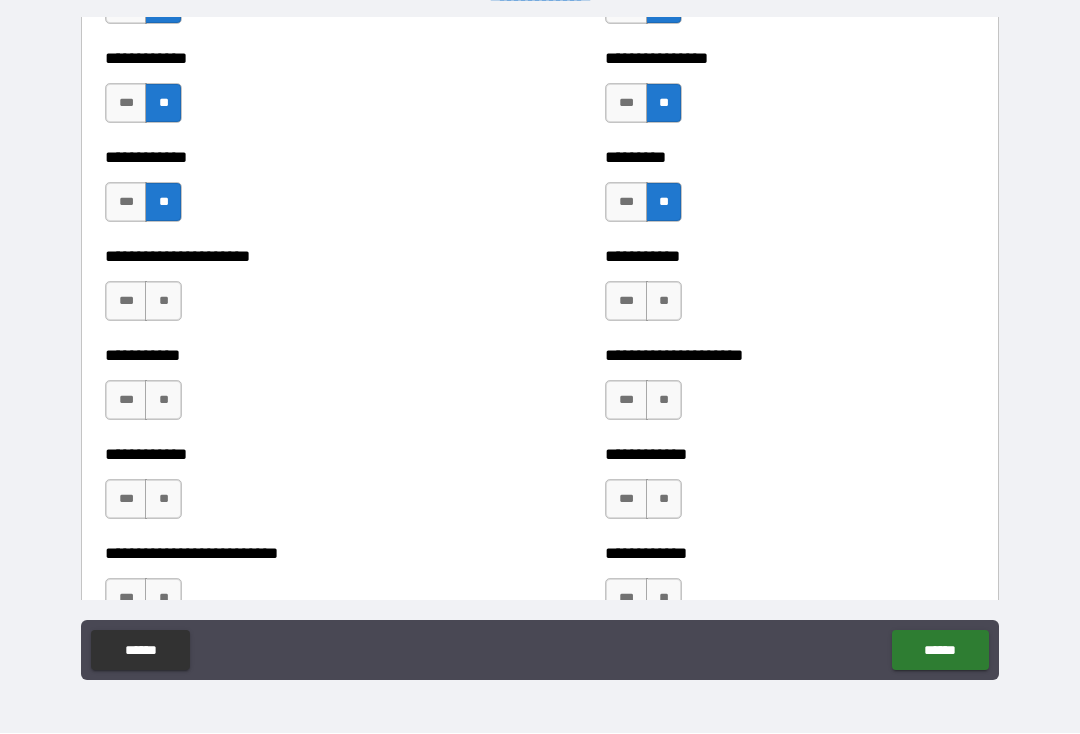 scroll, scrollTop: 5084, scrollLeft: 0, axis: vertical 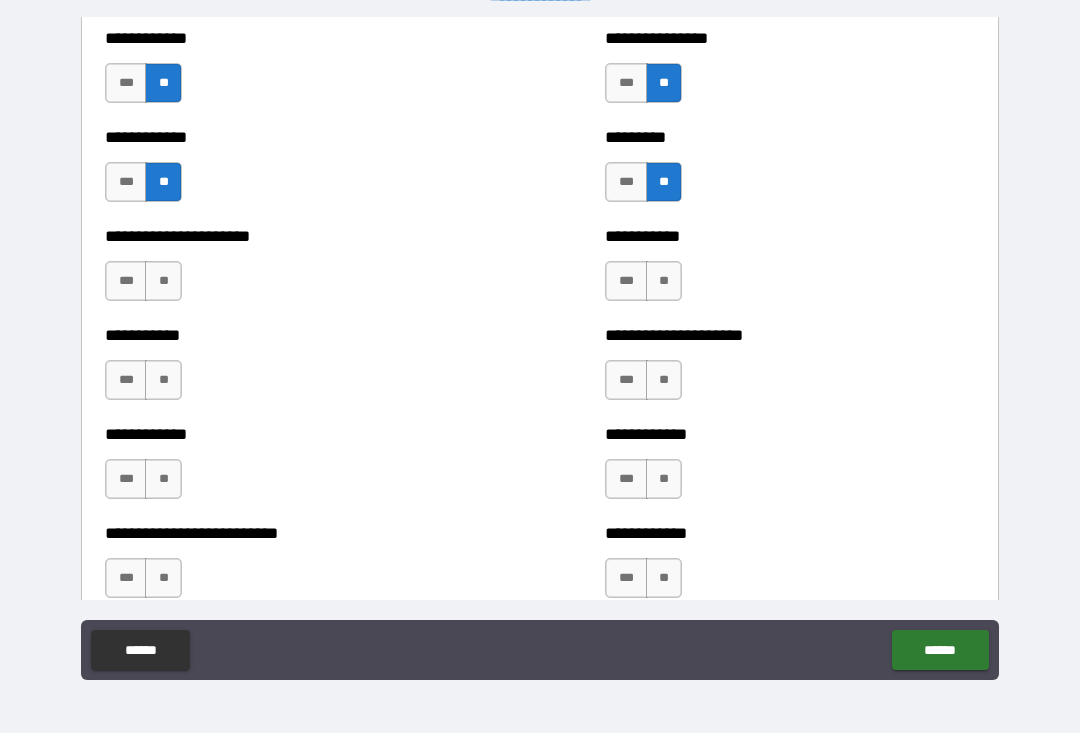 click on "**" at bounding box center [664, 282] 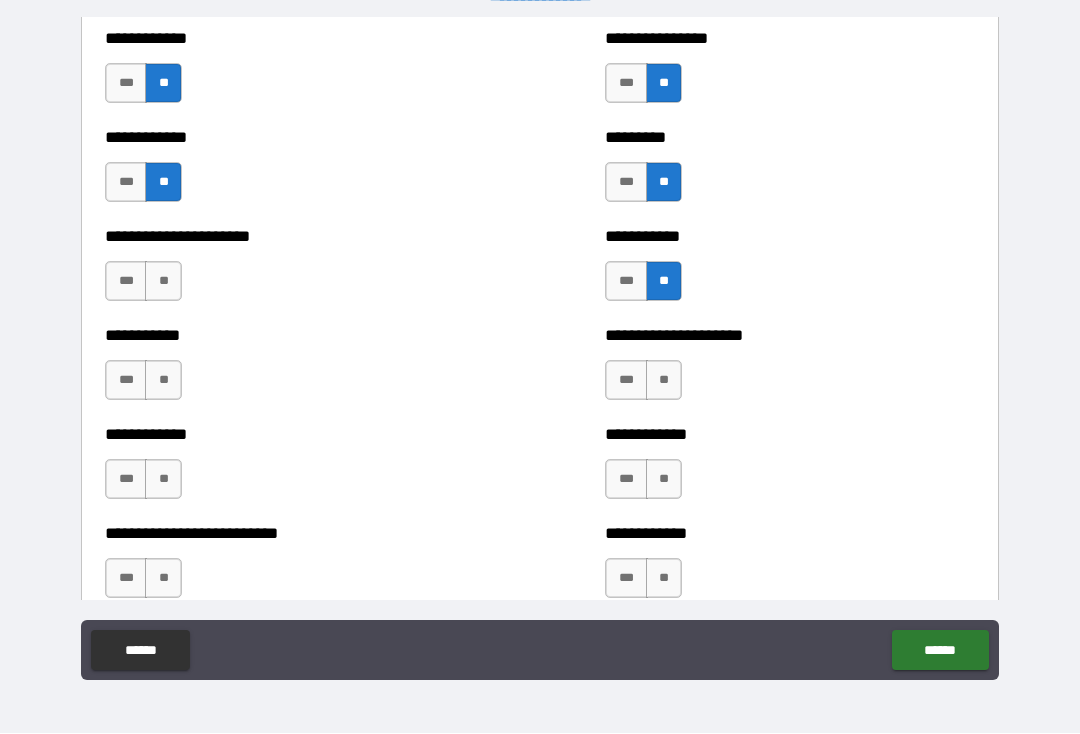 click on "**" at bounding box center (664, 381) 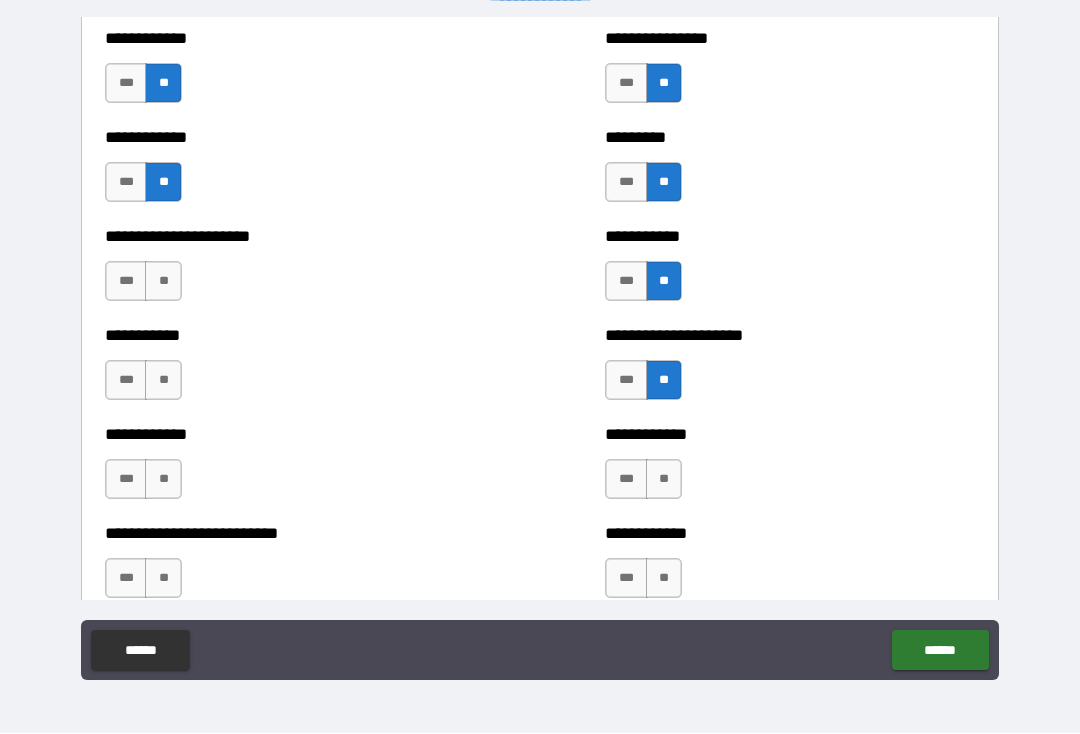 click on "**" at bounding box center [664, 480] 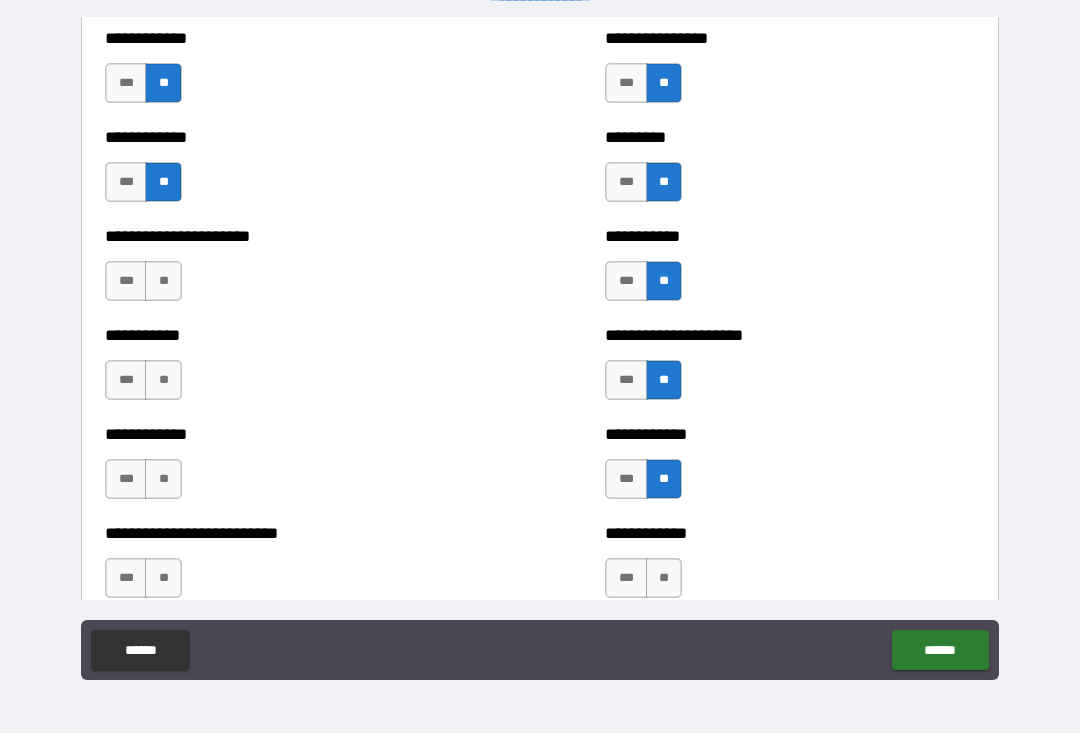 click on "**" at bounding box center (664, 579) 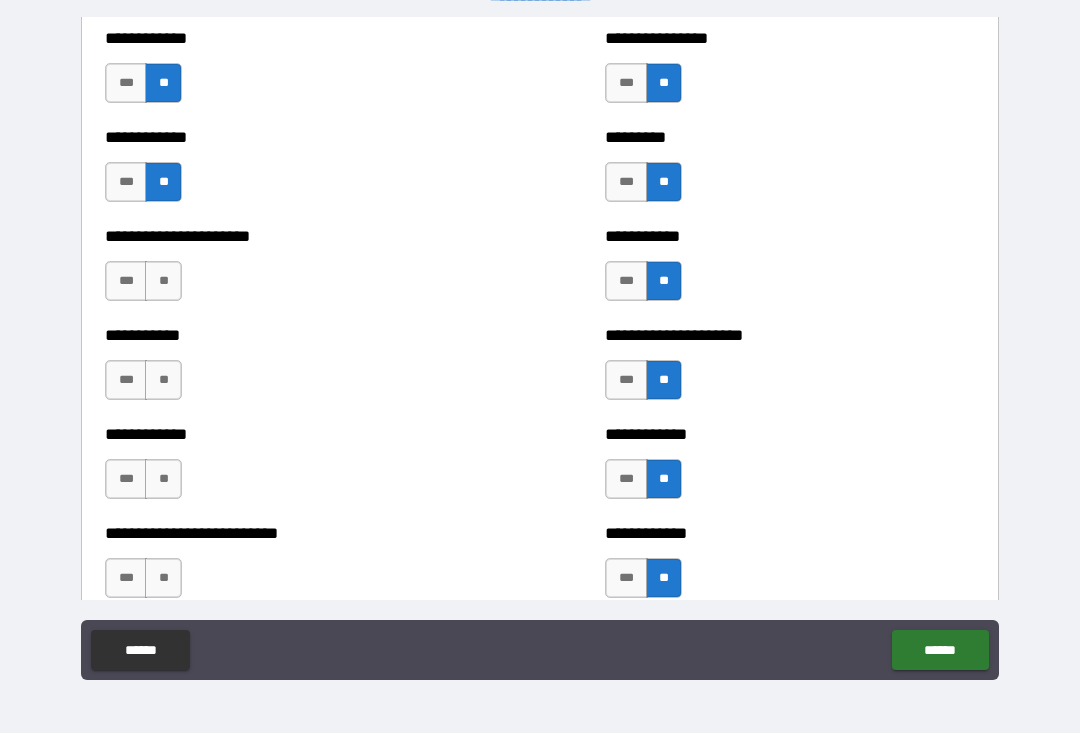 click on "**" at bounding box center [163, 282] 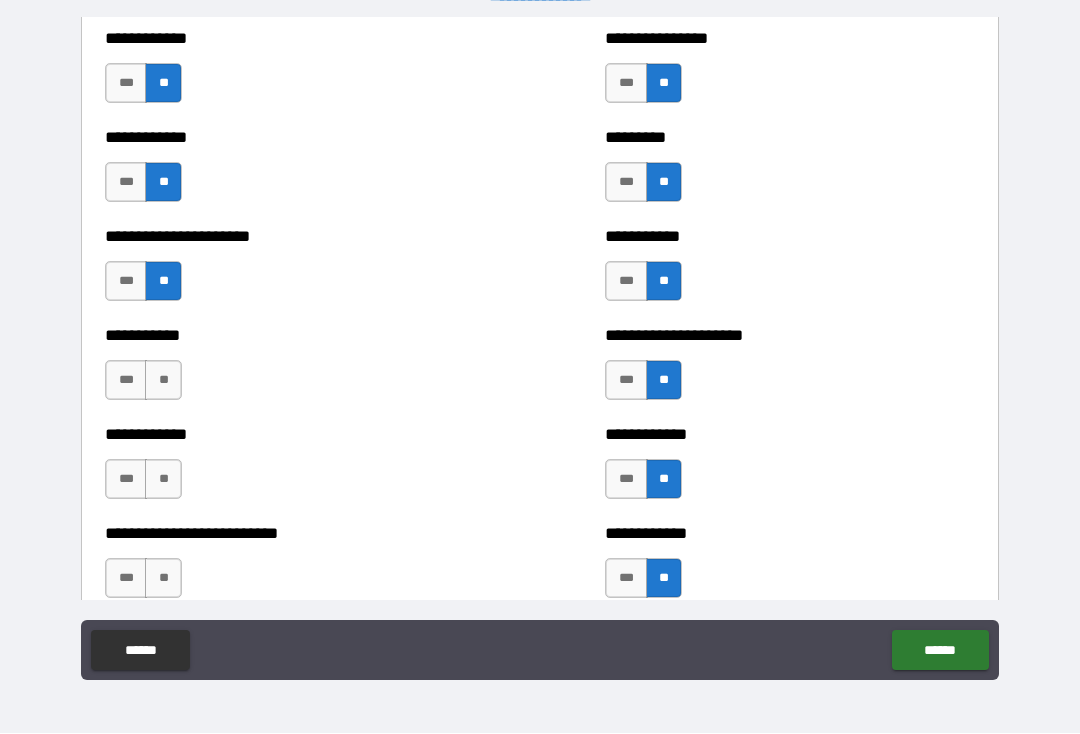 click on "**" at bounding box center (163, 381) 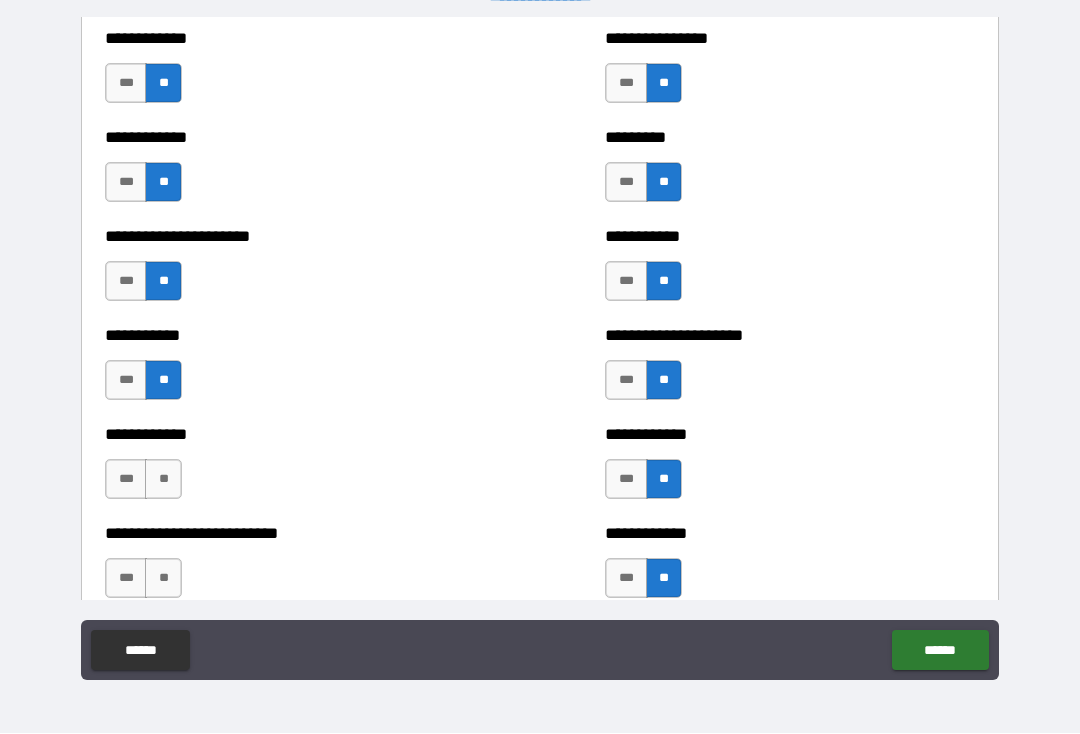 click on "**" at bounding box center [163, 480] 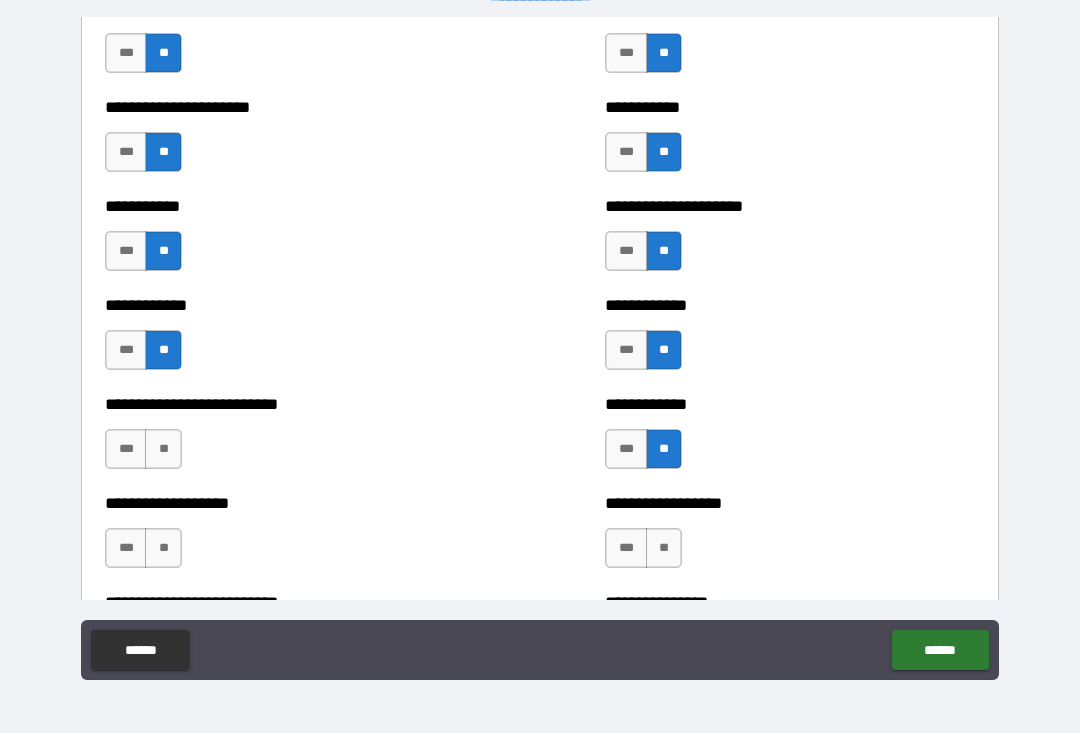 scroll, scrollTop: 5217, scrollLeft: 0, axis: vertical 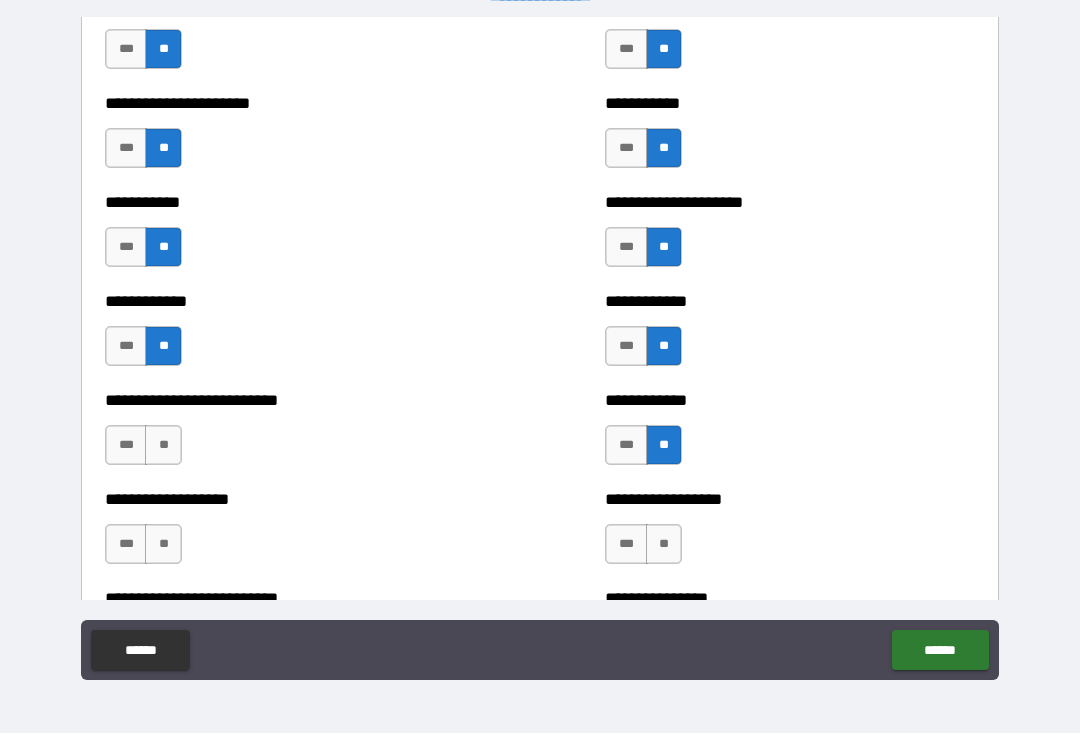 click on "***" at bounding box center [126, 347] 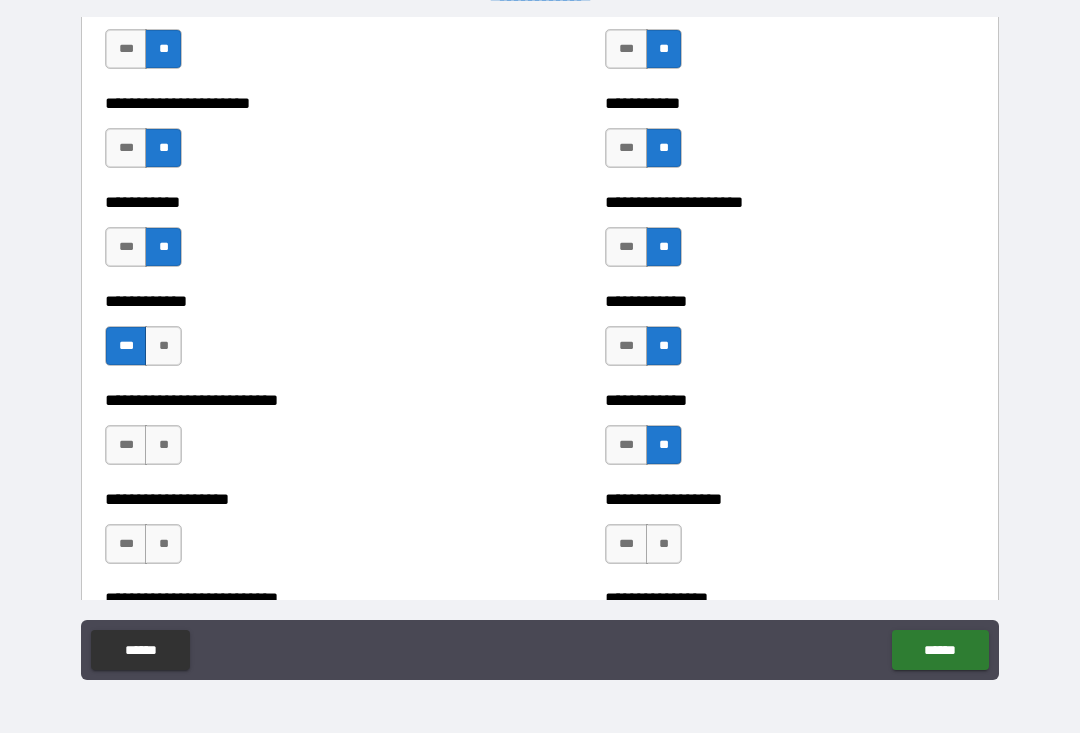 click on "**" at bounding box center (163, 446) 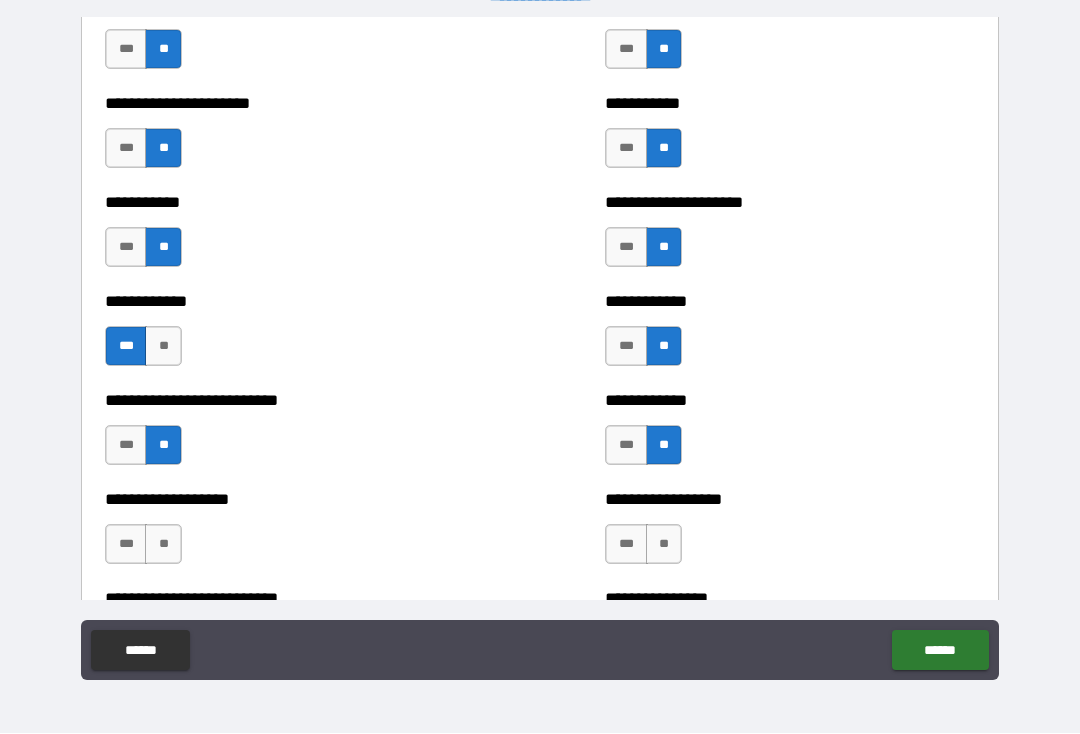 click on "**" at bounding box center [163, 545] 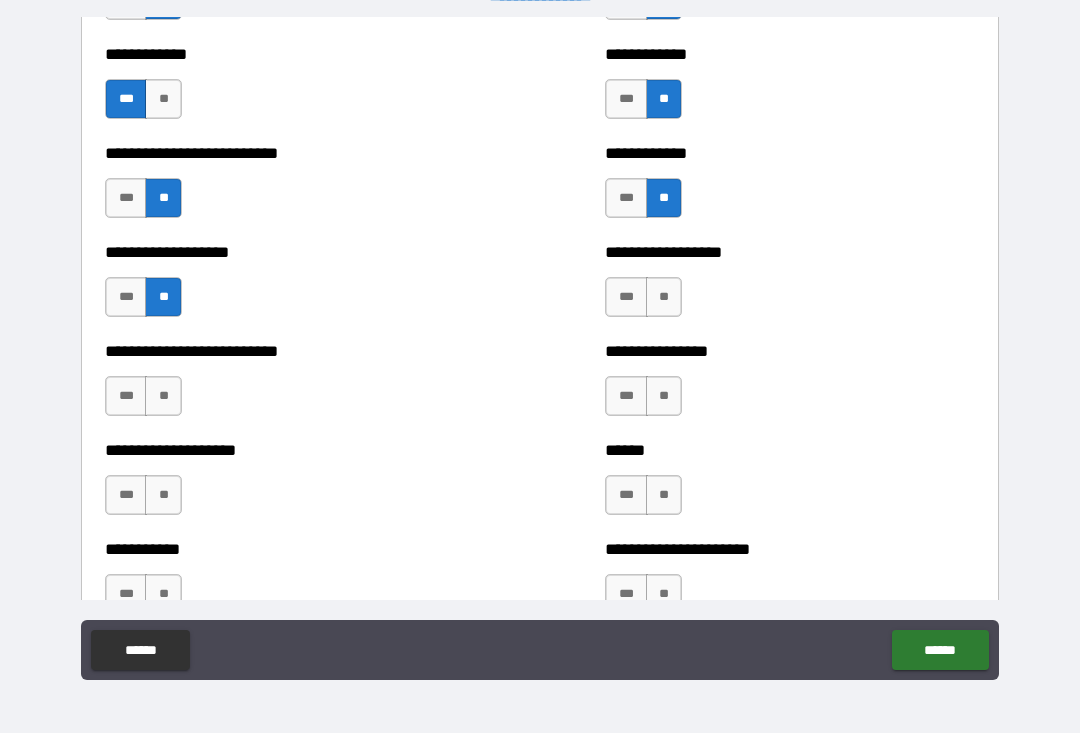 scroll, scrollTop: 5503, scrollLeft: 0, axis: vertical 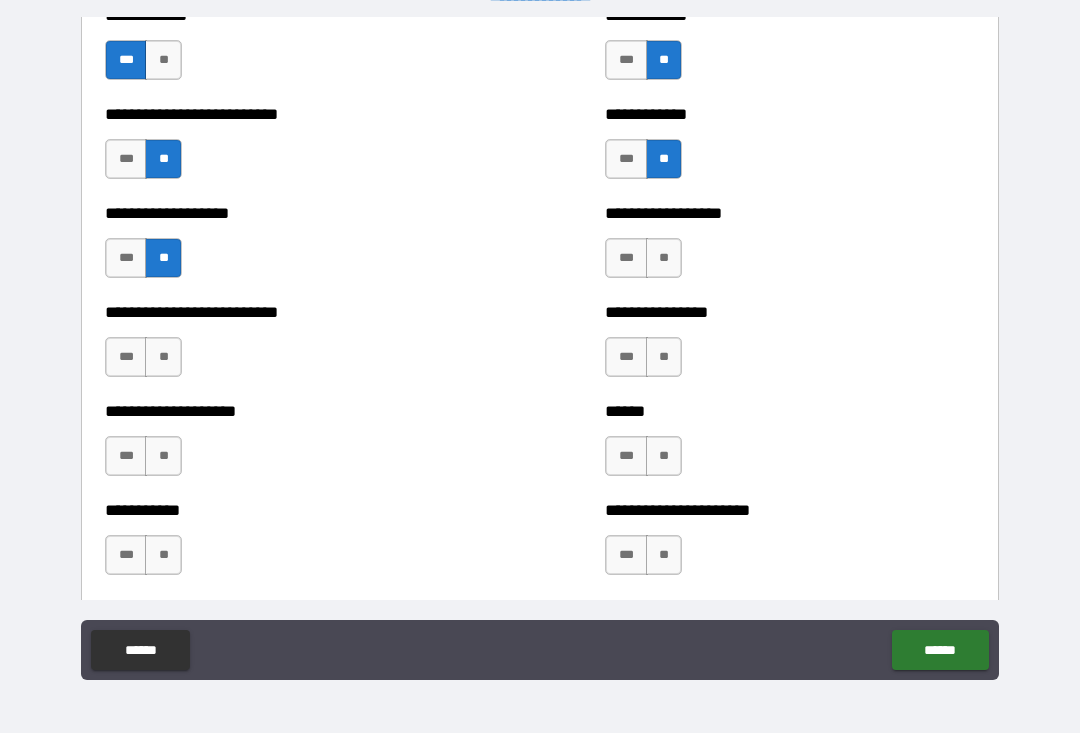 click on "**" at bounding box center (163, 358) 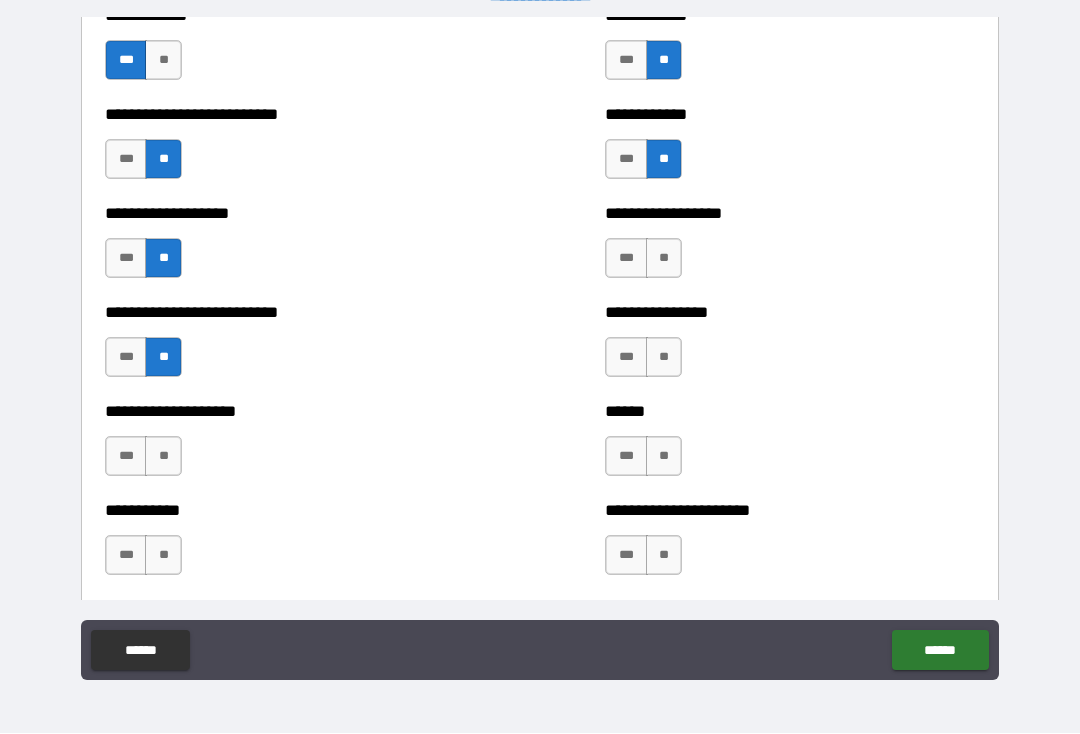 click on "**" at bounding box center (163, 457) 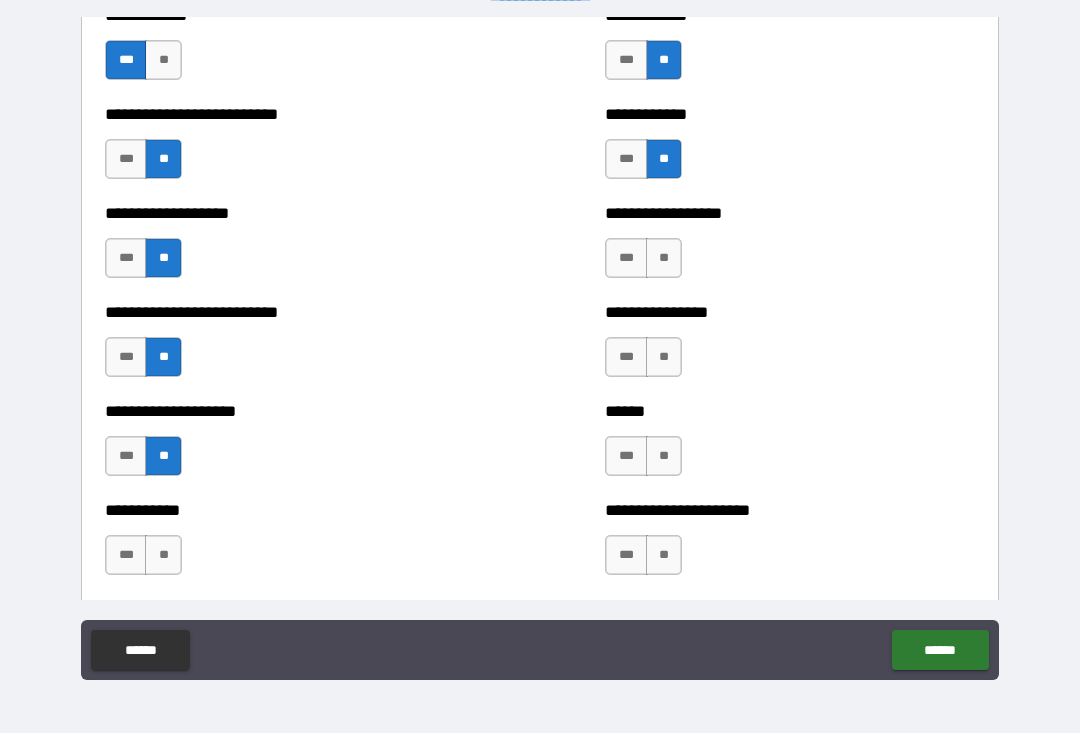 click on "**" at bounding box center [163, 556] 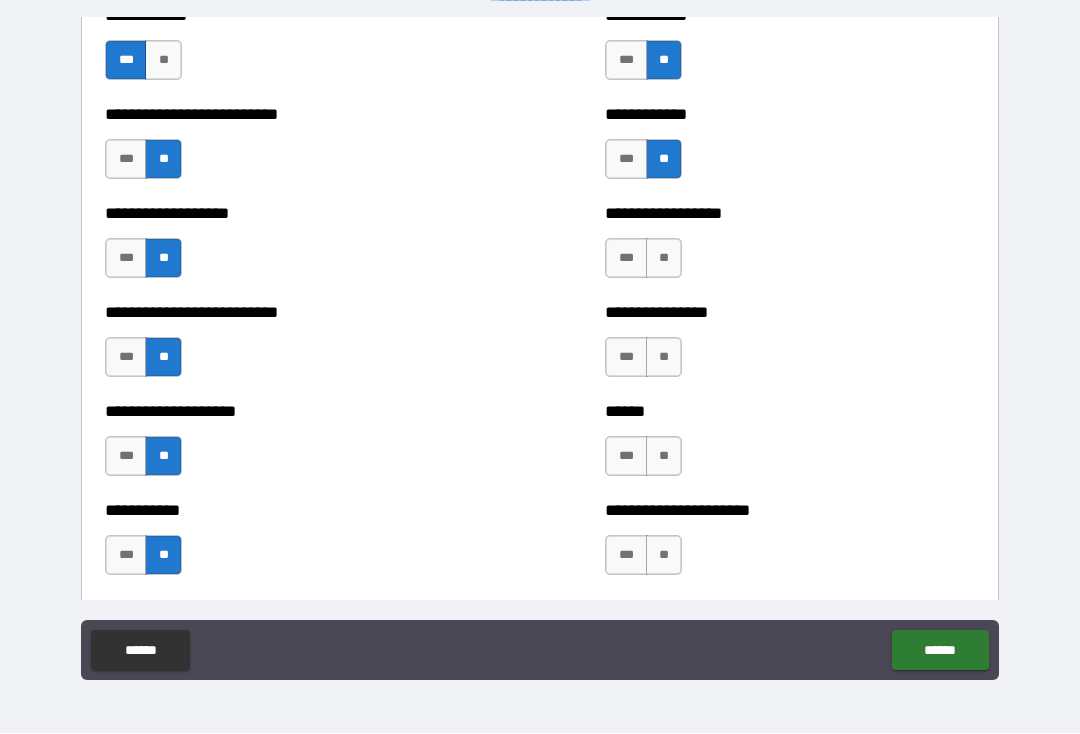 click on "**" at bounding box center (664, 259) 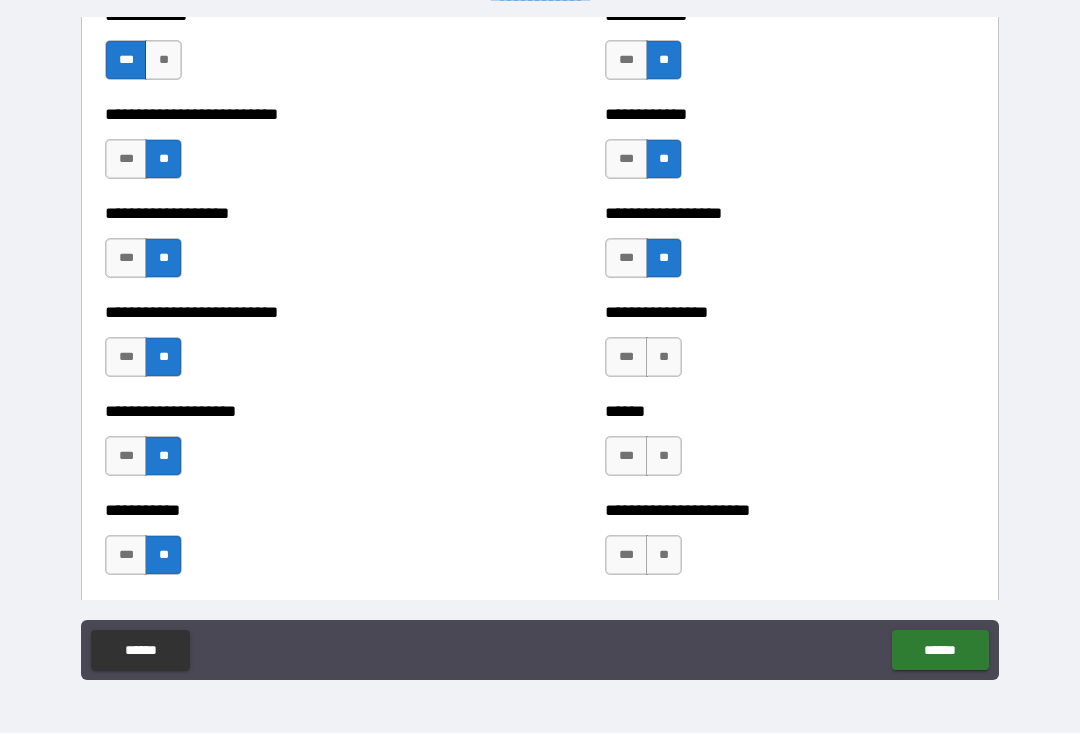 click on "**" at bounding box center [664, 358] 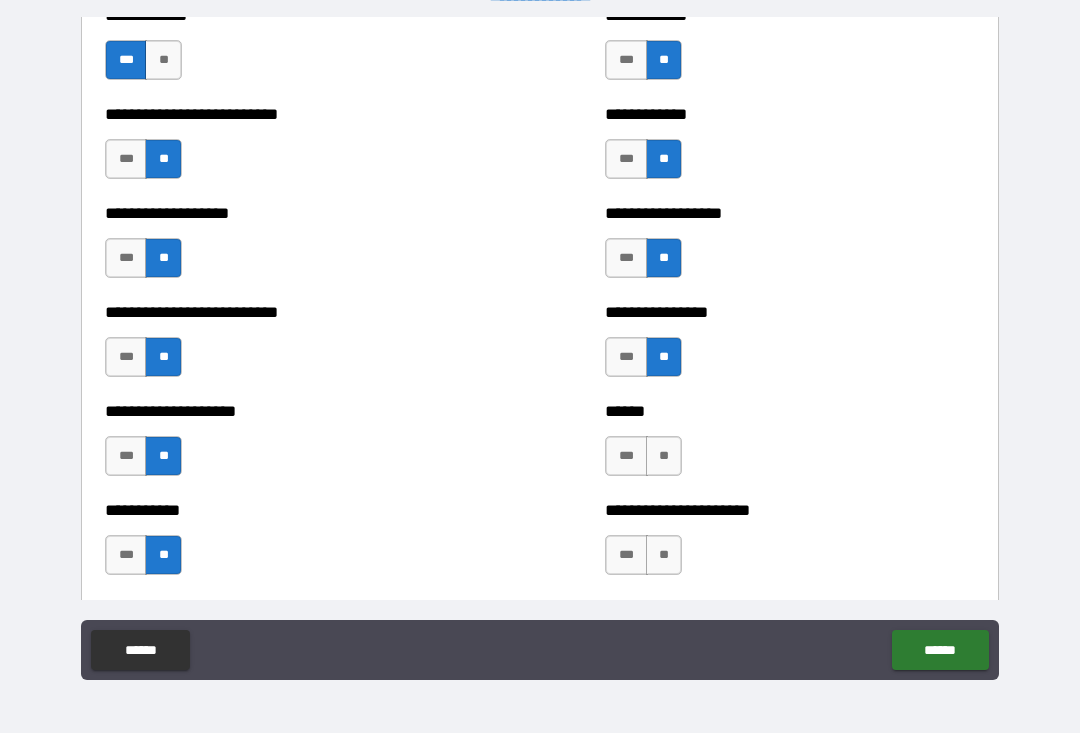 click on "**" at bounding box center (664, 457) 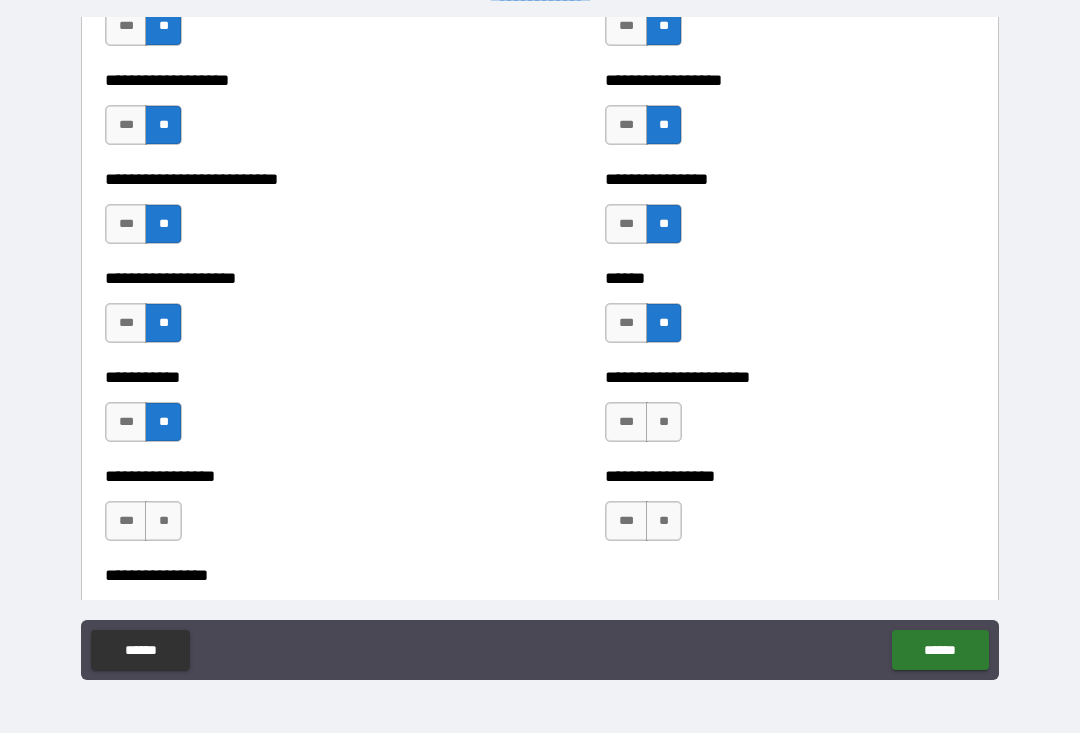 scroll, scrollTop: 5733, scrollLeft: 0, axis: vertical 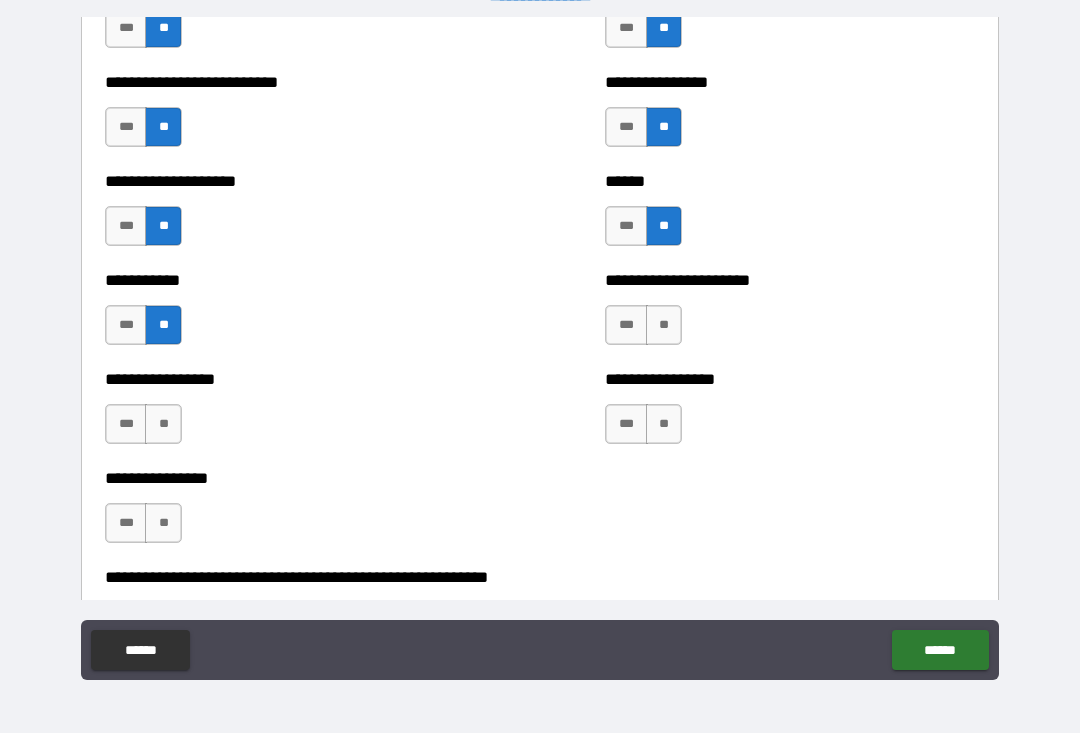 click on "**" at bounding box center (664, 326) 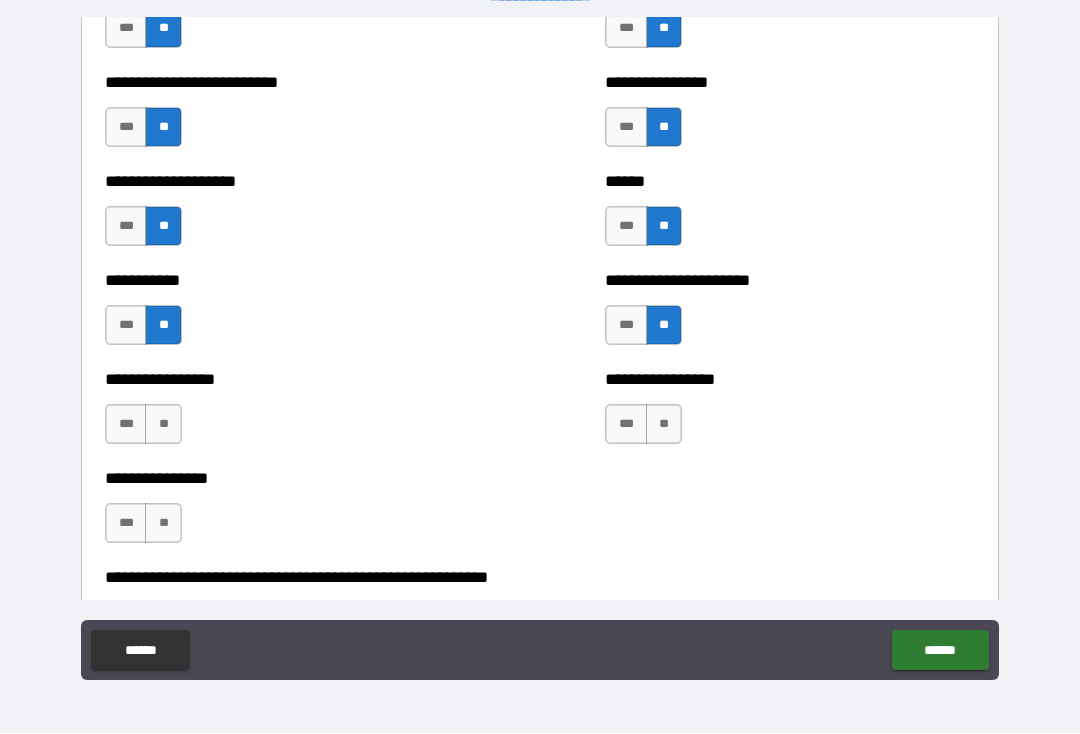 scroll, scrollTop: 5734, scrollLeft: 0, axis: vertical 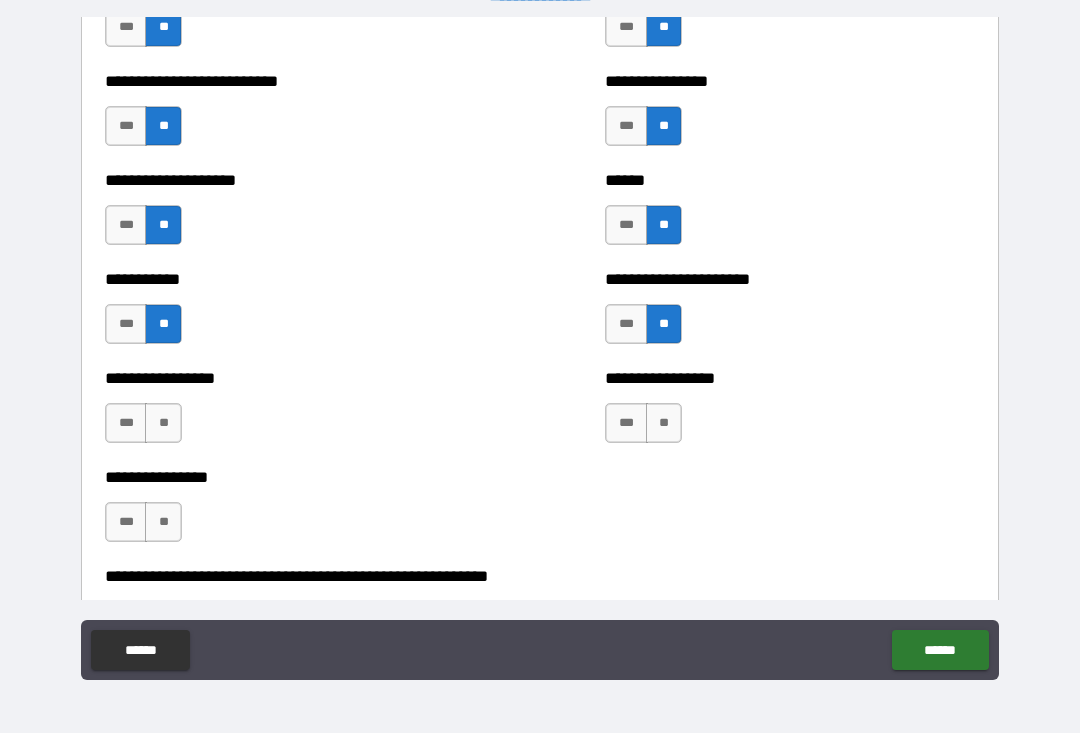 click on "**" at bounding box center (664, 424) 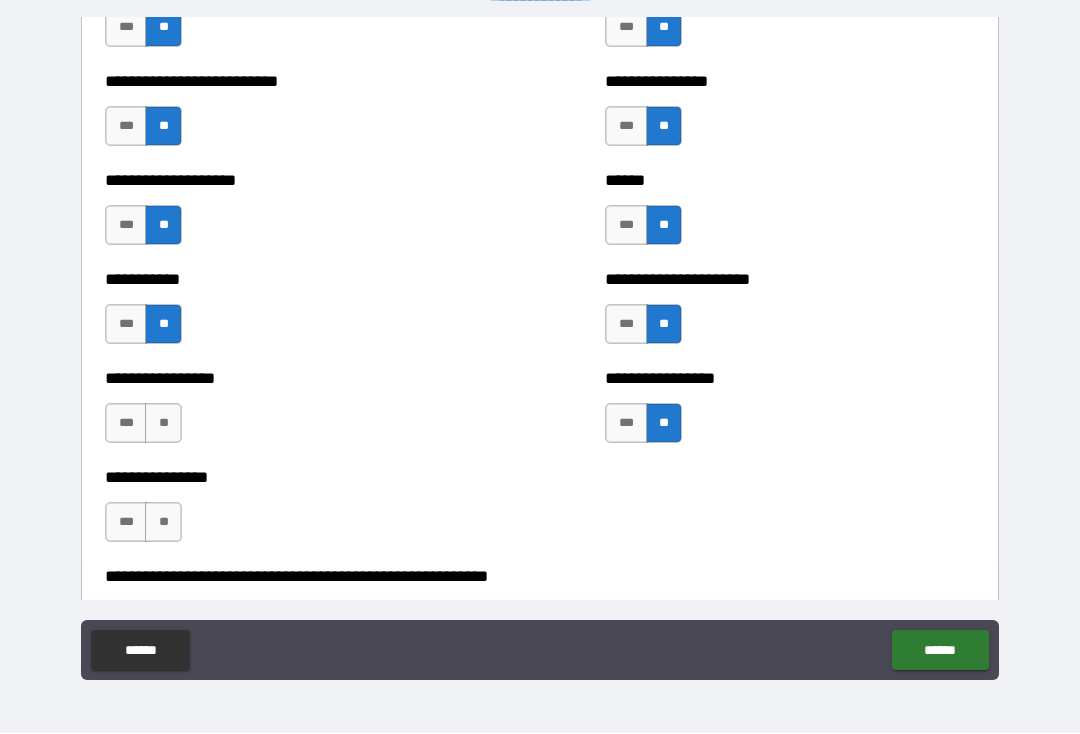 click on "**" at bounding box center (163, 424) 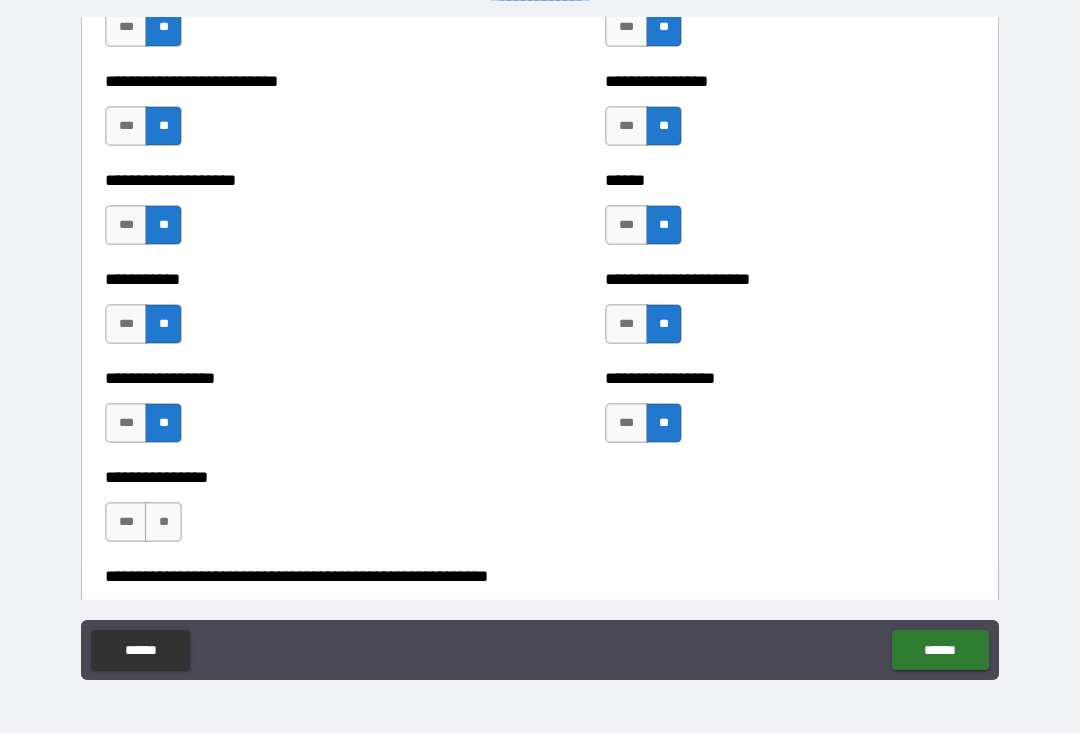 click on "**" at bounding box center [163, 523] 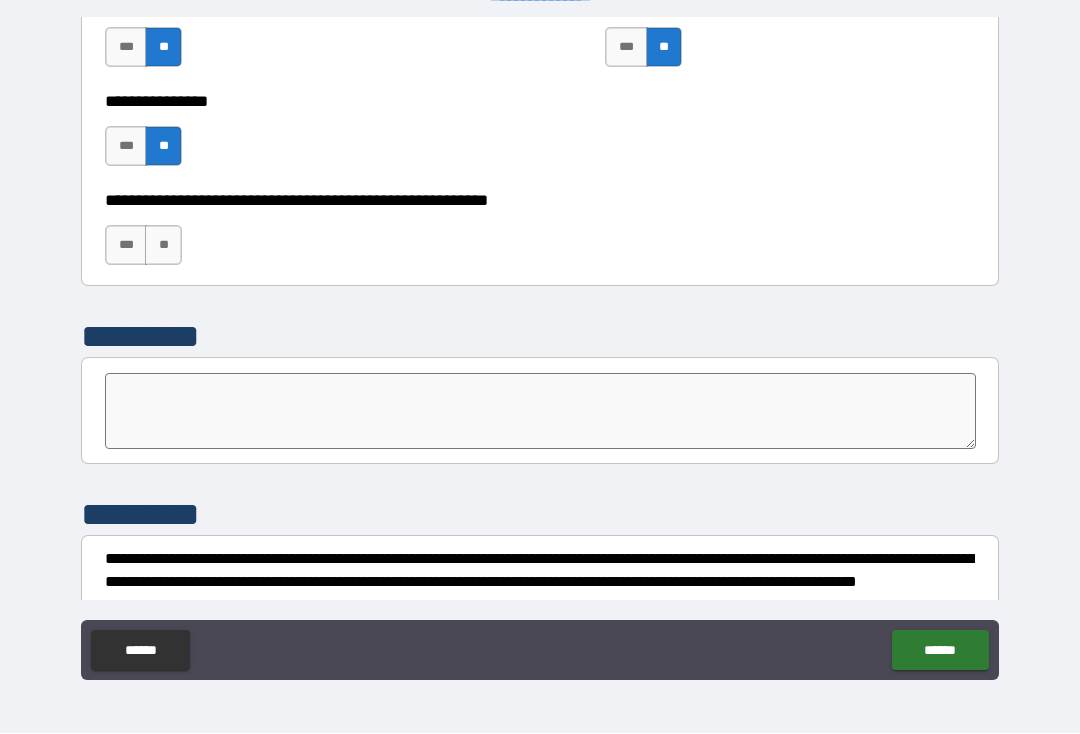 scroll, scrollTop: 6116, scrollLeft: 0, axis: vertical 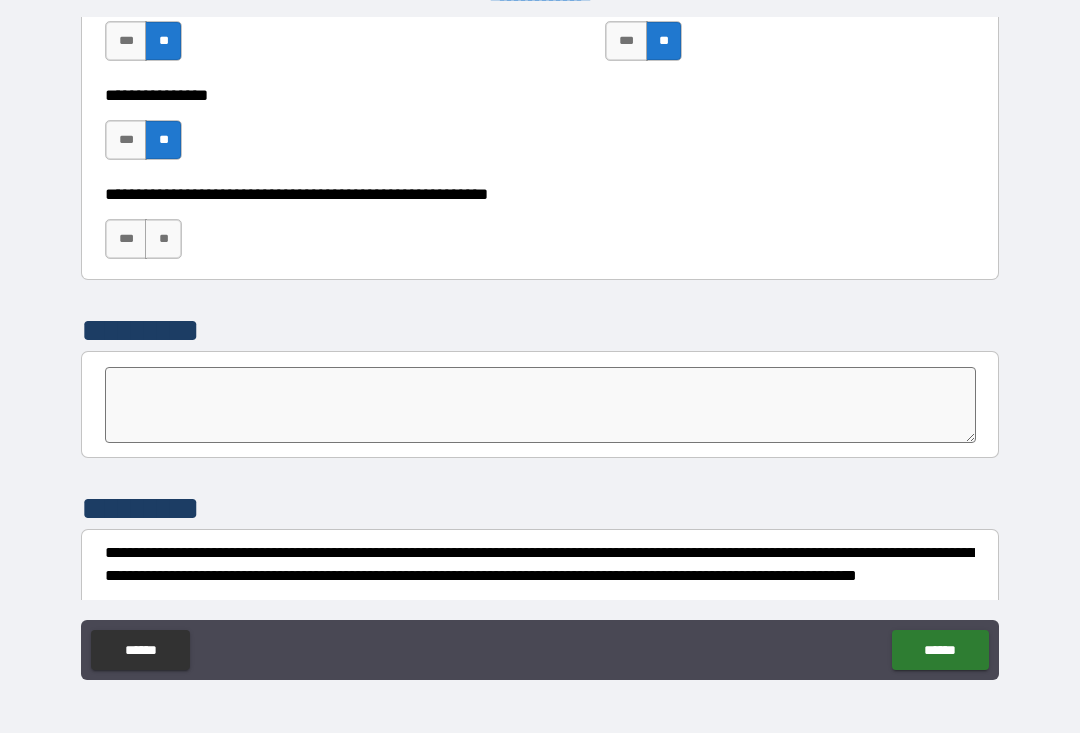 click on "**" at bounding box center (163, 240) 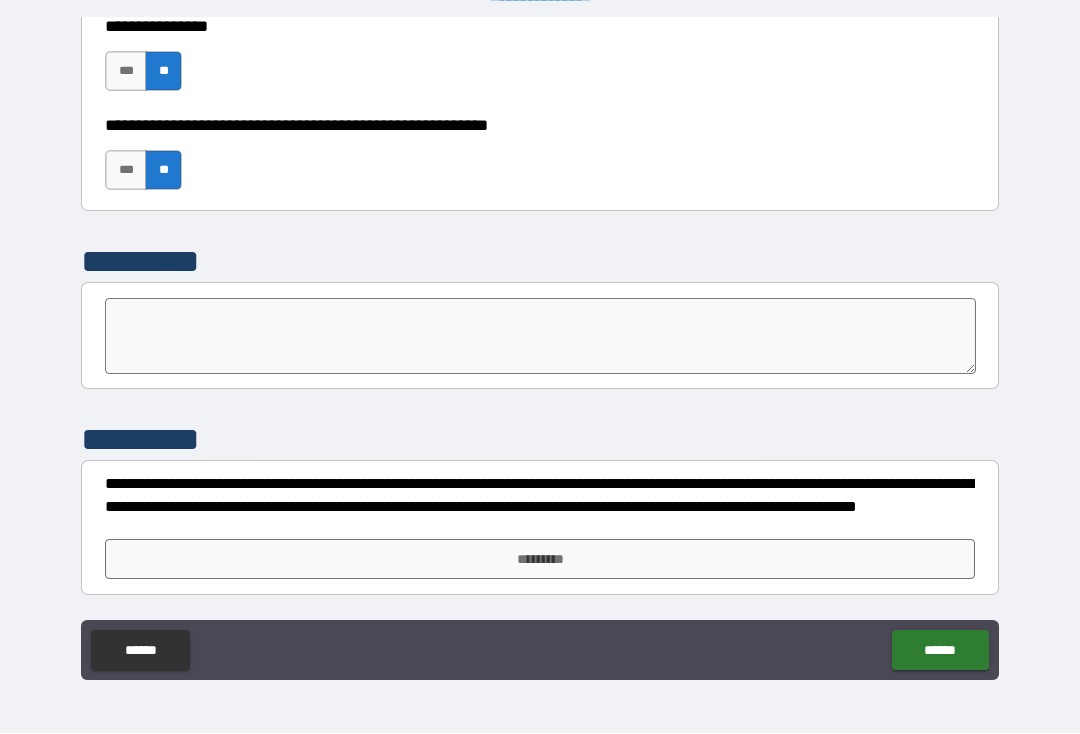 scroll, scrollTop: 6185, scrollLeft: 0, axis: vertical 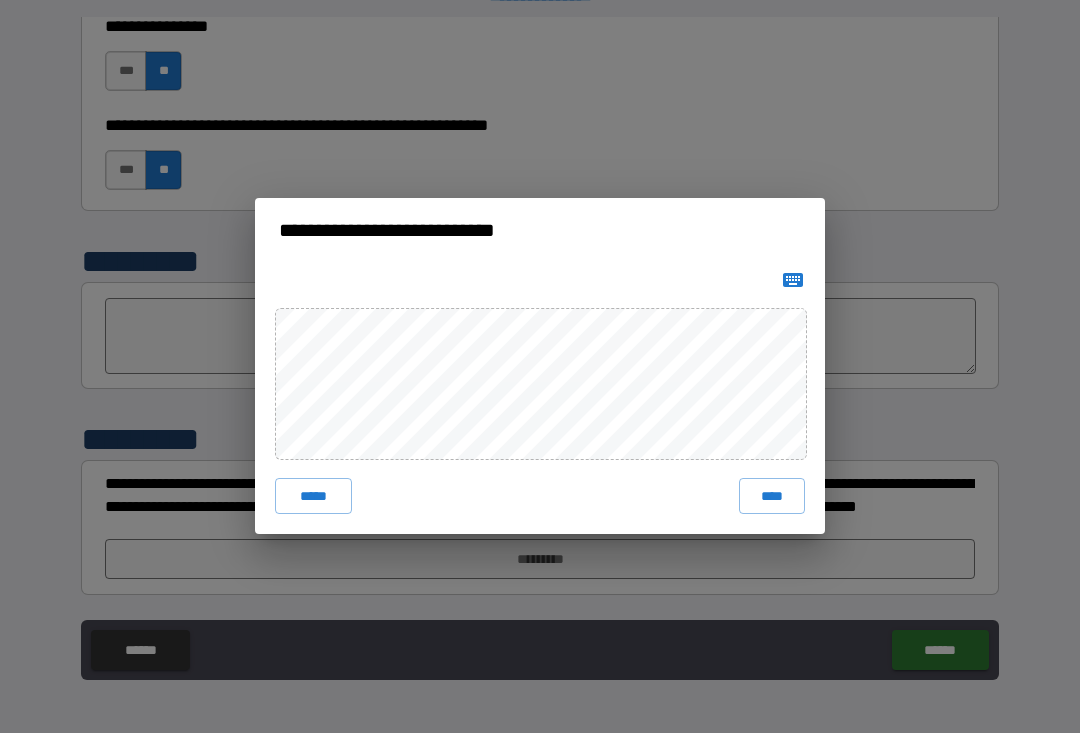 click on "****" at bounding box center [772, 497] 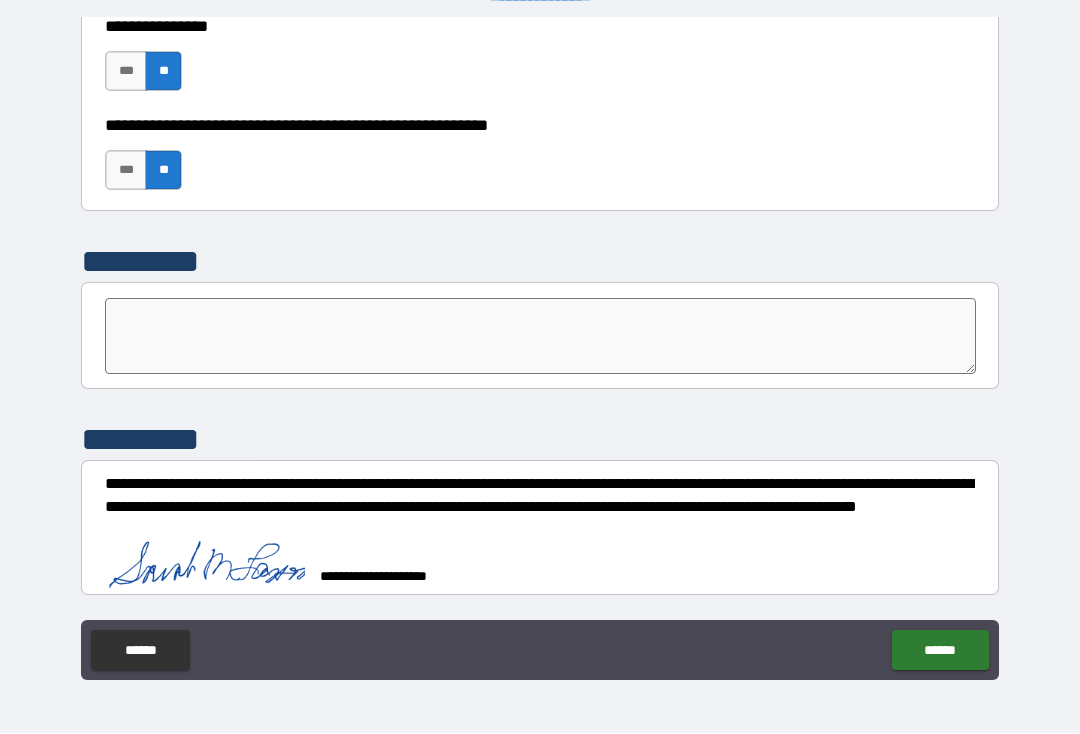 scroll, scrollTop: 6175, scrollLeft: 0, axis: vertical 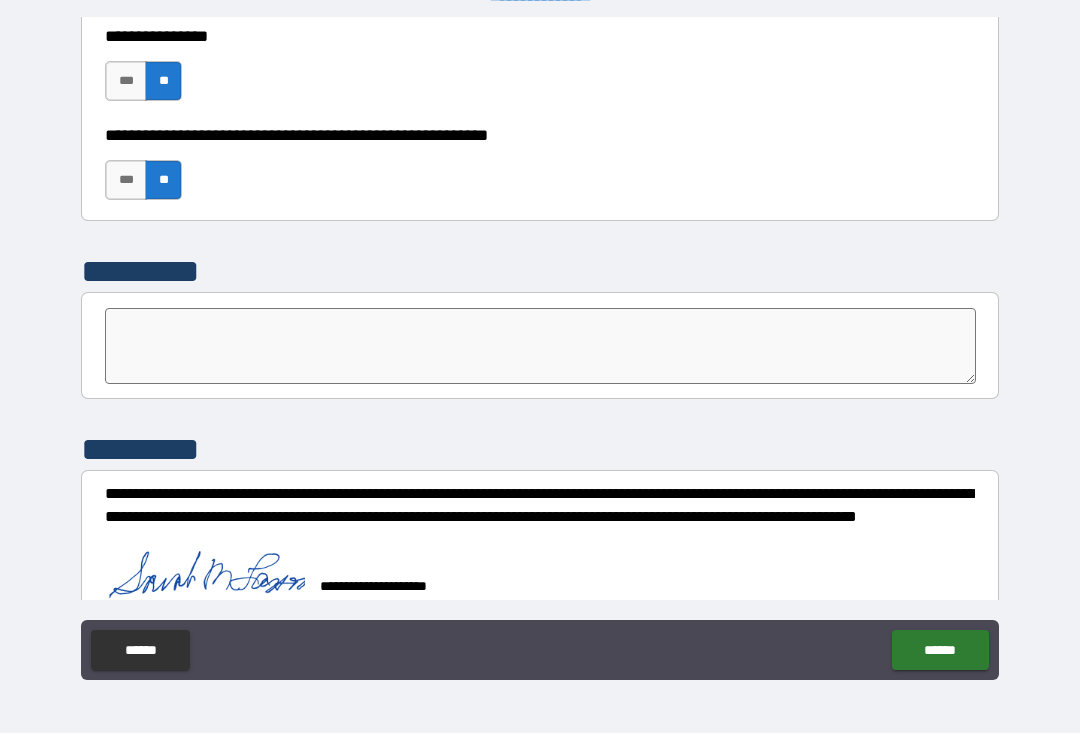 click on "******" at bounding box center [940, 651] 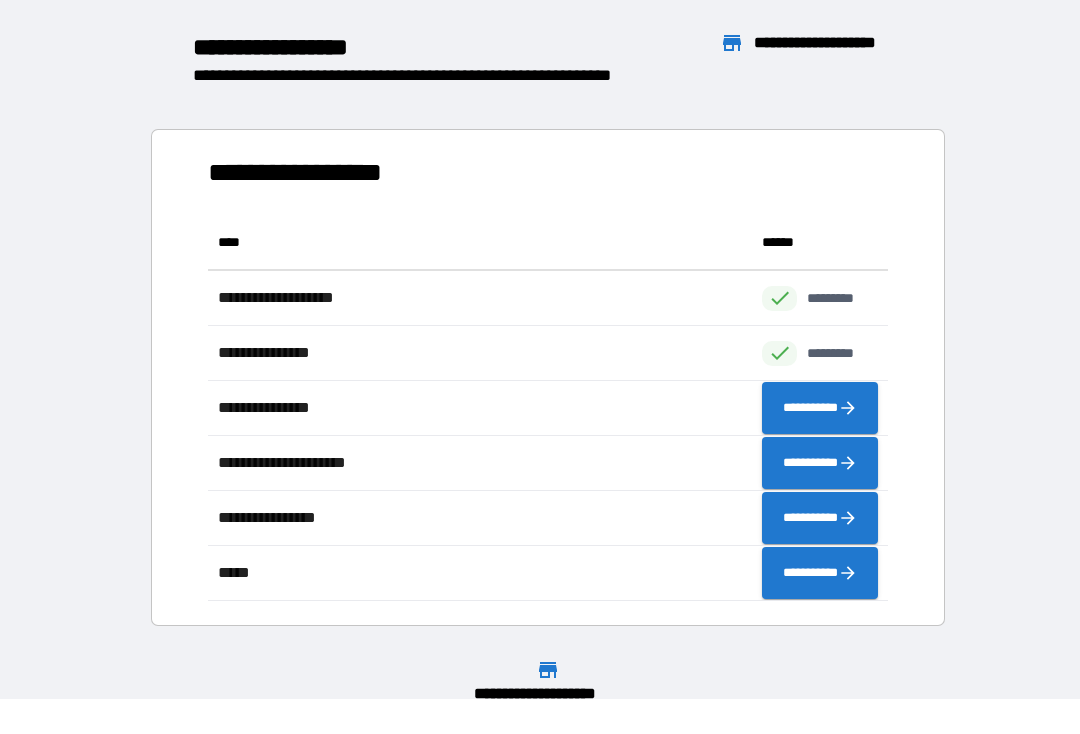 scroll, scrollTop: 1, scrollLeft: 1, axis: both 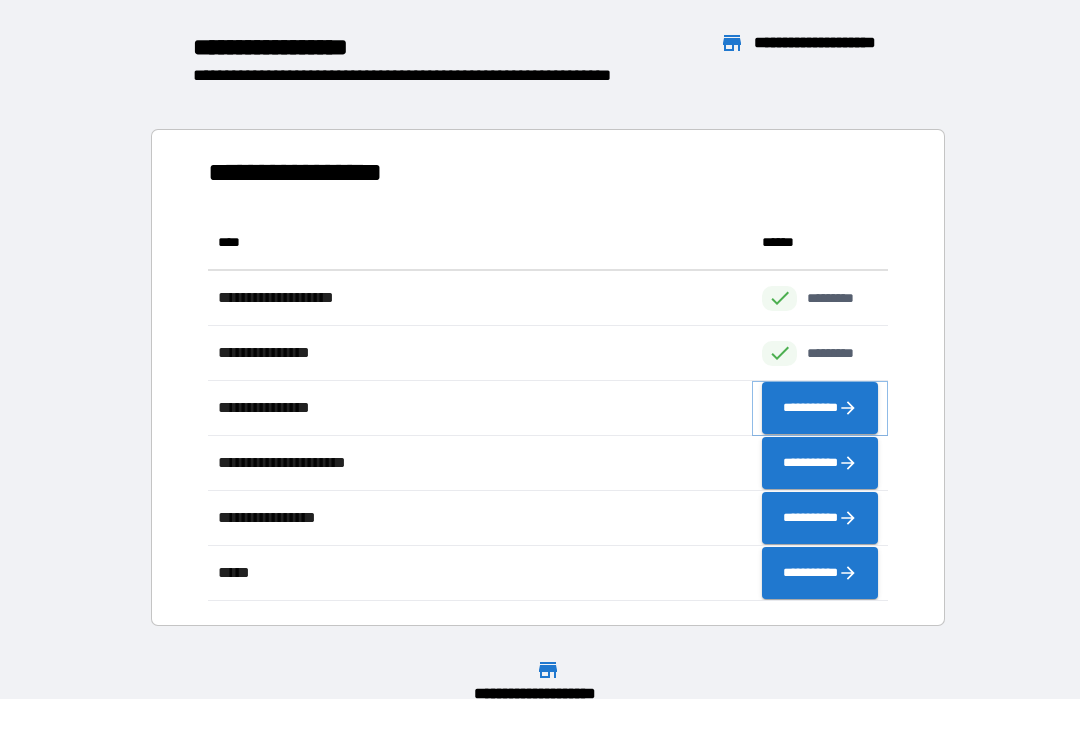 click on "**********" at bounding box center (820, 409) 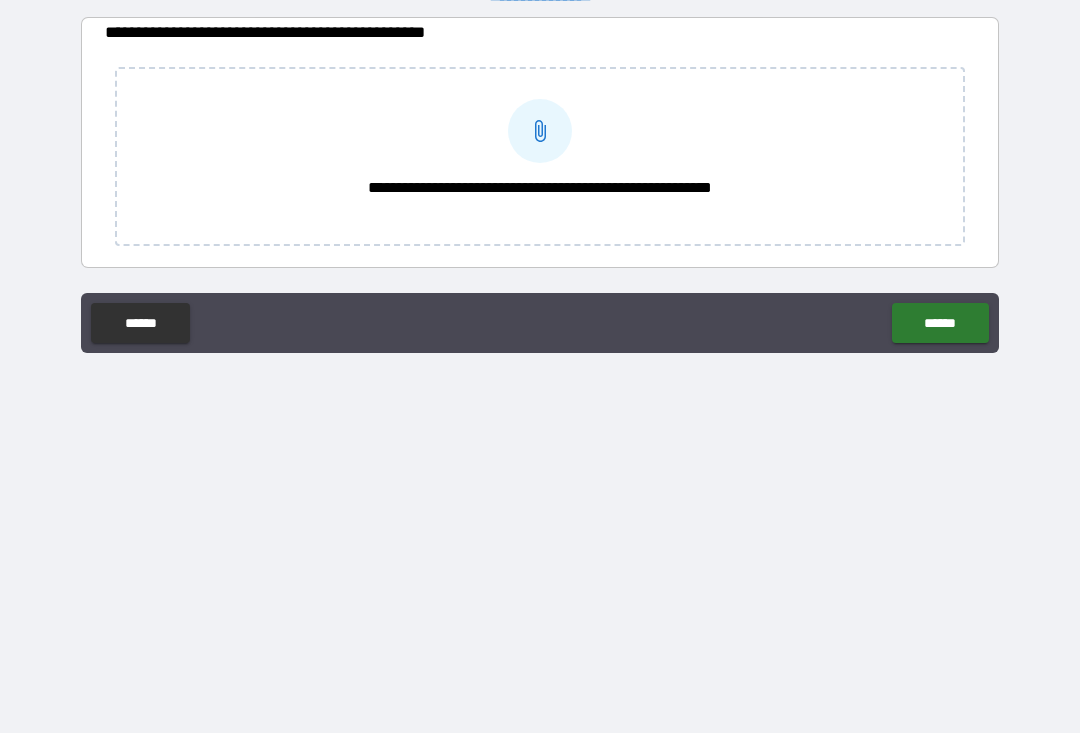 click on "******" at bounding box center (140, 324) 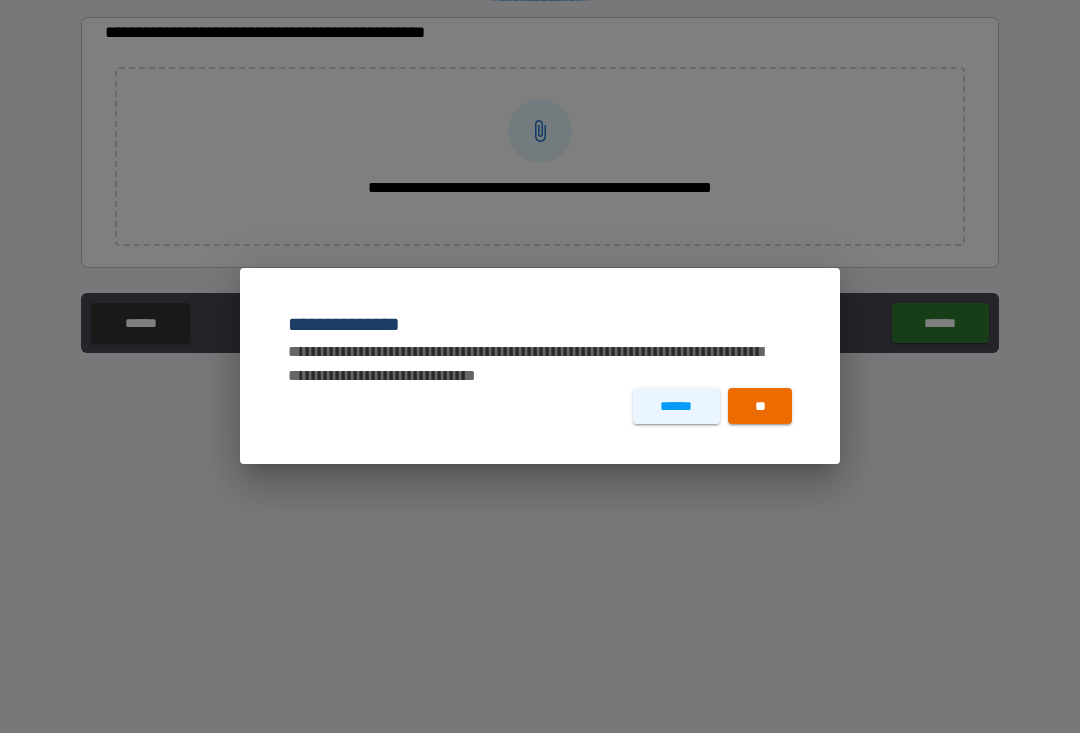click on "**" at bounding box center (760, 407) 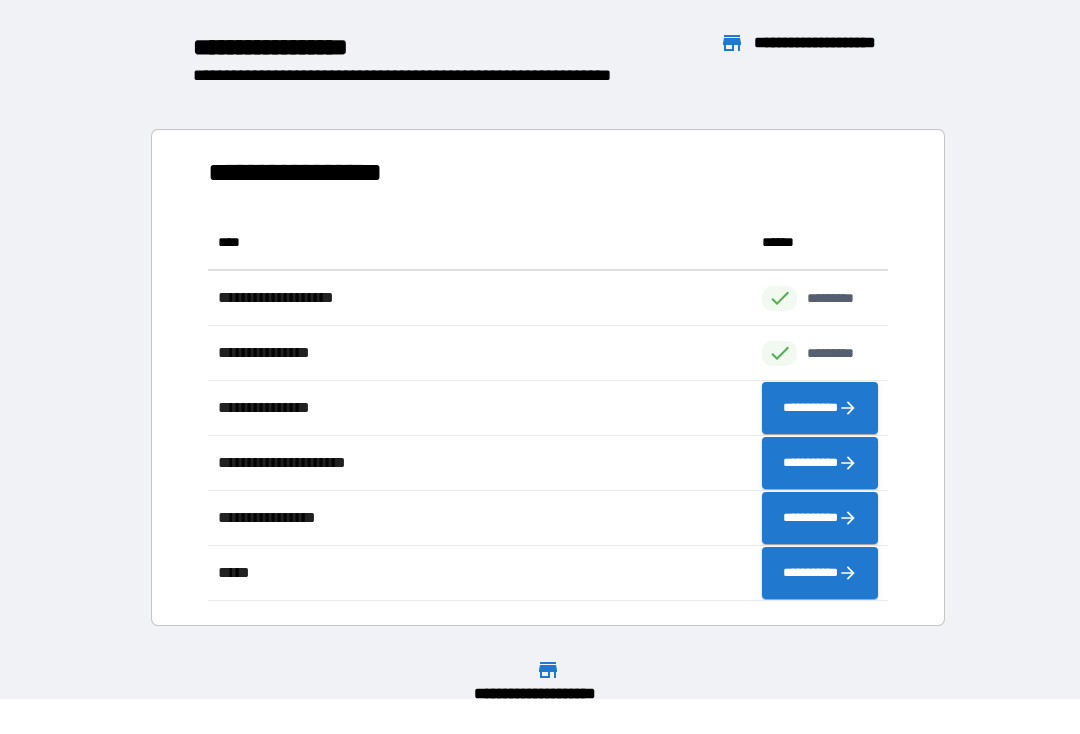 scroll, scrollTop: 1, scrollLeft: 1, axis: both 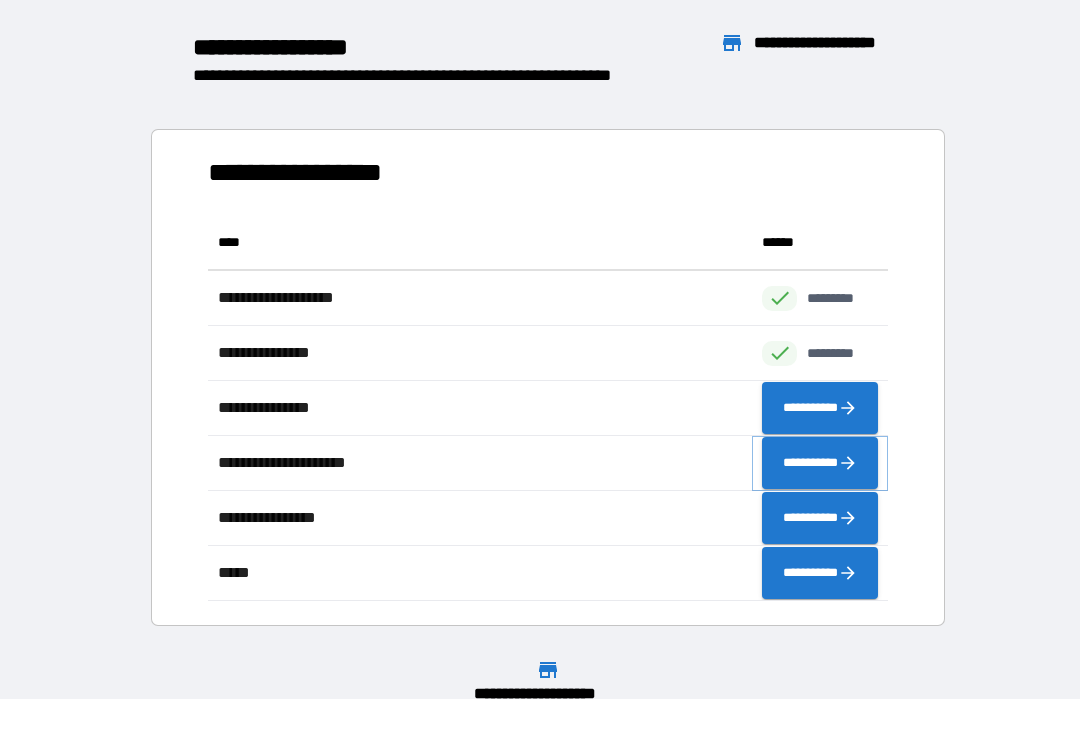 click on "**********" at bounding box center [820, 464] 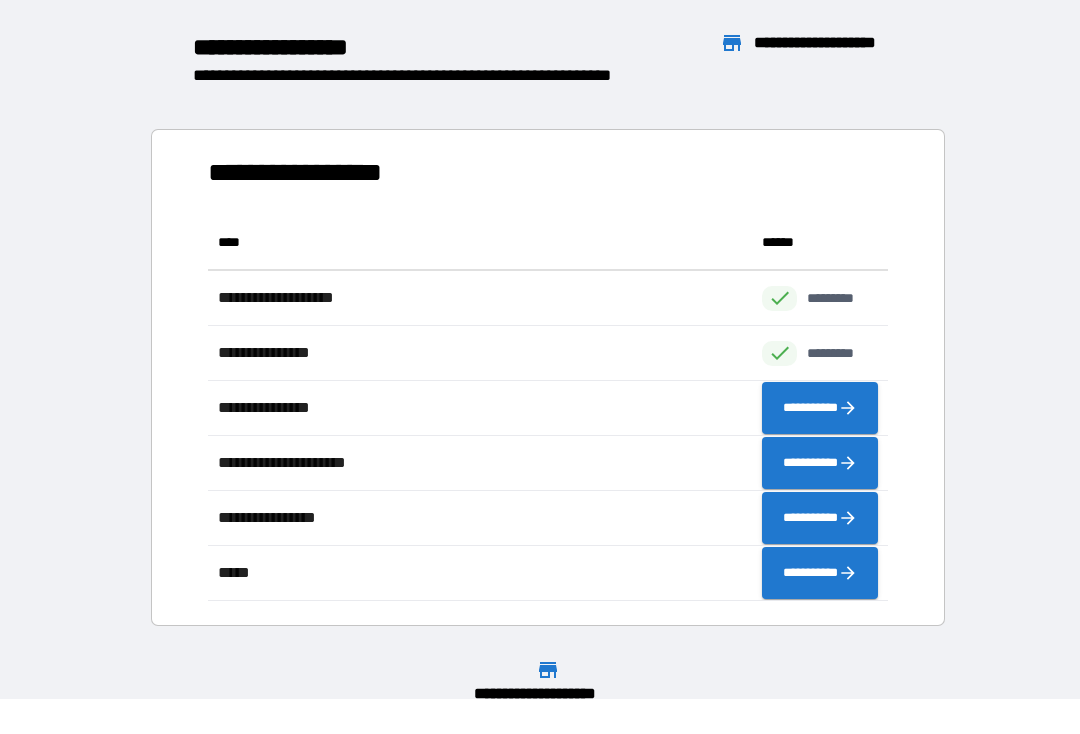 scroll, scrollTop: 386, scrollLeft: 680, axis: both 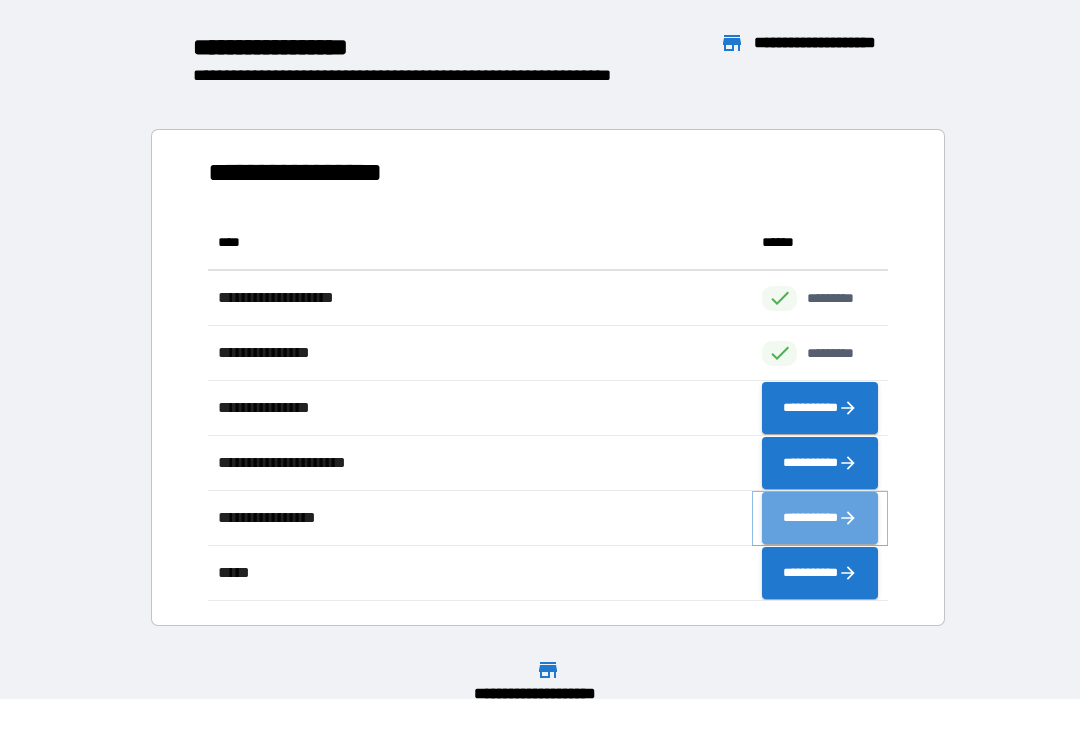 click on "**********" at bounding box center (820, 519) 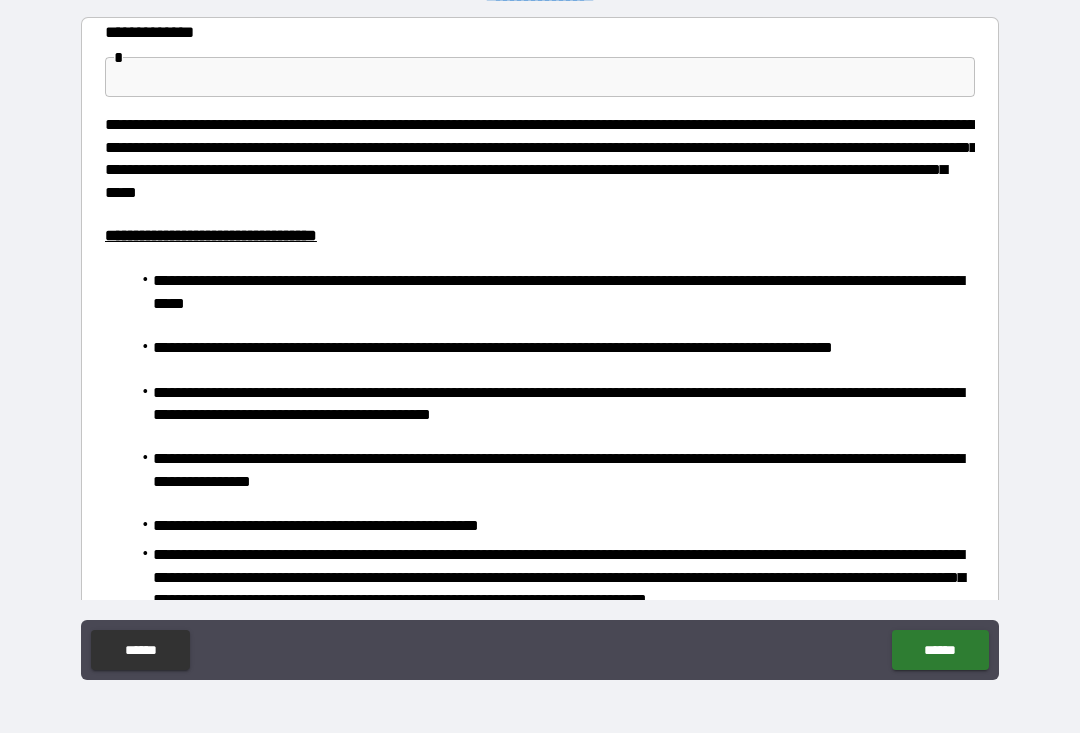 scroll, scrollTop: 0, scrollLeft: 0, axis: both 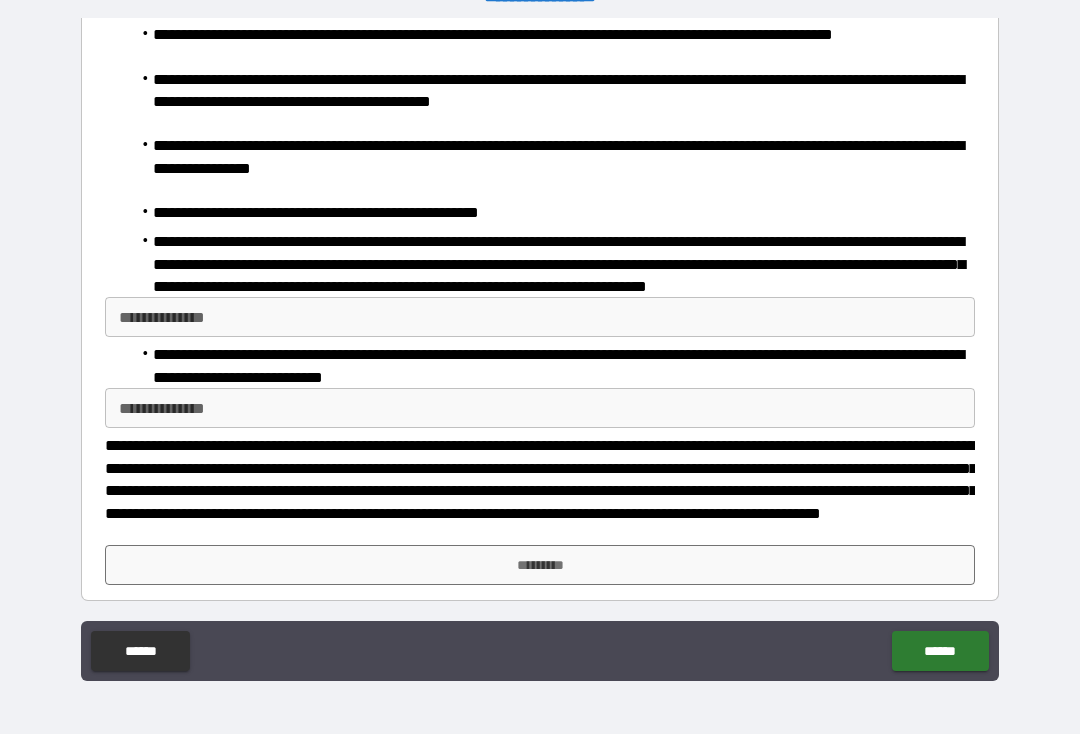 type on "**********" 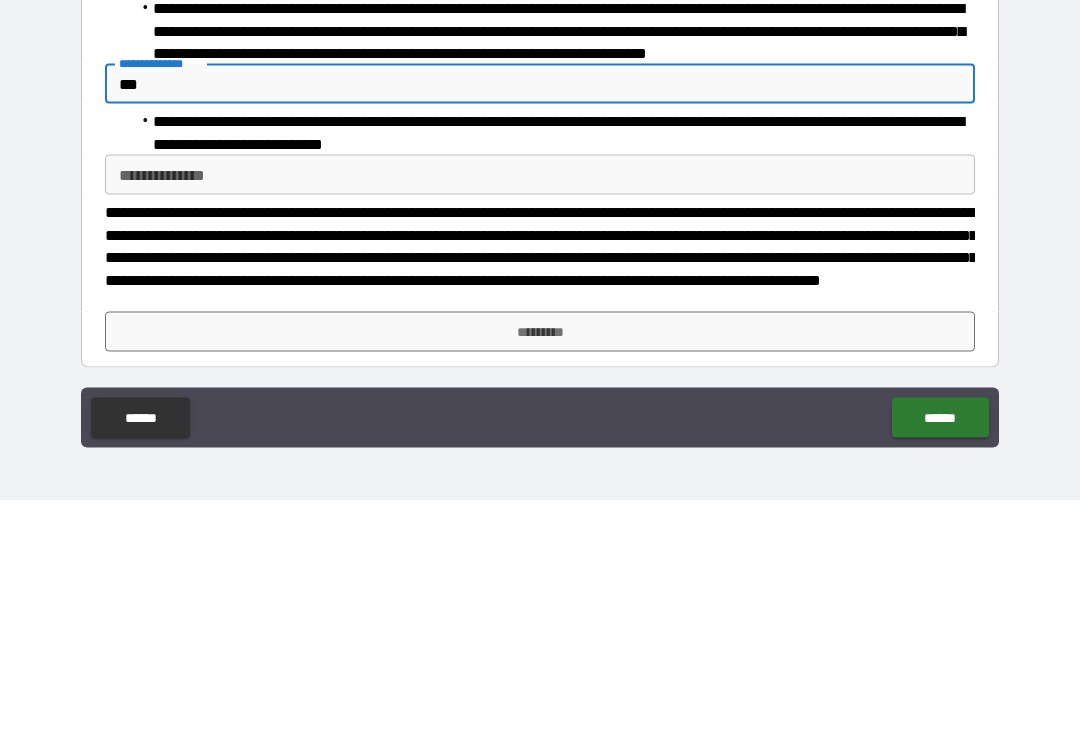 type on "***" 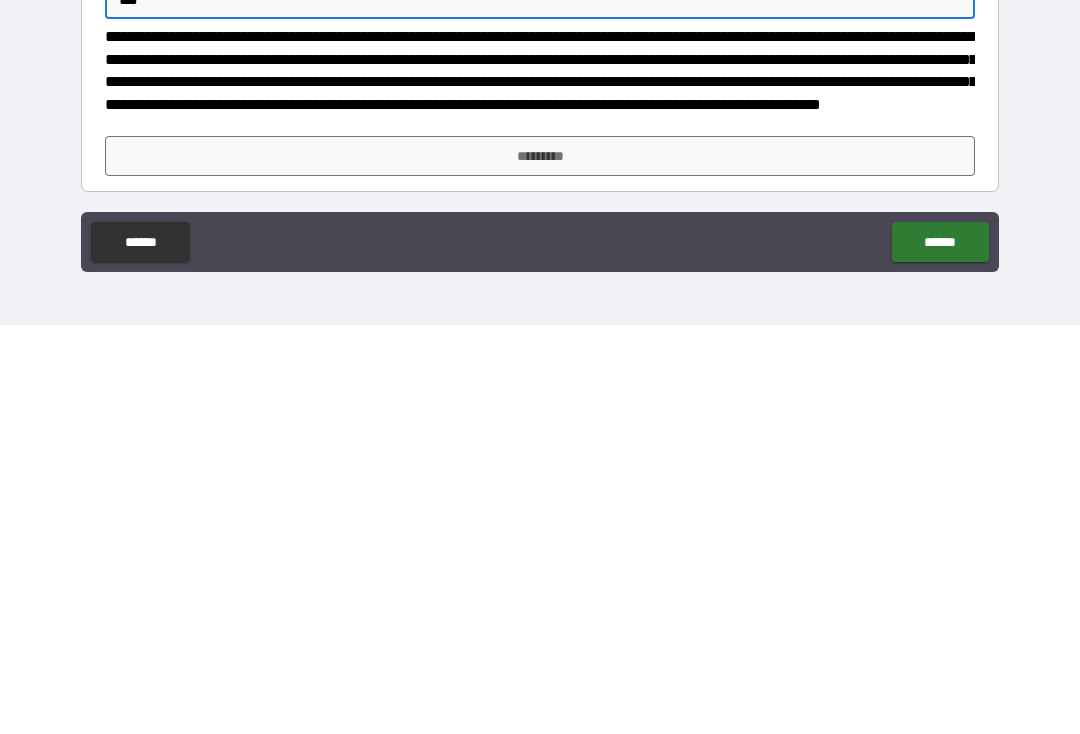 type on "***" 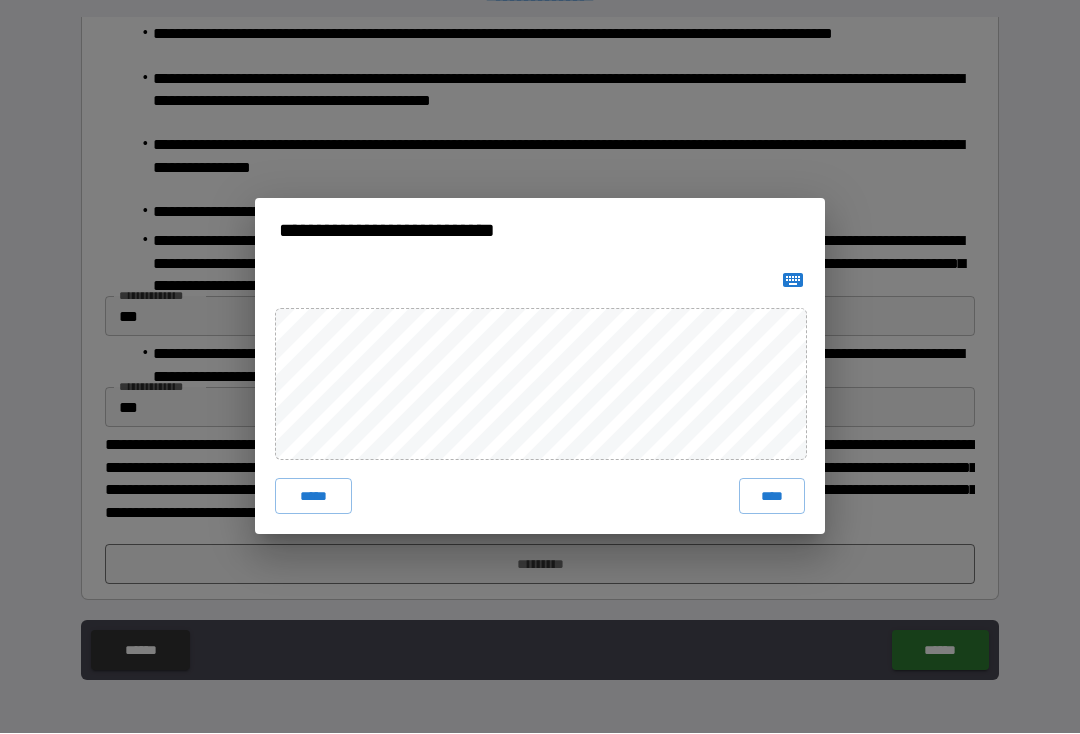 click on "****" at bounding box center [772, 497] 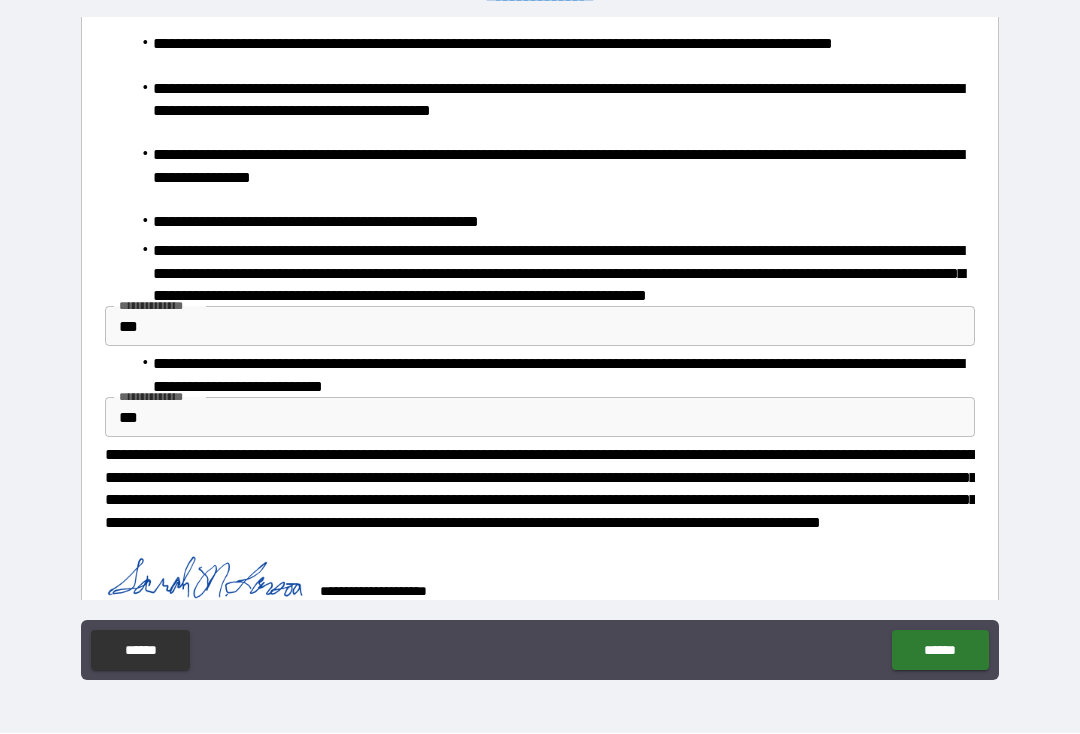click on "******" at bounding box center (940, 651) 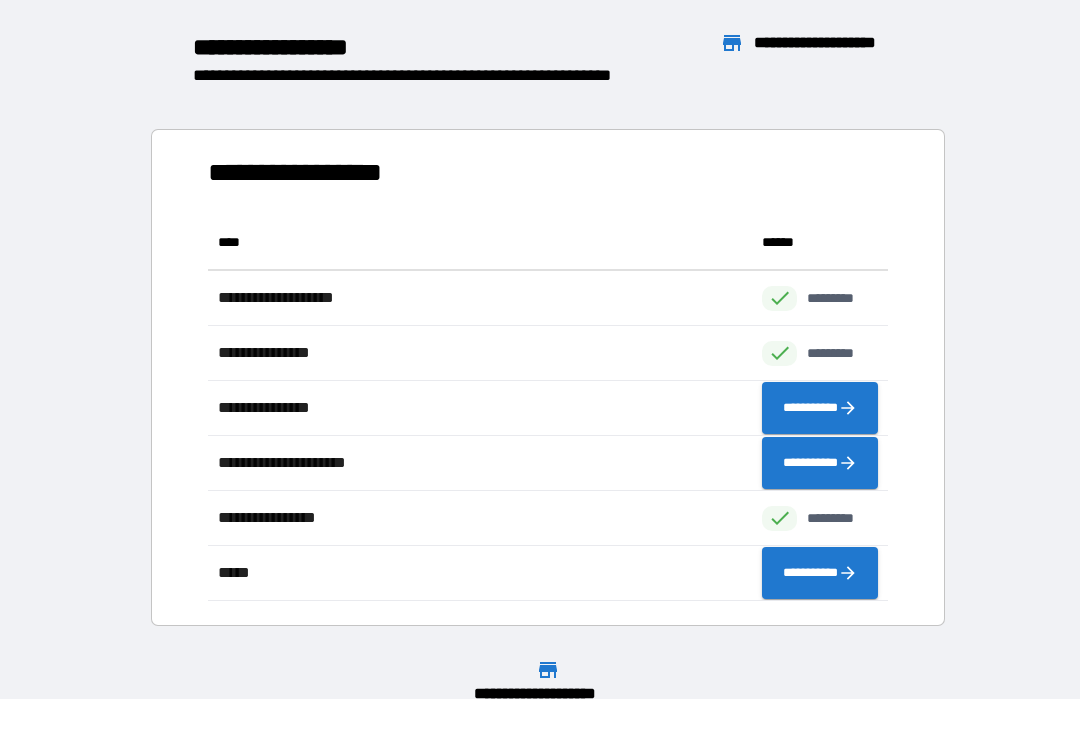 scroll, scrollTop: 386, scrollLeft: 680, axis: both 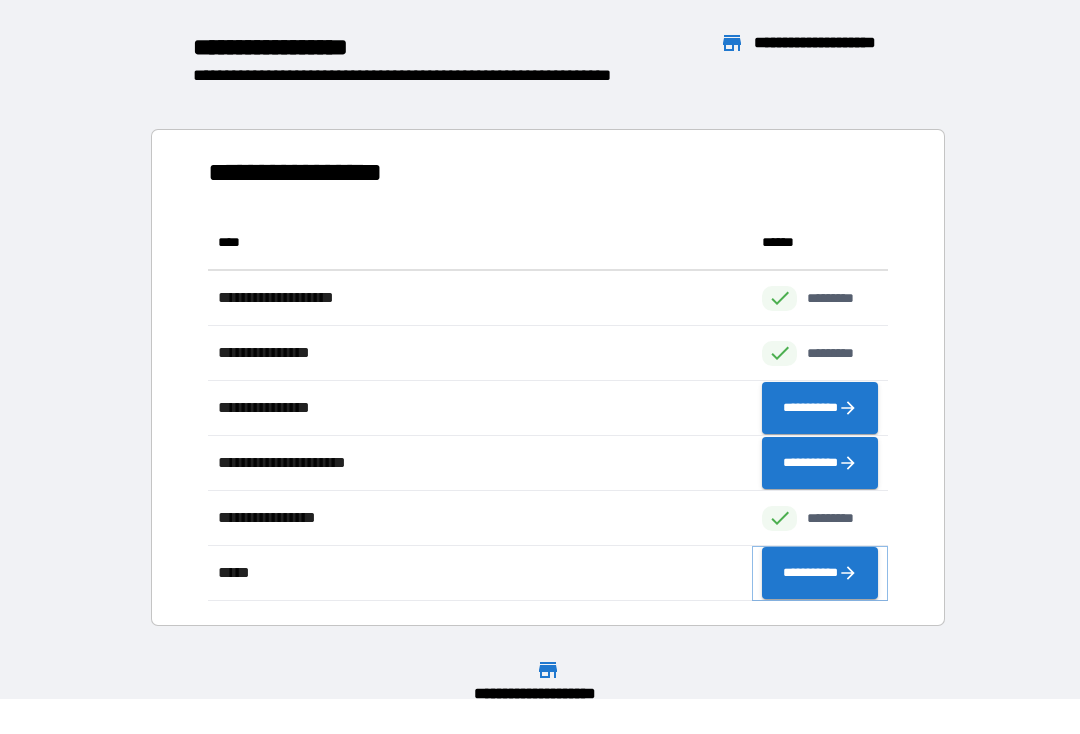 click on "**********" at bounding box center (820, 574) 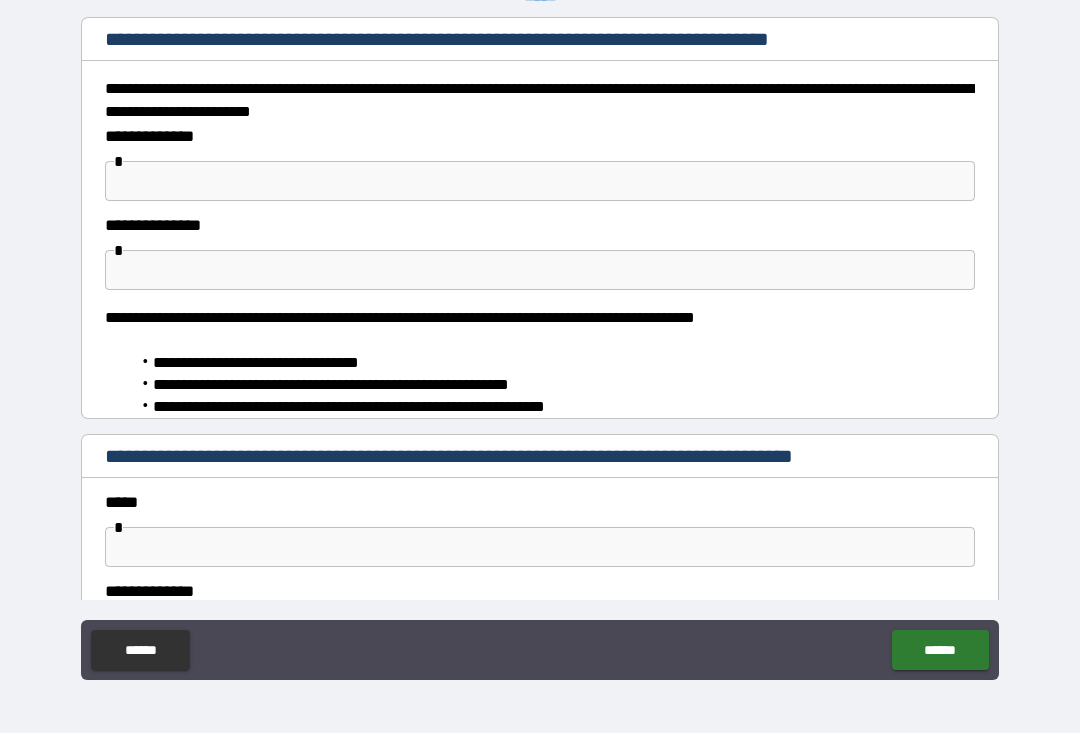 type on "*" 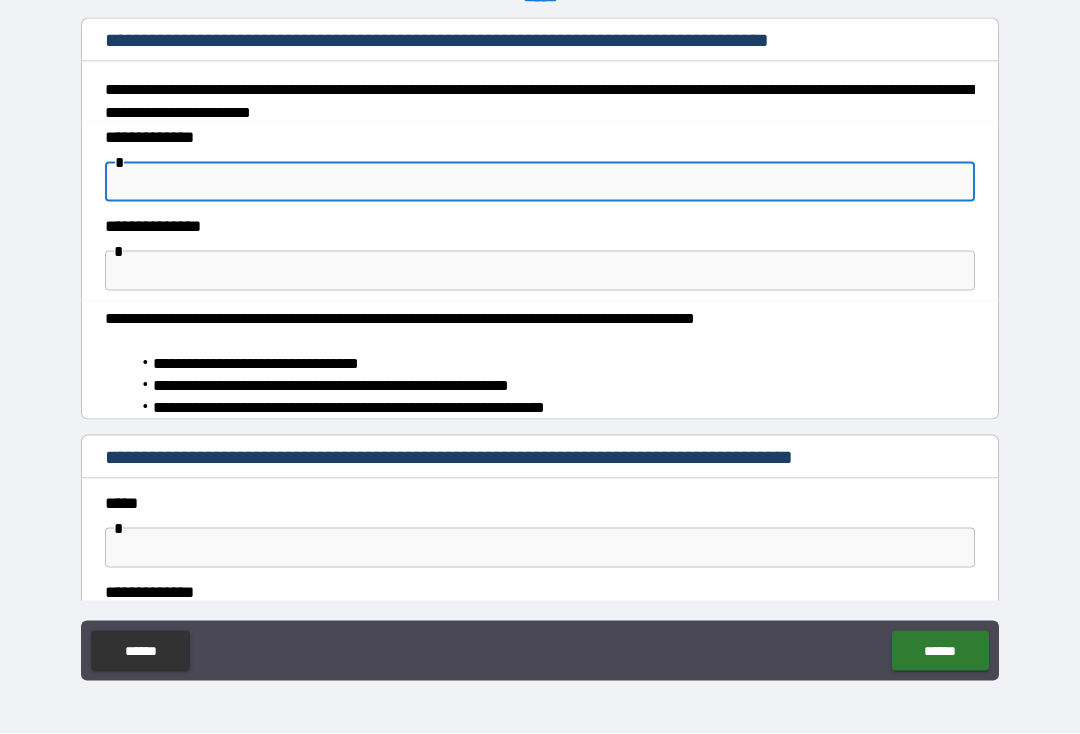 type on "*" 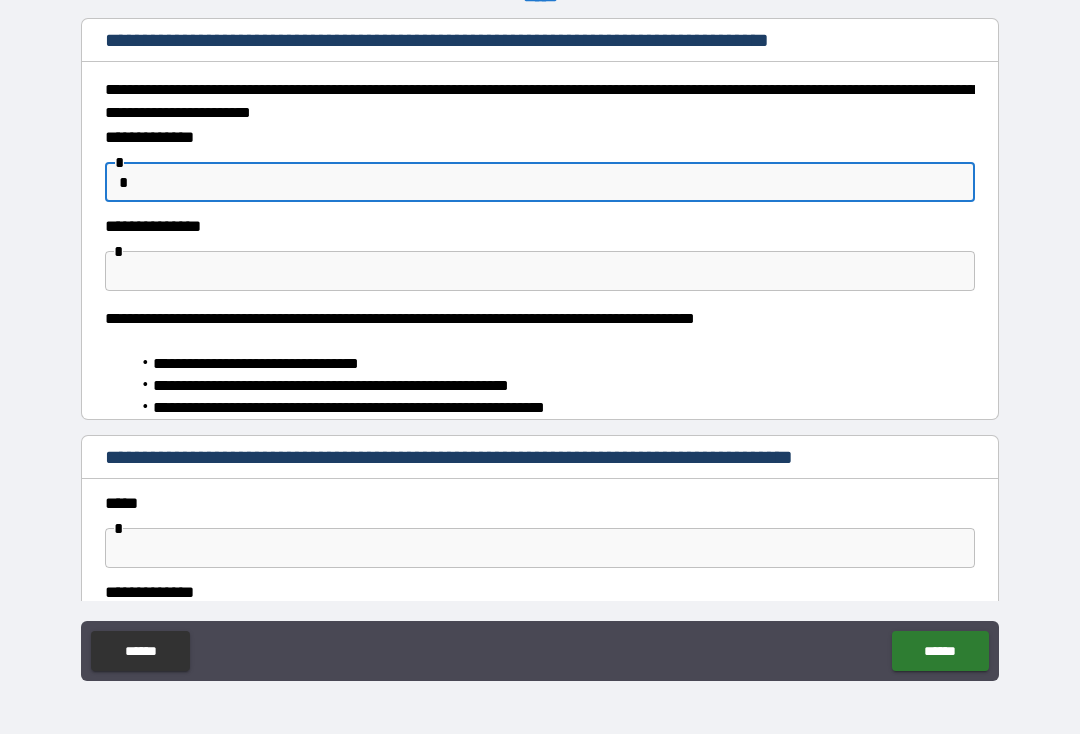 type on "*" 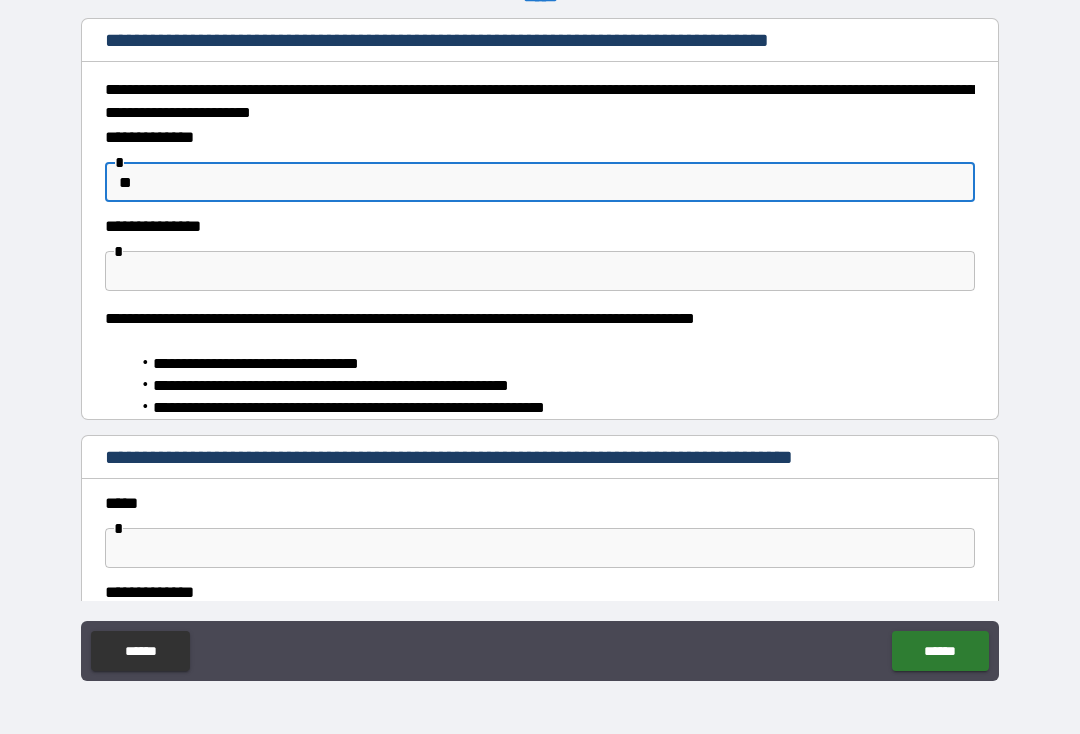 type on "*" 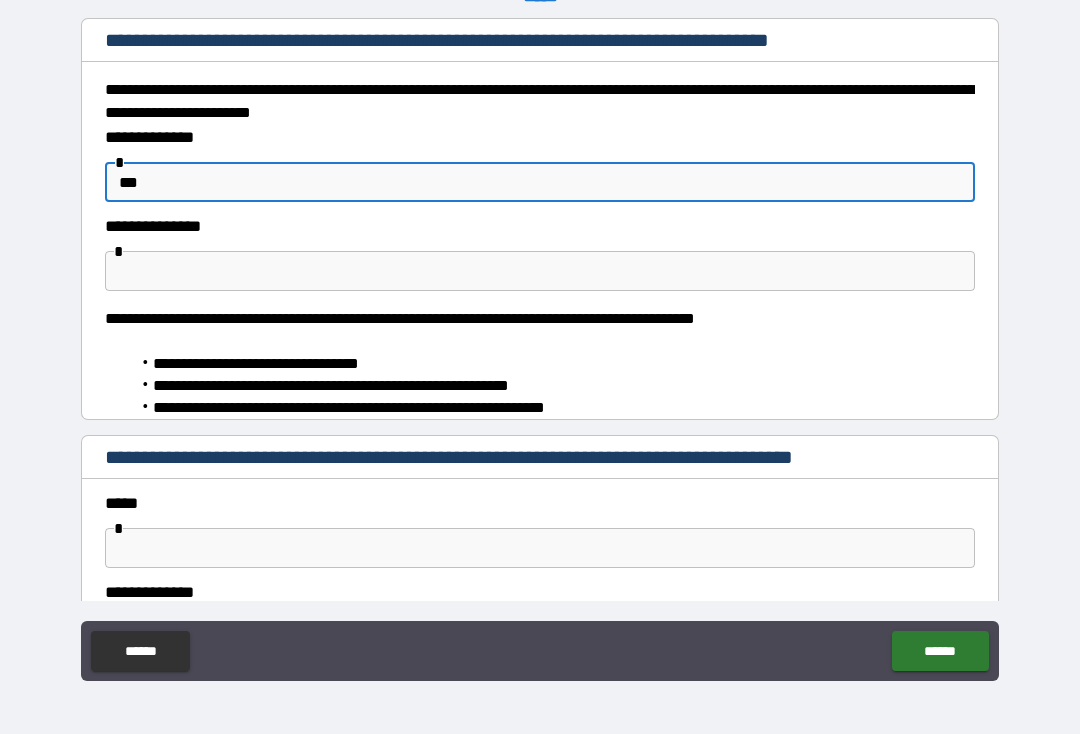 type on "*" 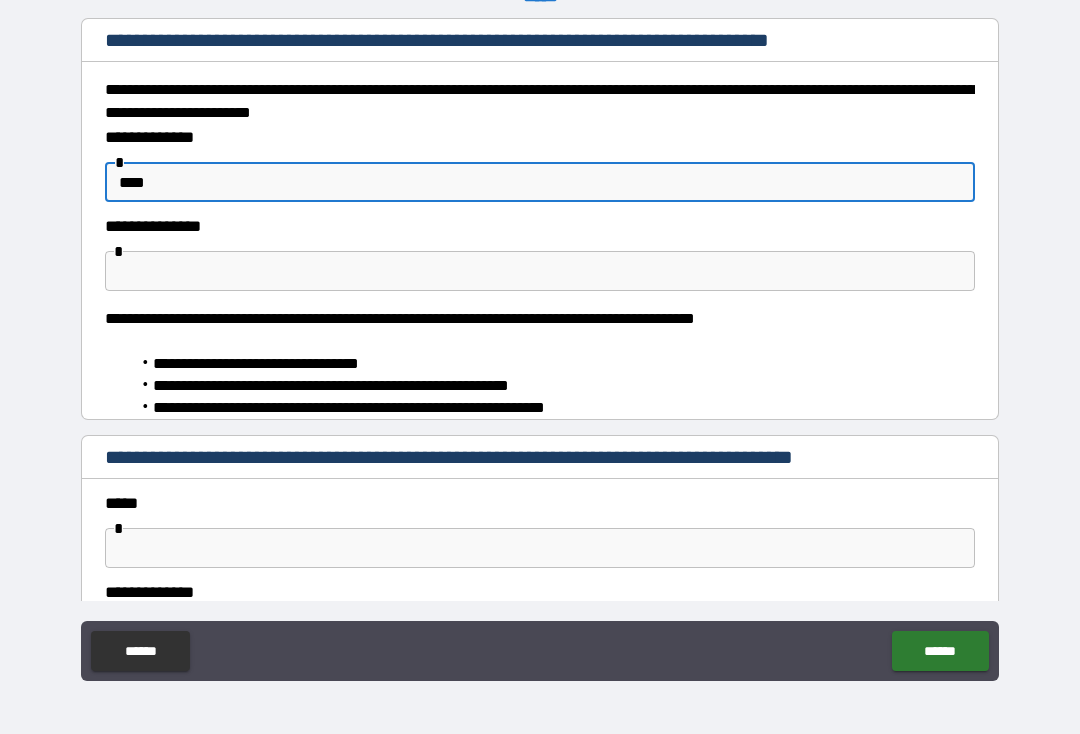 type on "*" 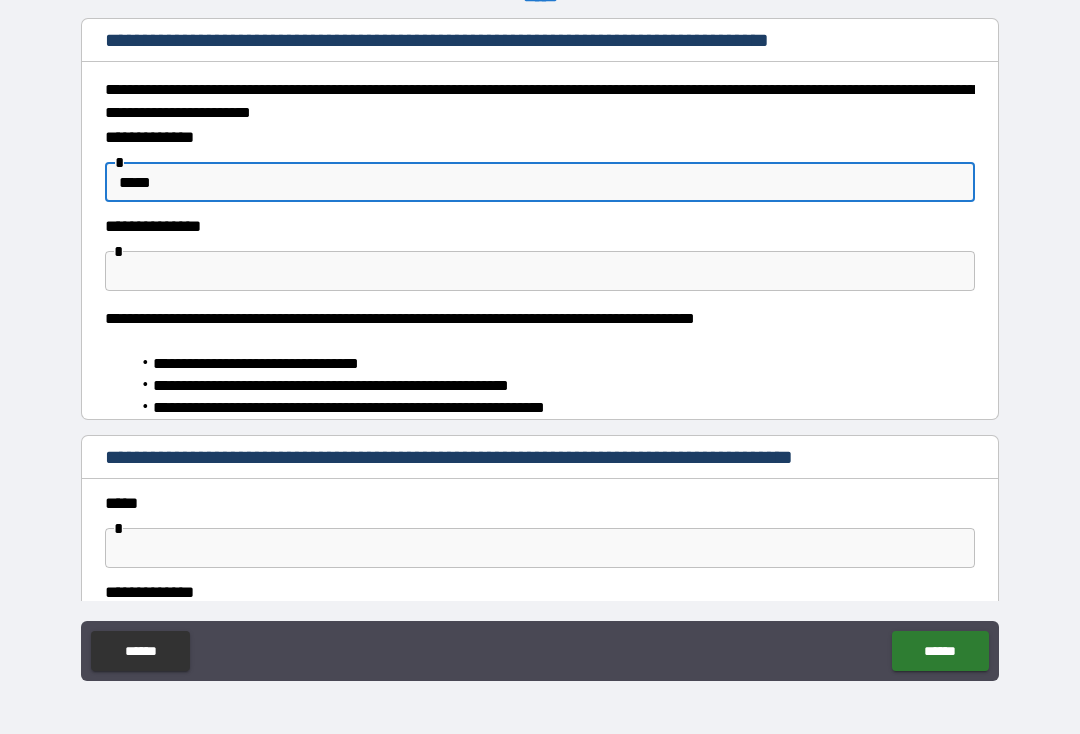 type on "*" 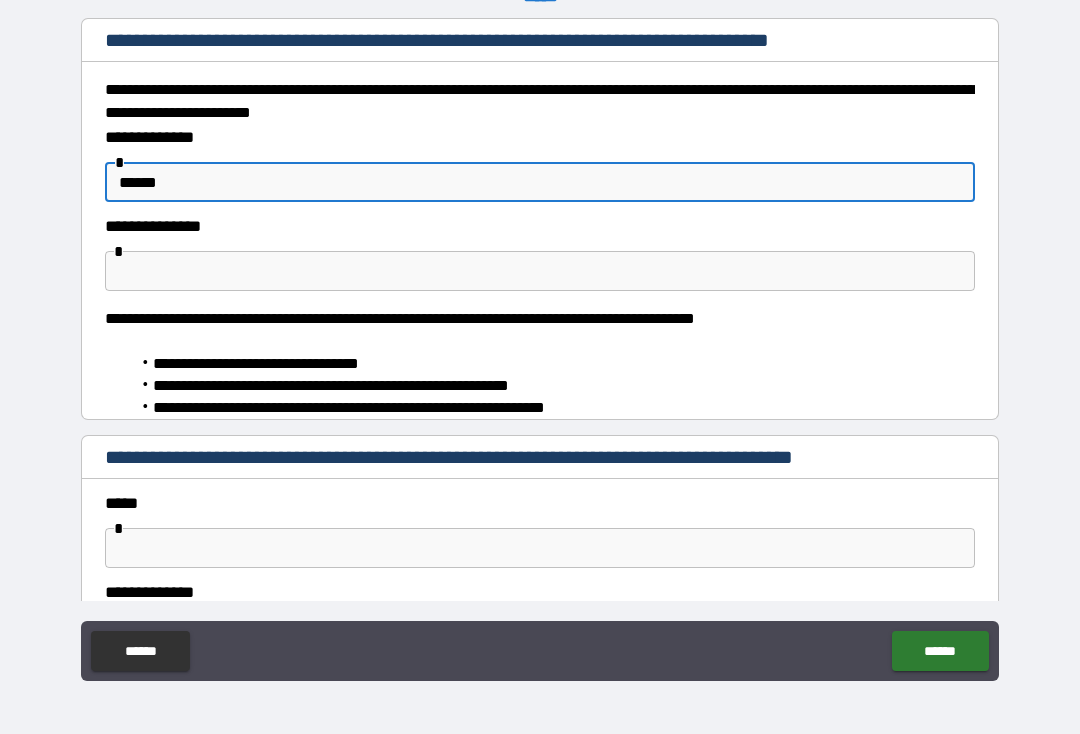 type on "*" 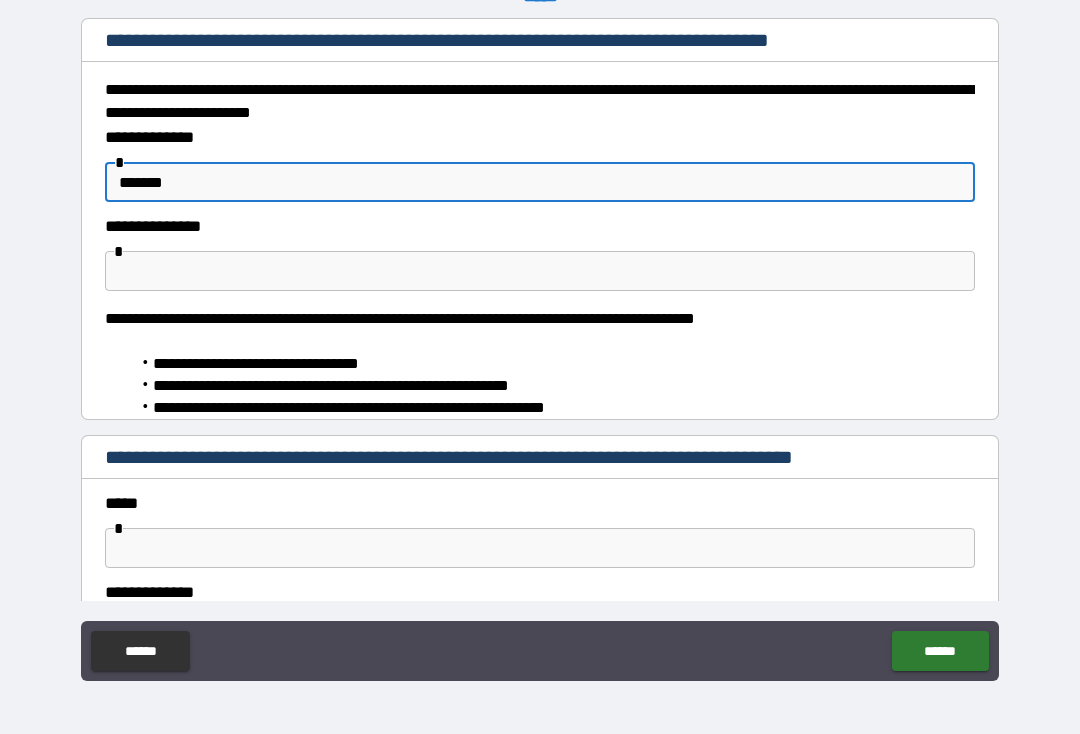 type on "*" 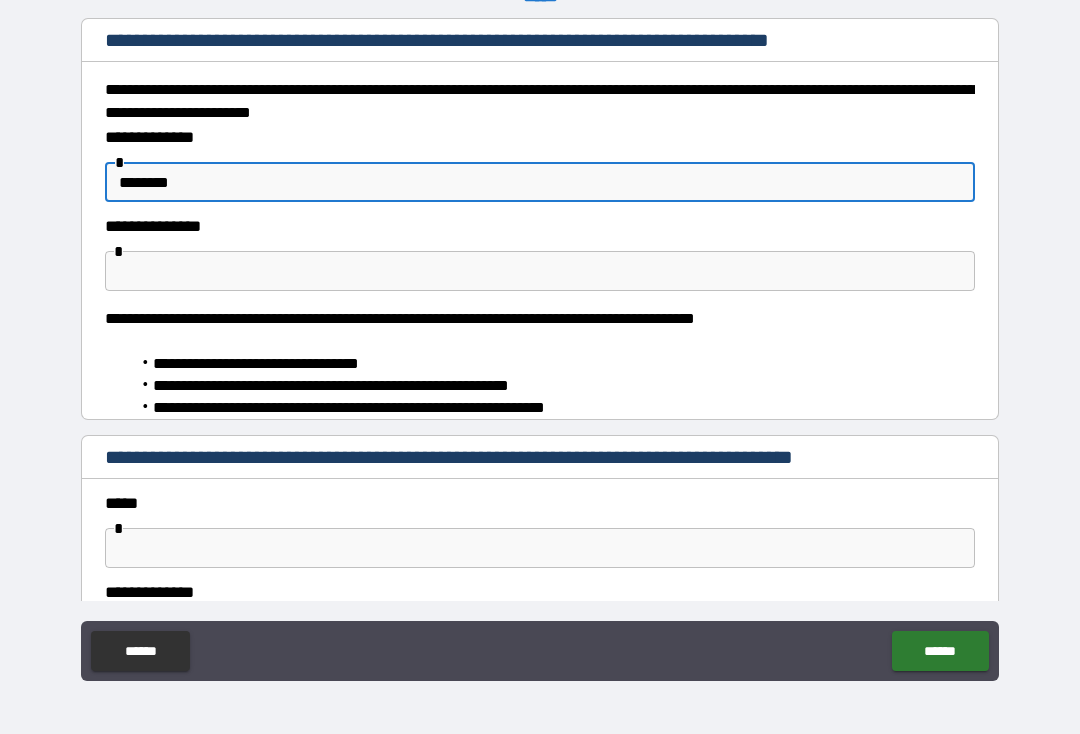type on "*" 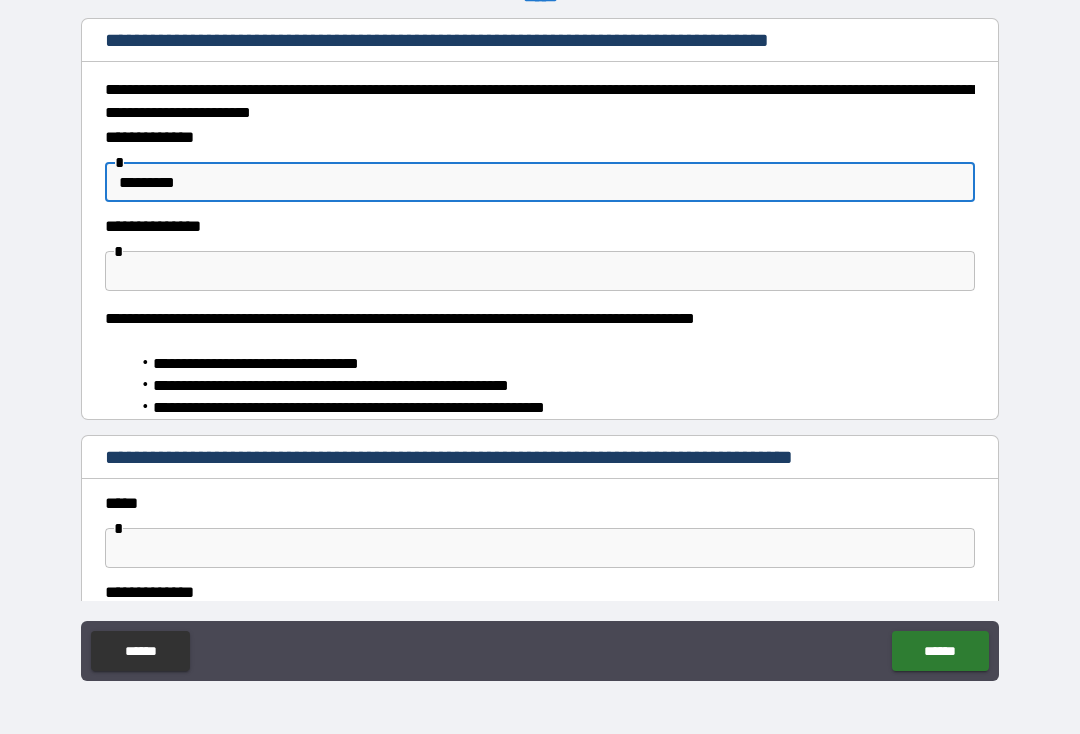 type on "*" 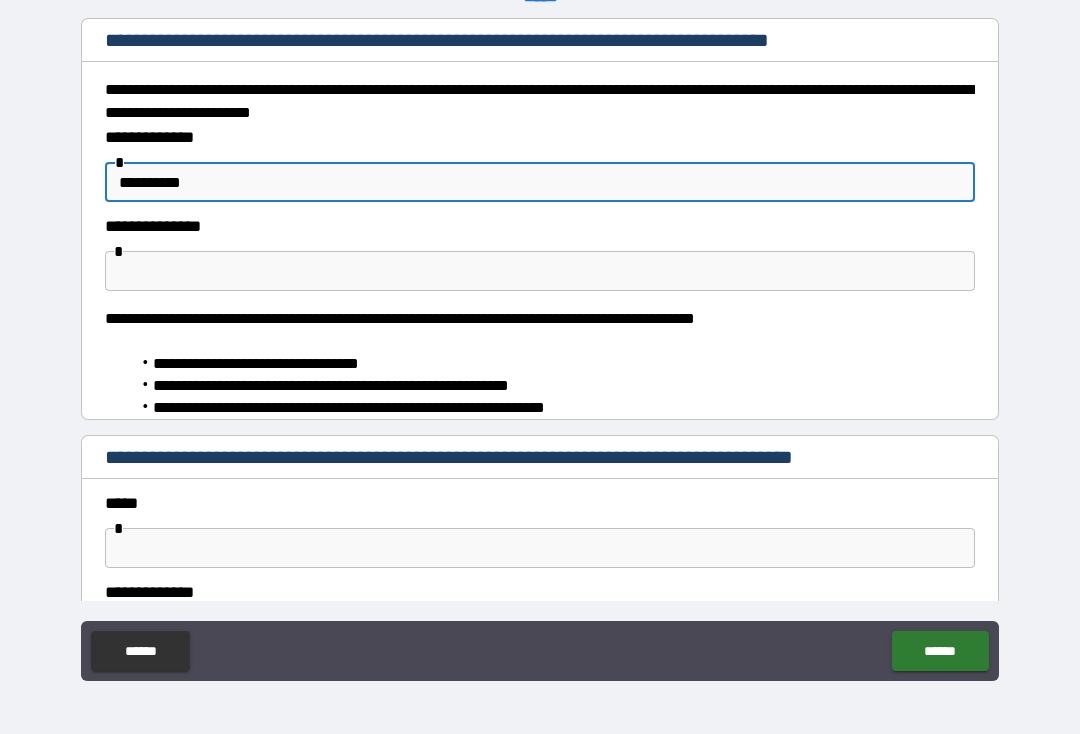 type on "*" 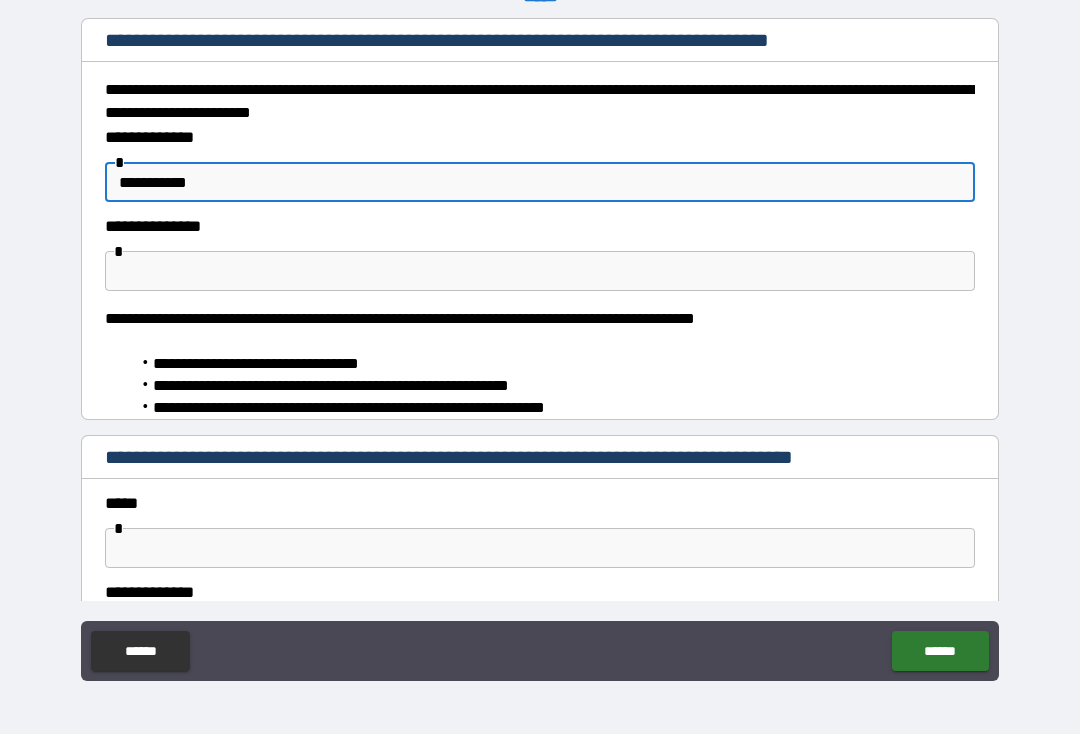 type on "*" 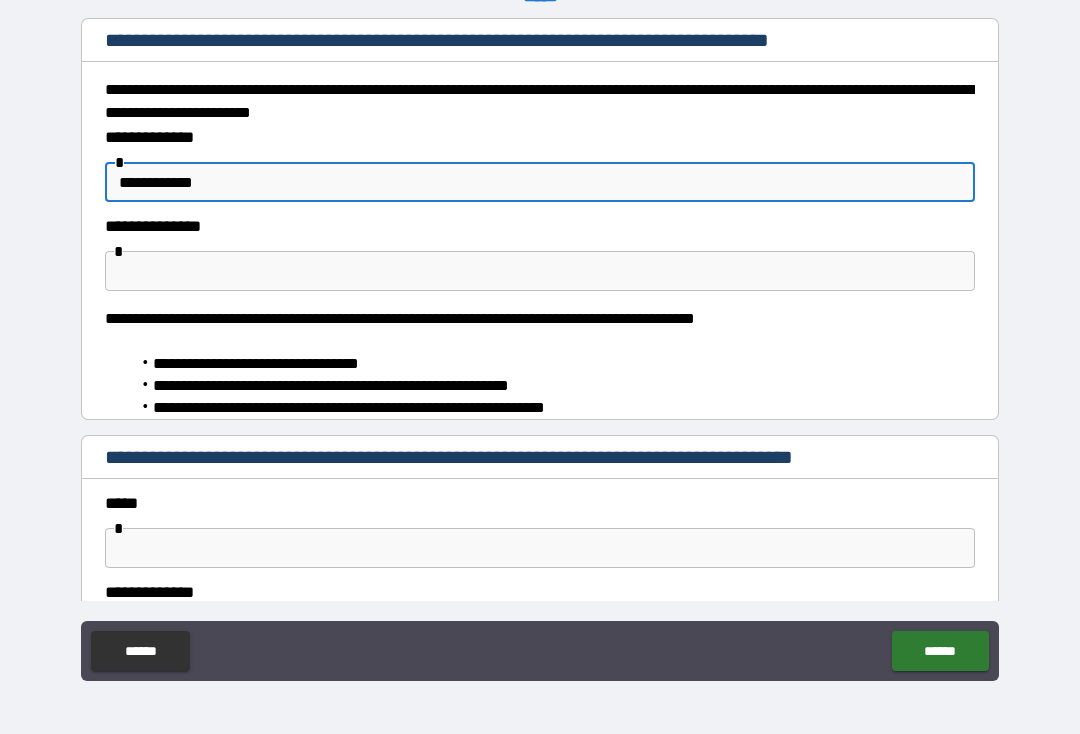 type on "*" 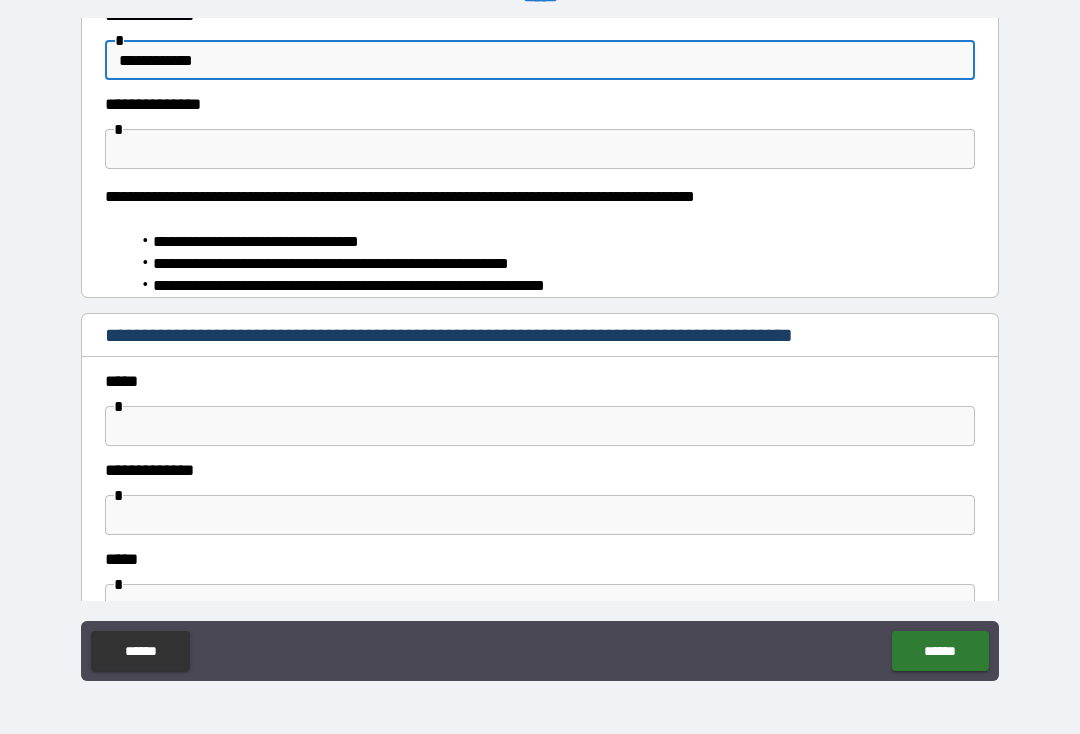 scroll, scrollTop: 134, scrollLeft: 0, axis: vertical 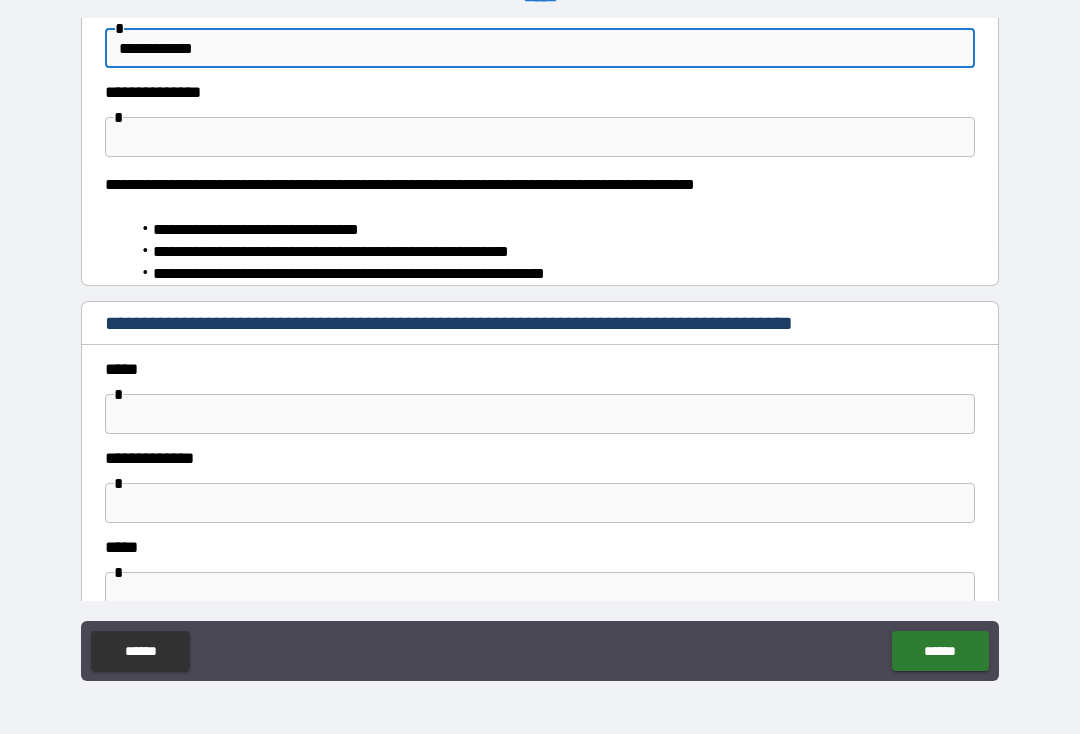 type on "**********" 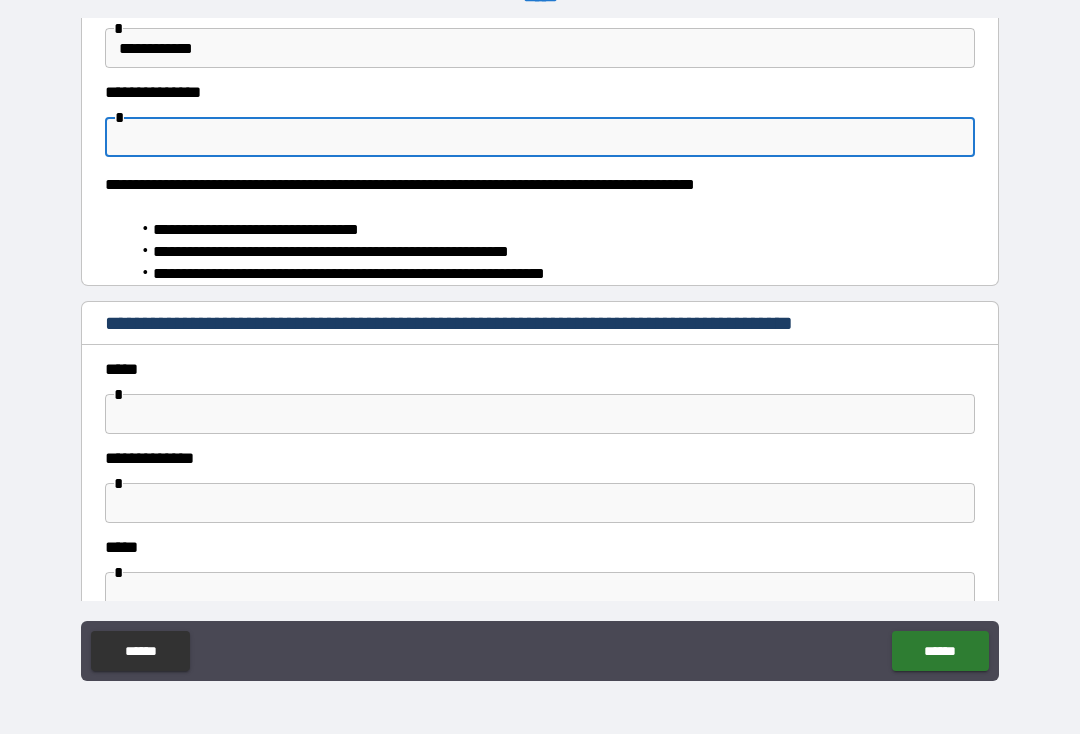 type on "*" 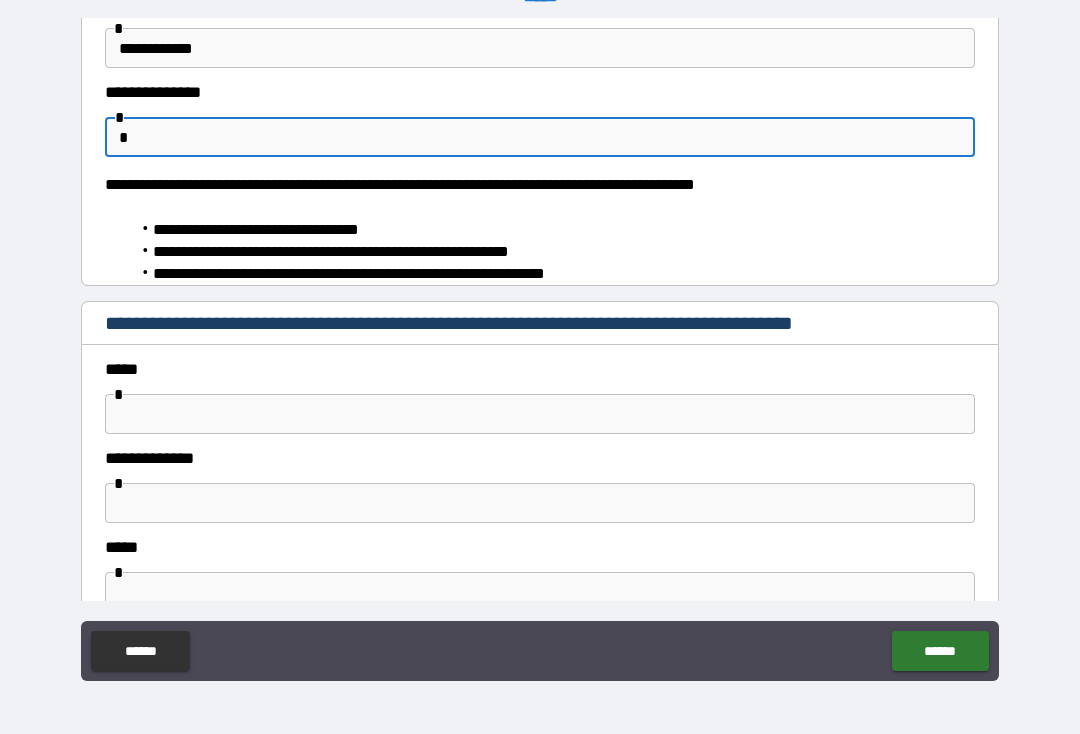 type on "*" 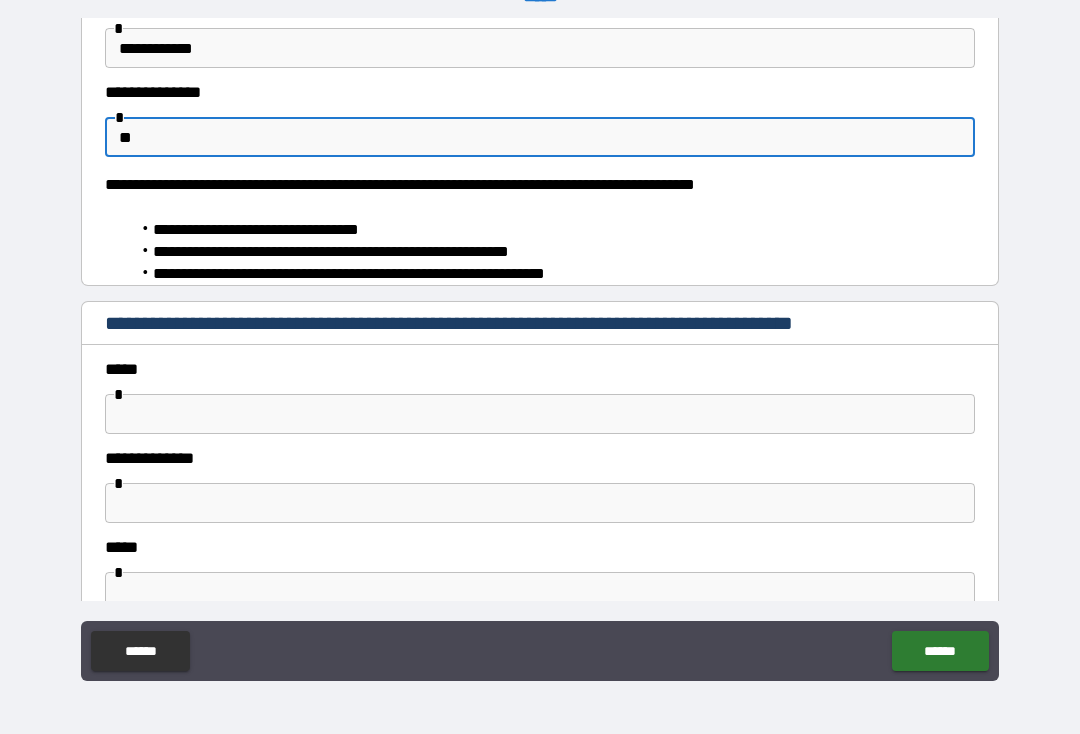 type on "*" 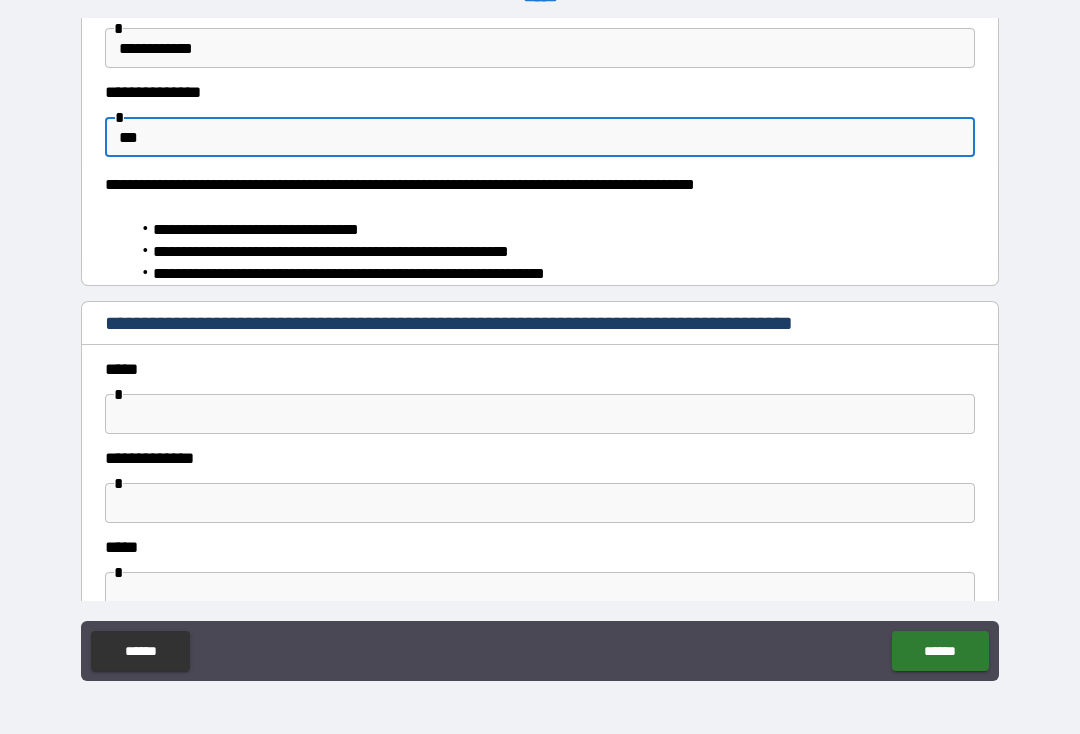 type on "*" 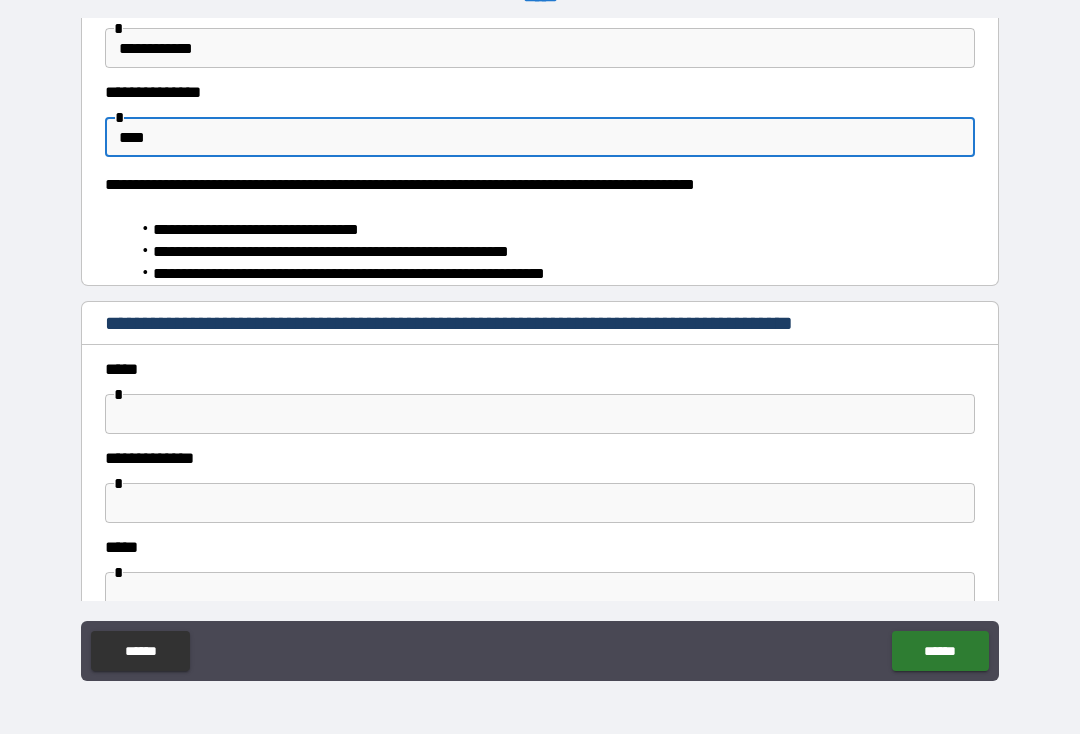 type on "*" 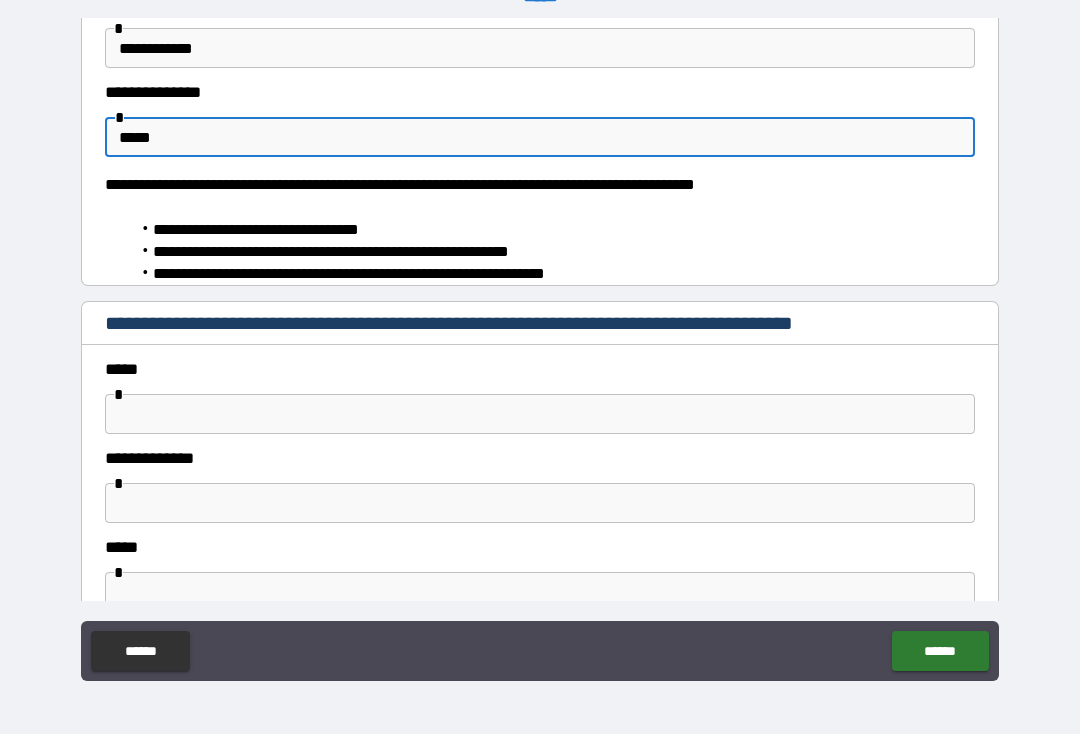 type on "*" 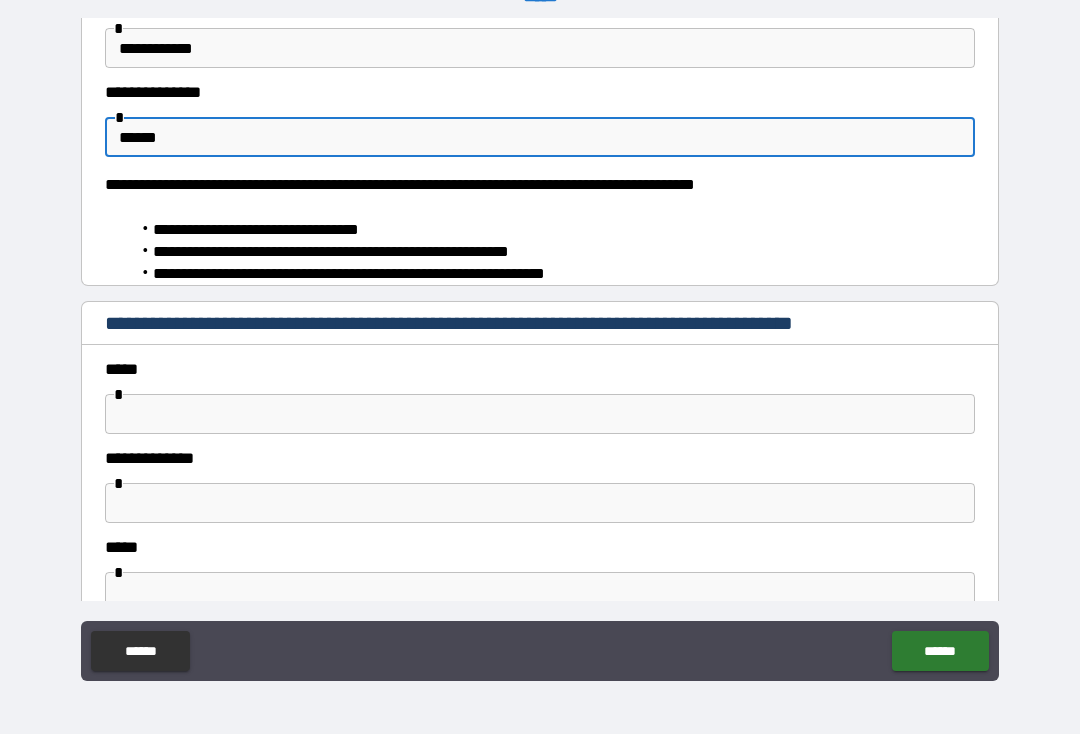 type on "*" 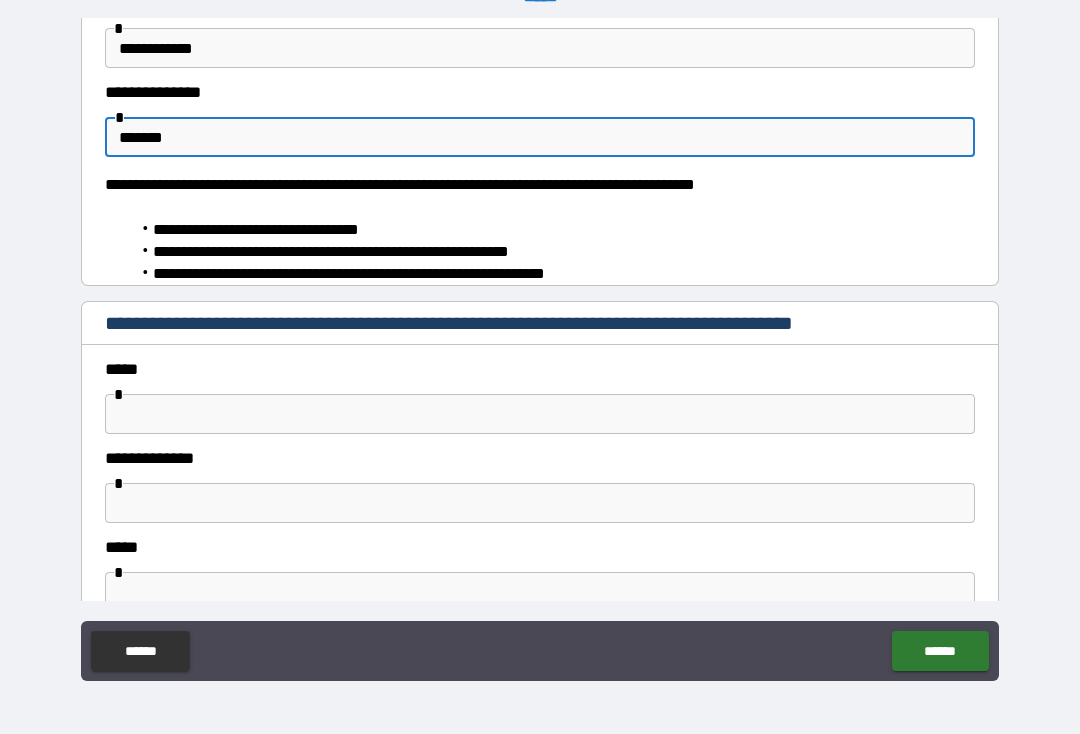 type on "*" 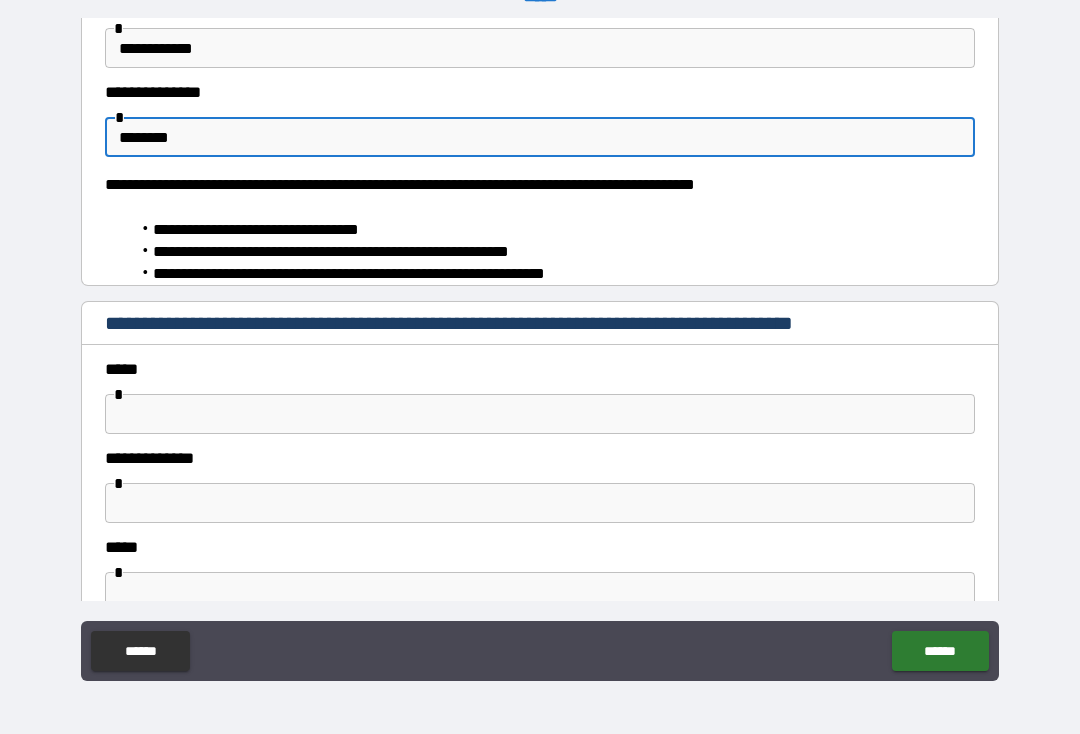 type on "*" 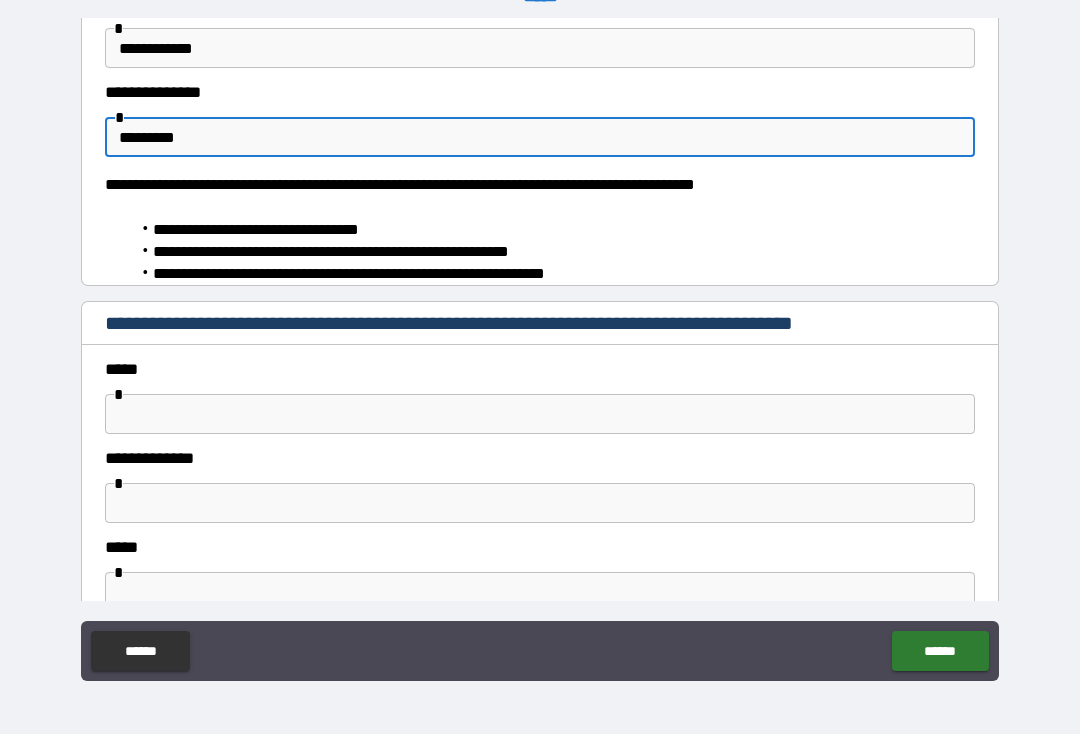 type on "*" 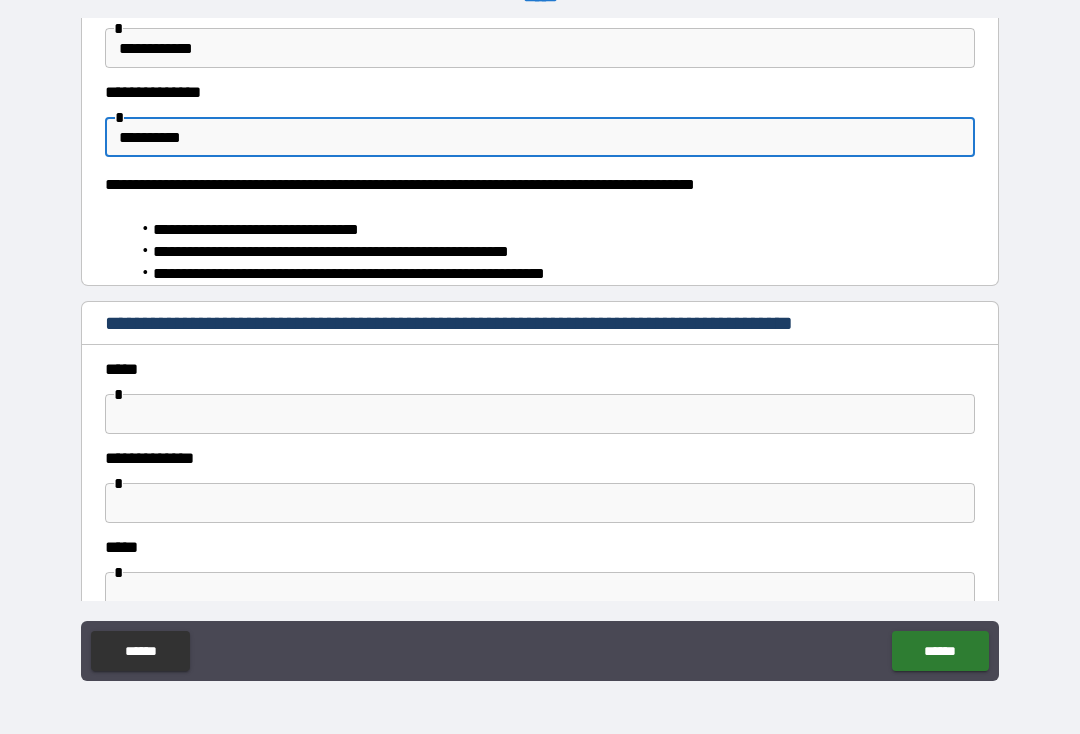 type on "*" 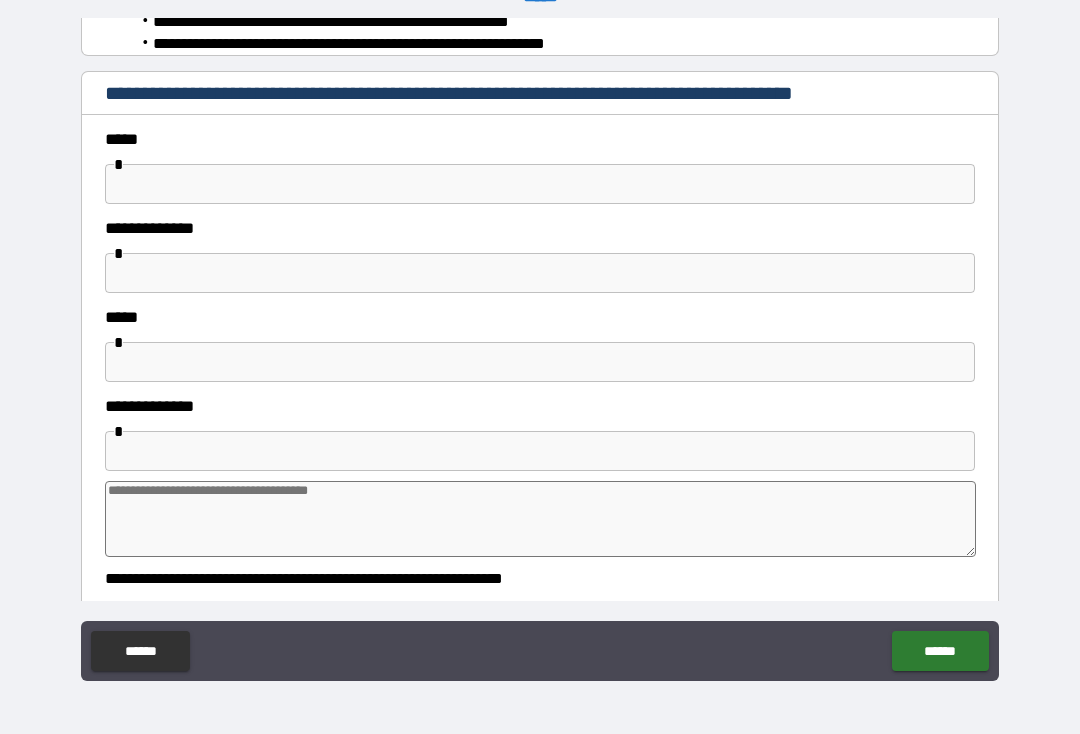 scroll, scrollTop: 366, scrollLeft: 0, axis: vertical 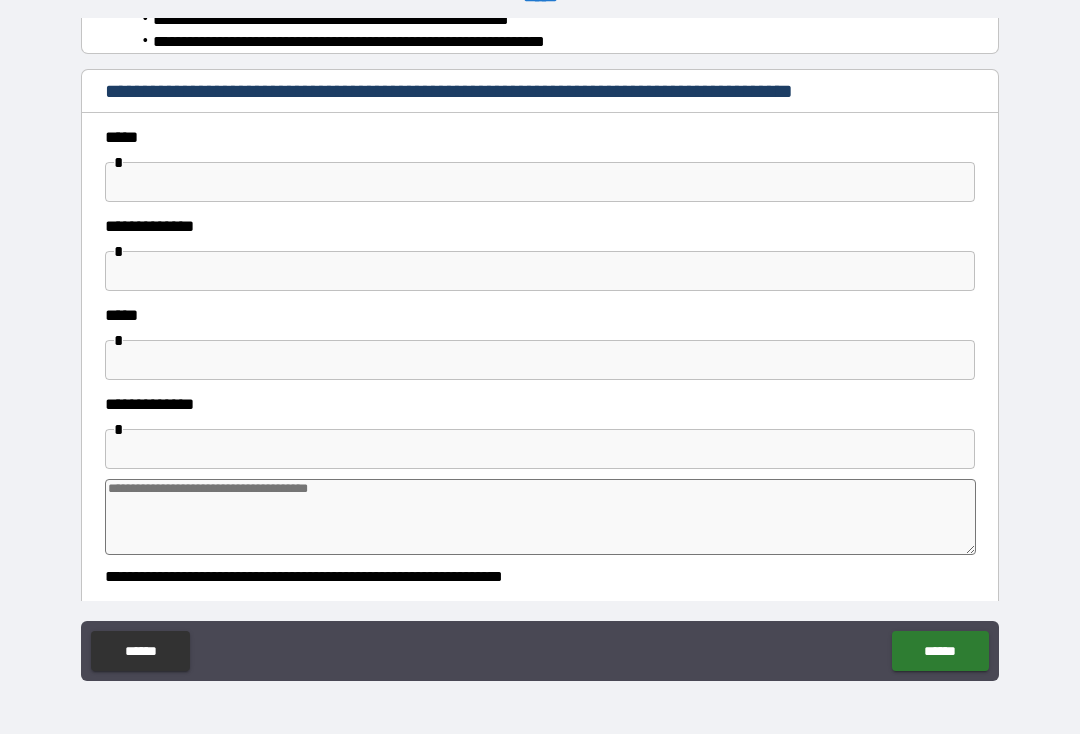 type on "**********" 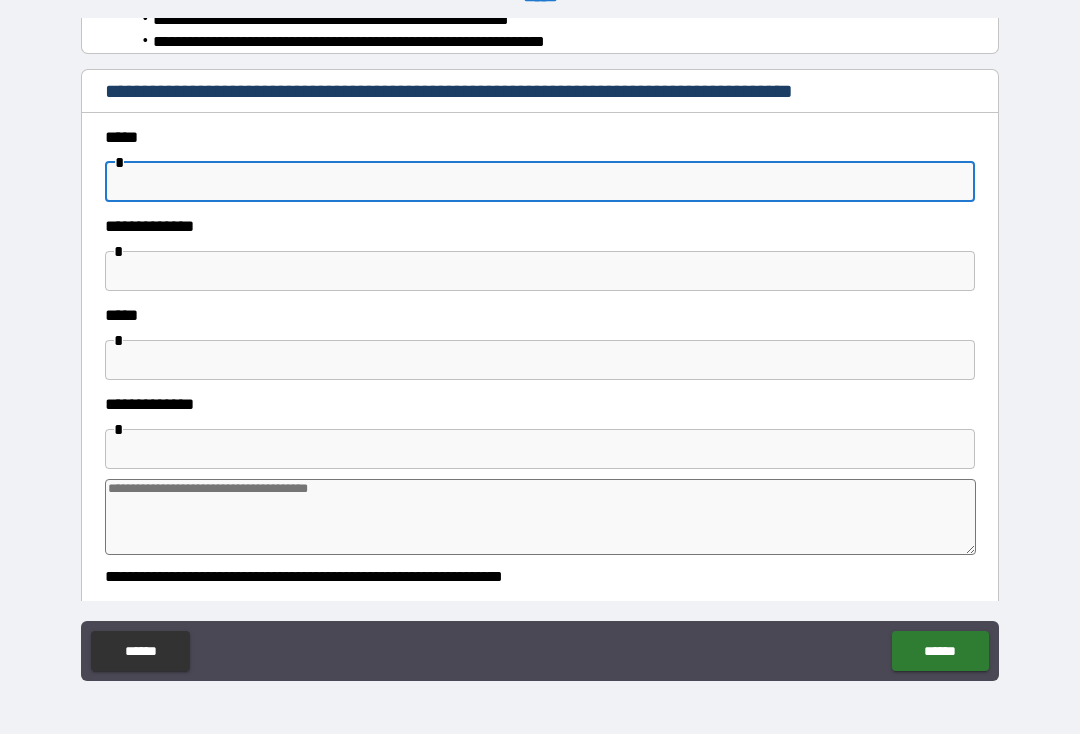 type on "*" 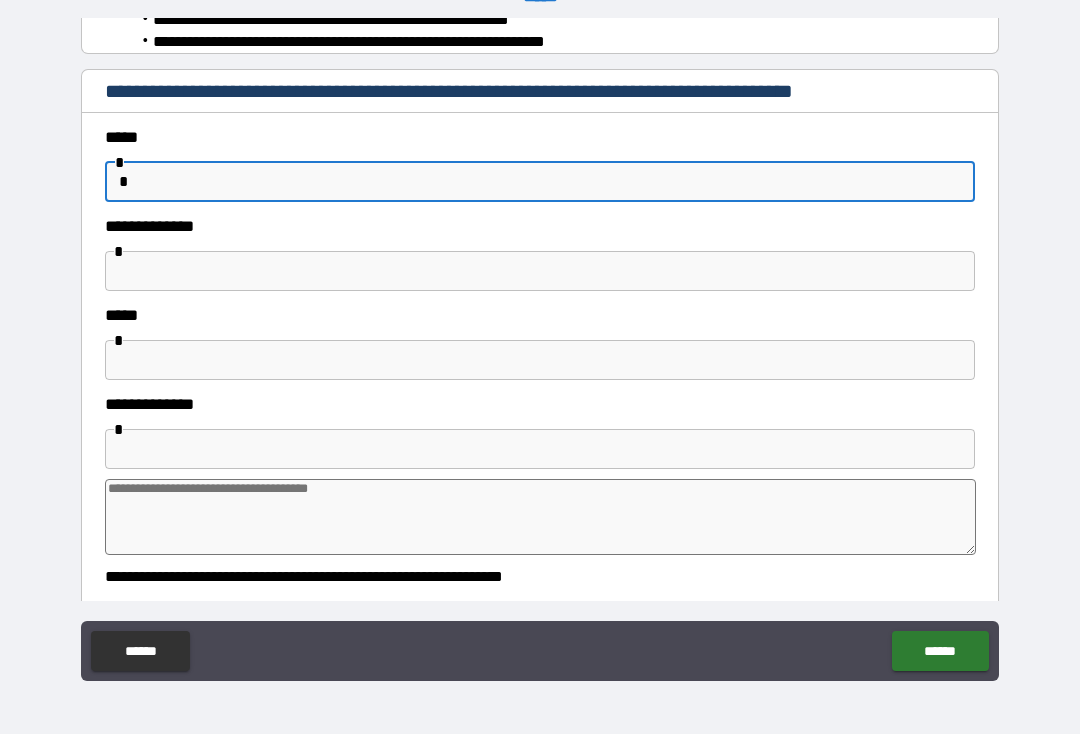 type on "*" 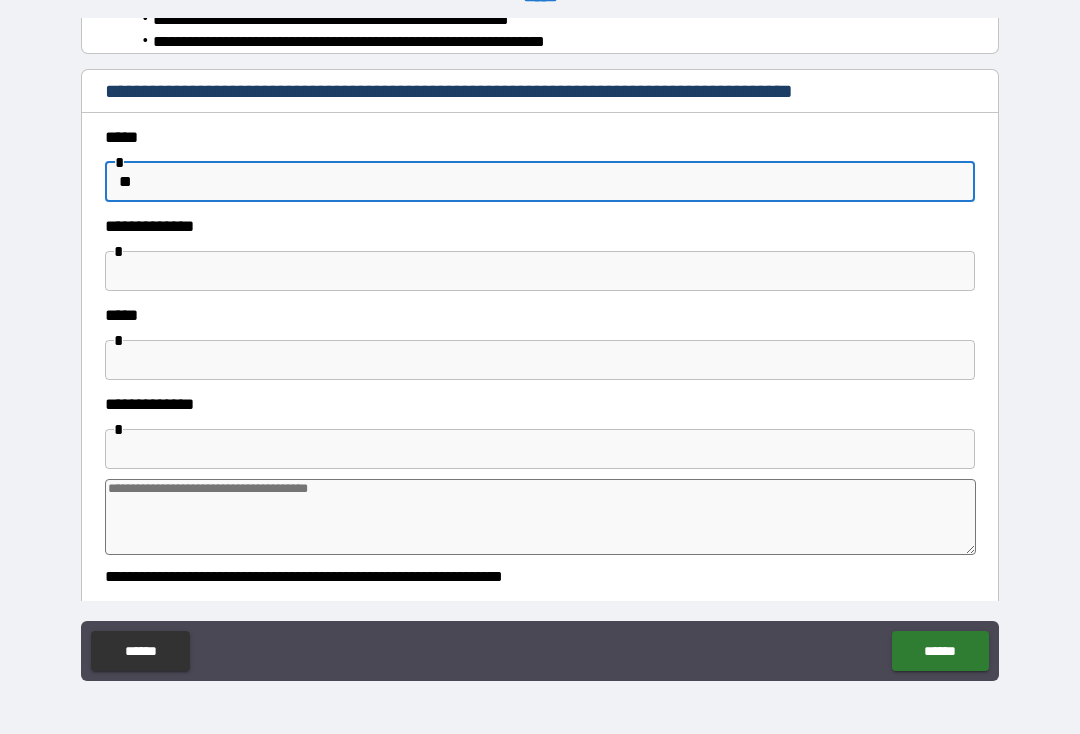 type on "*" 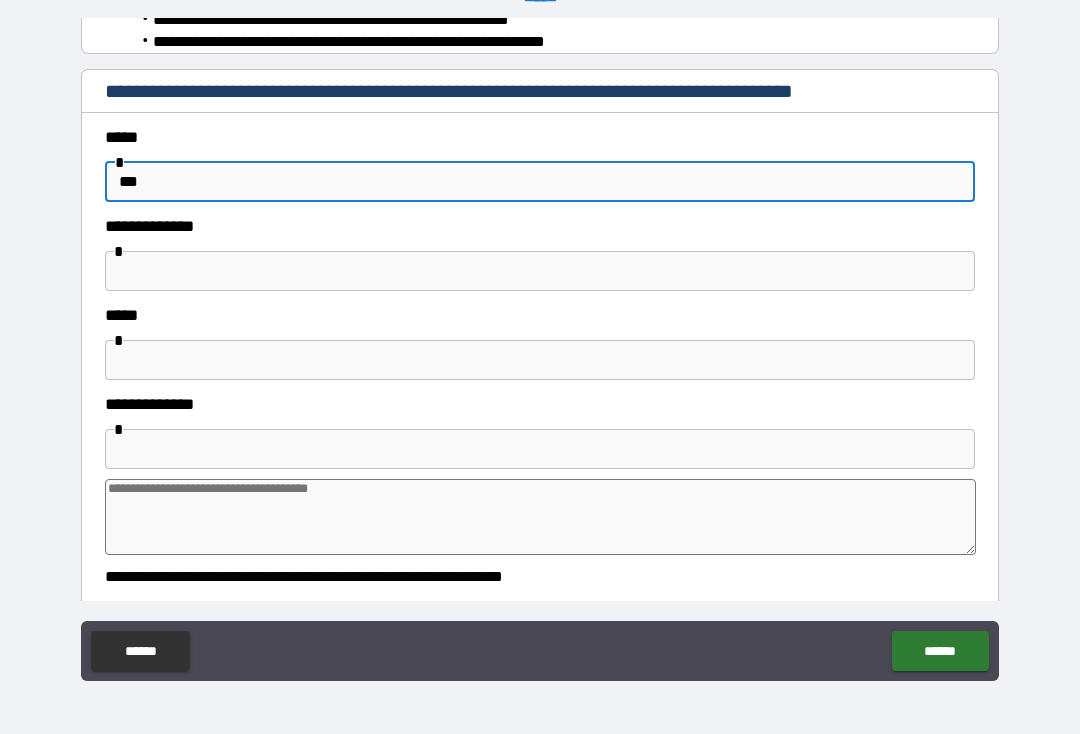 type on "*" 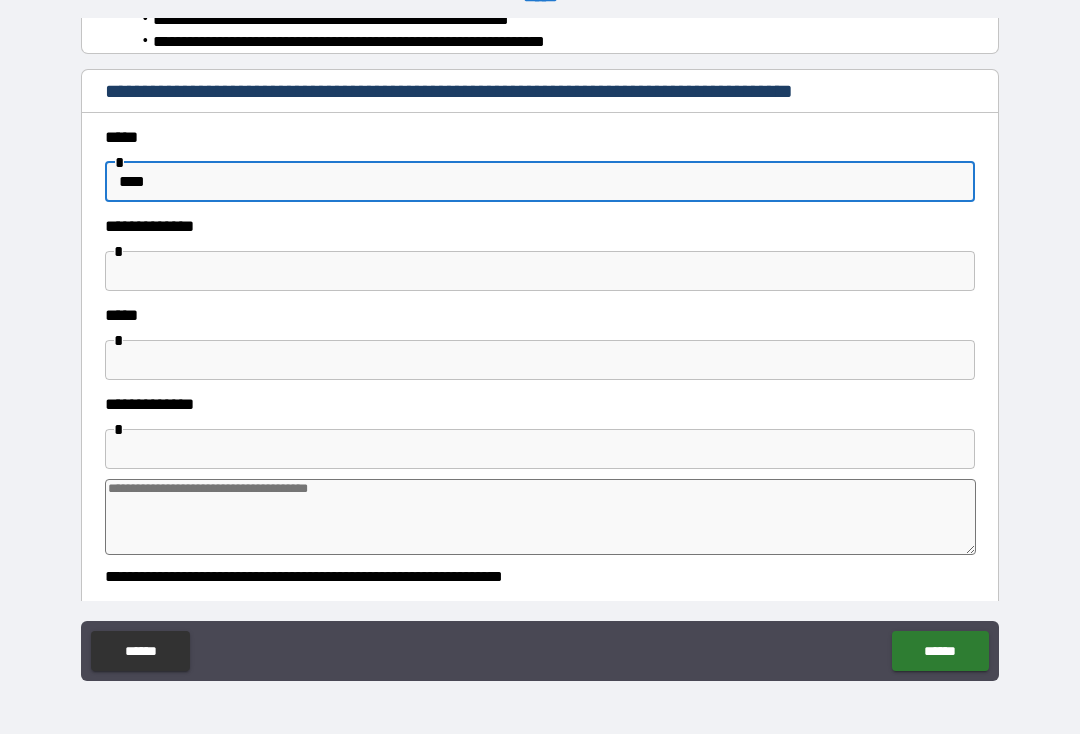 type on "*" 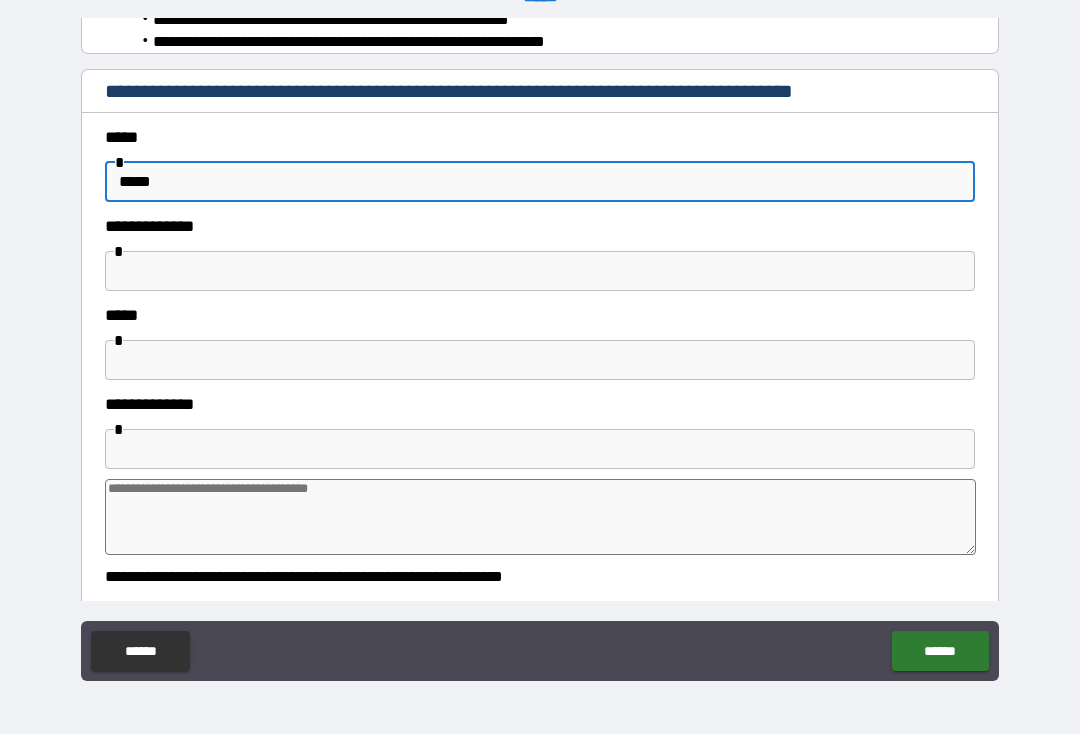 type on "*" 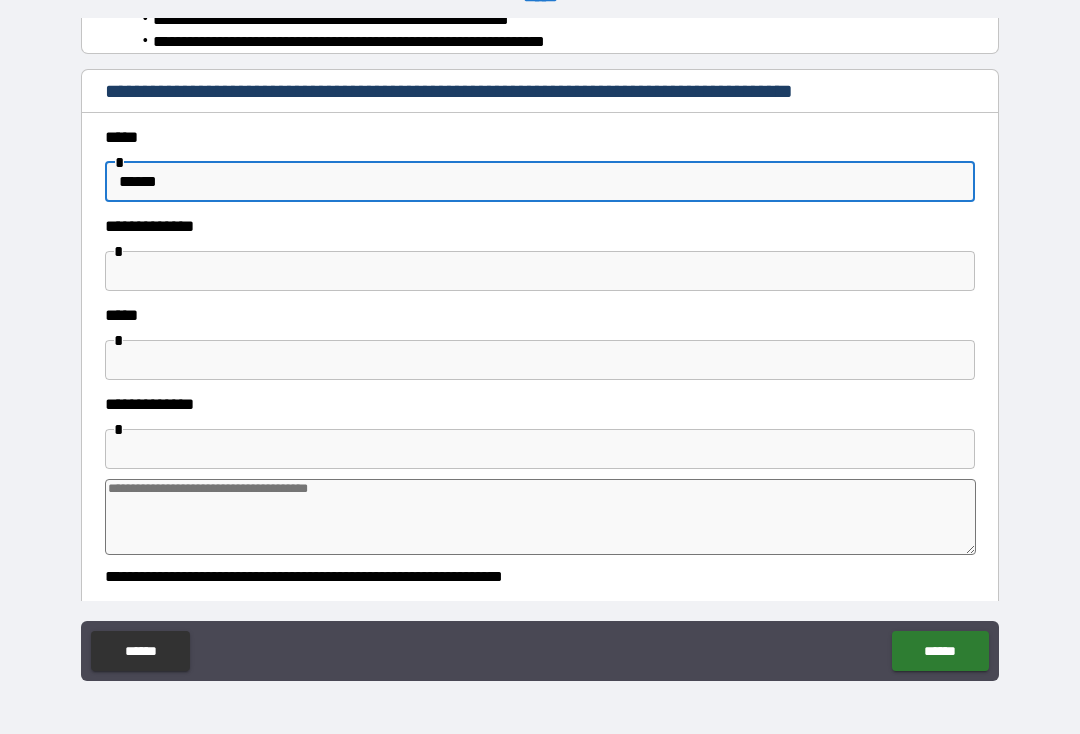 type on "*" 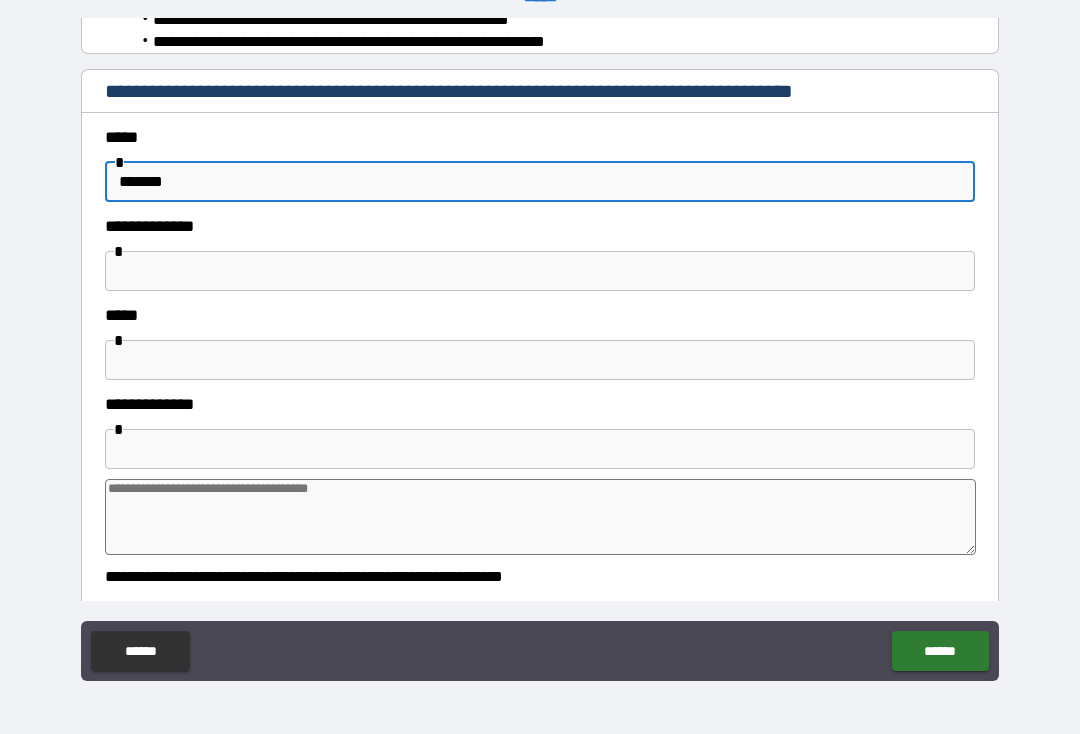 type on "*" 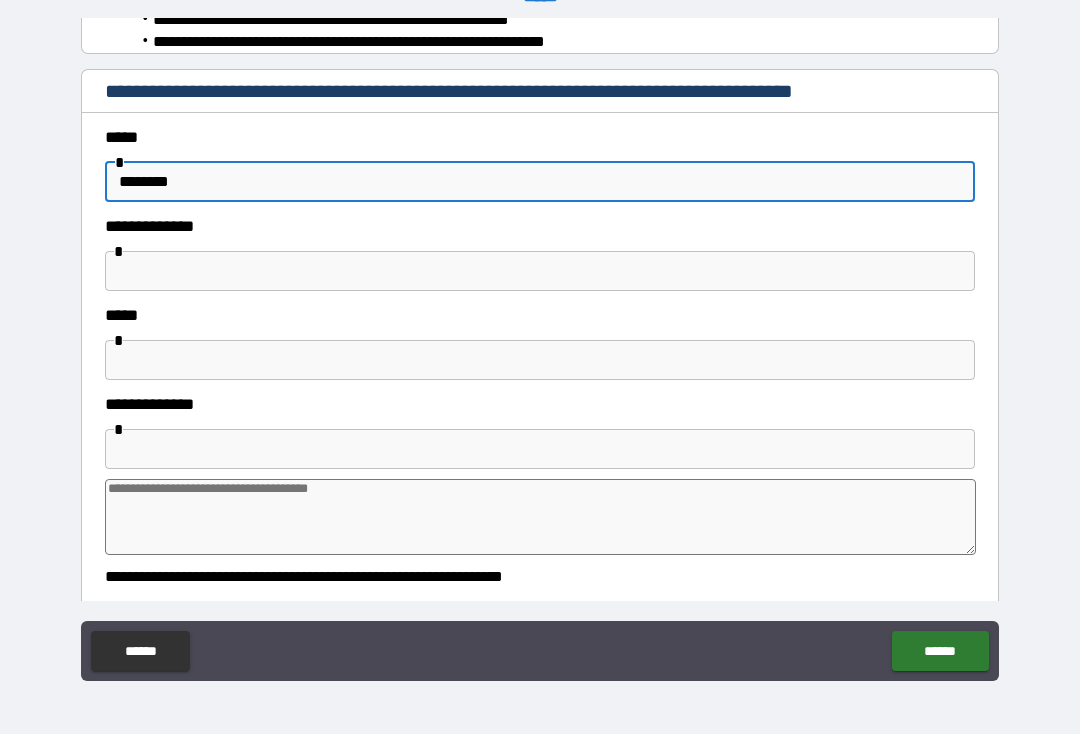 type on "*" 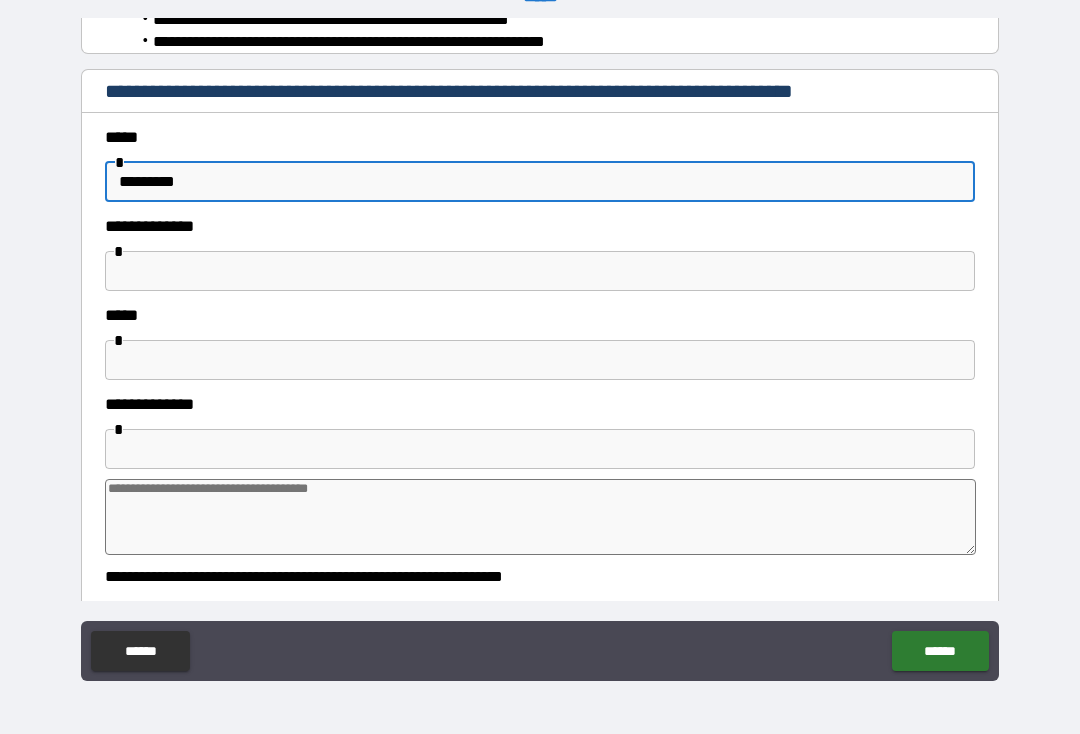 type on "*" 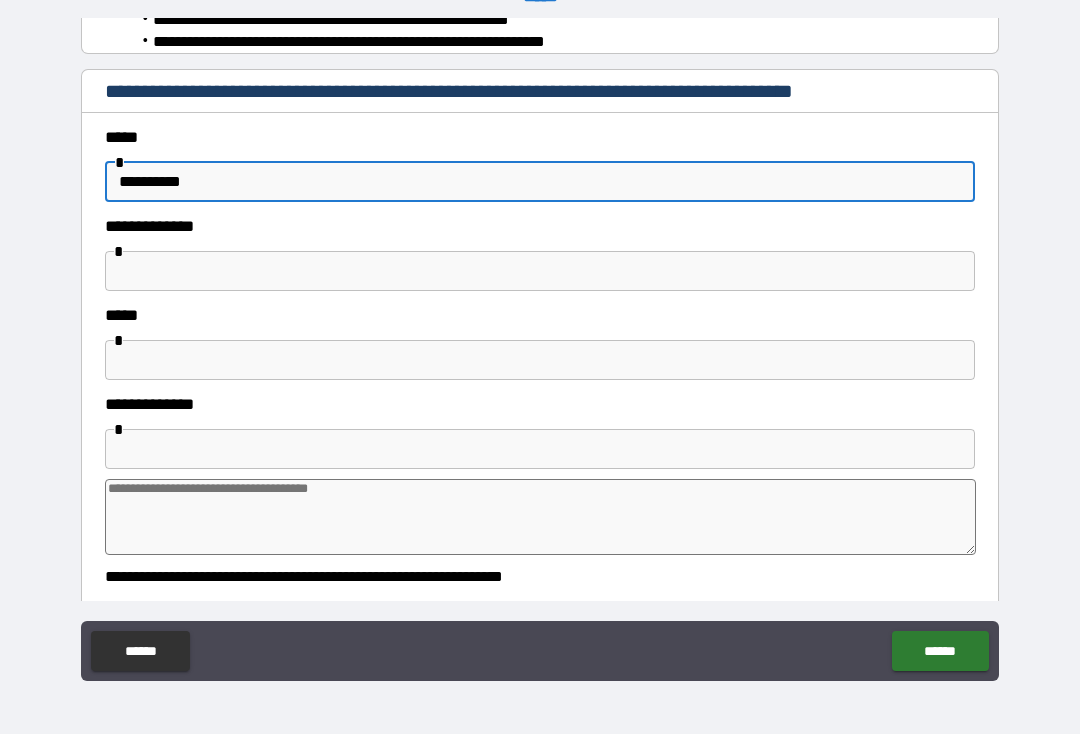 type on "*" 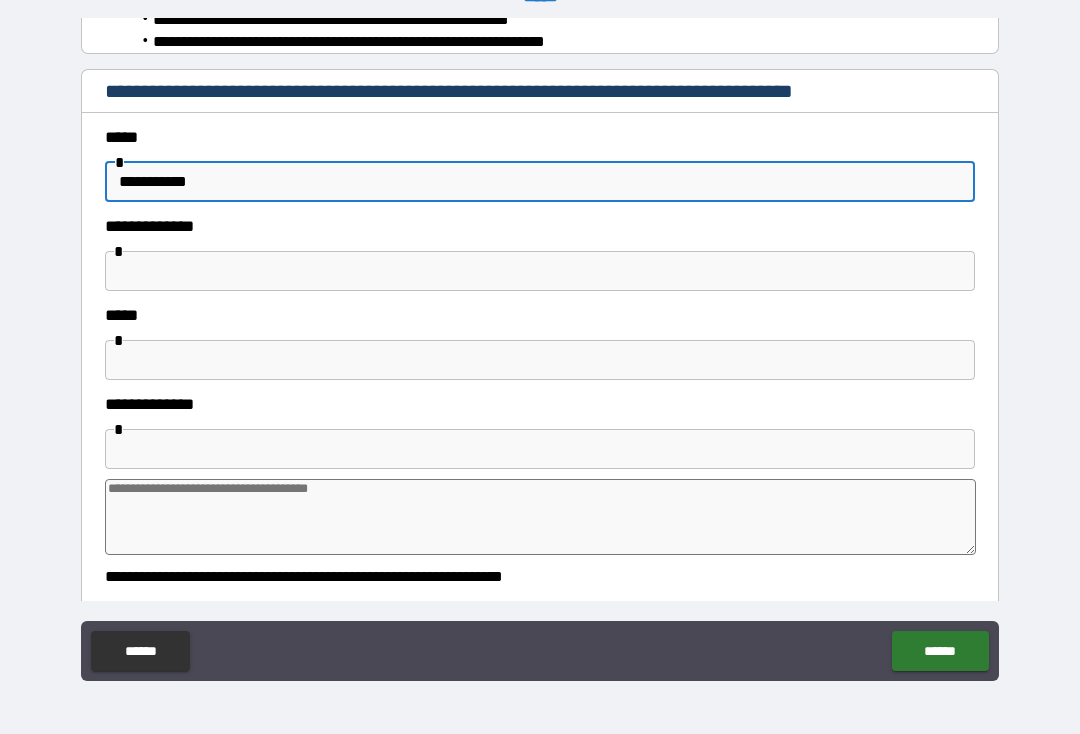 type on "*" 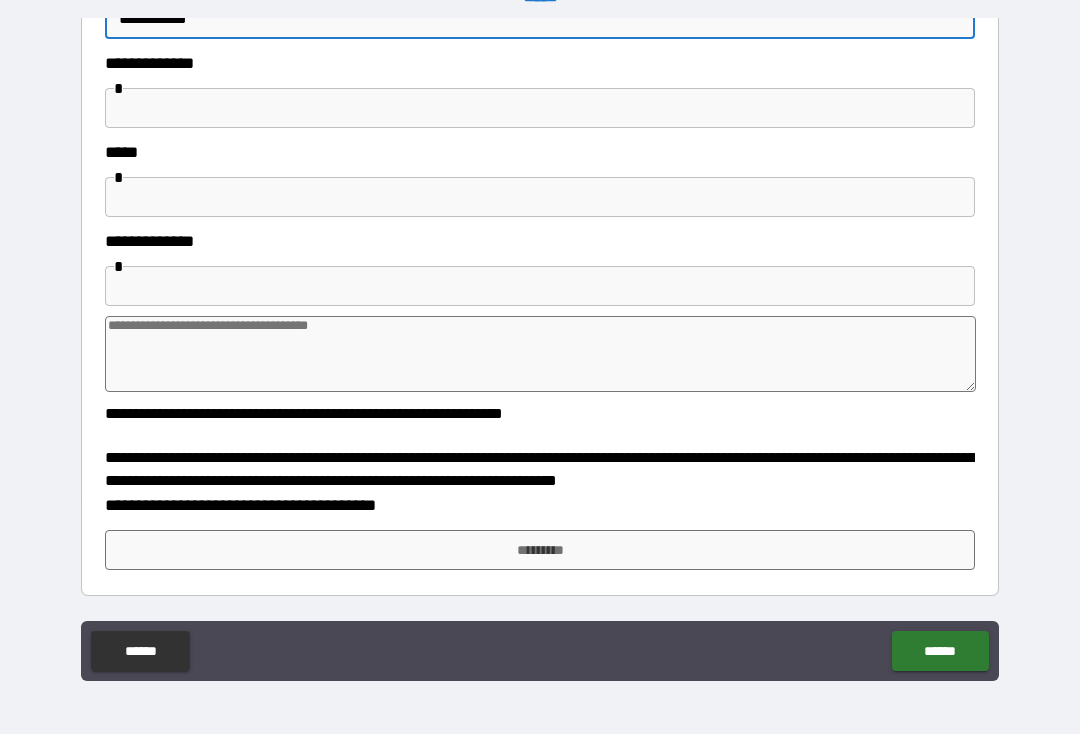 scroll, scrollTop: 528, scrollLeft: 0, axis: vertical 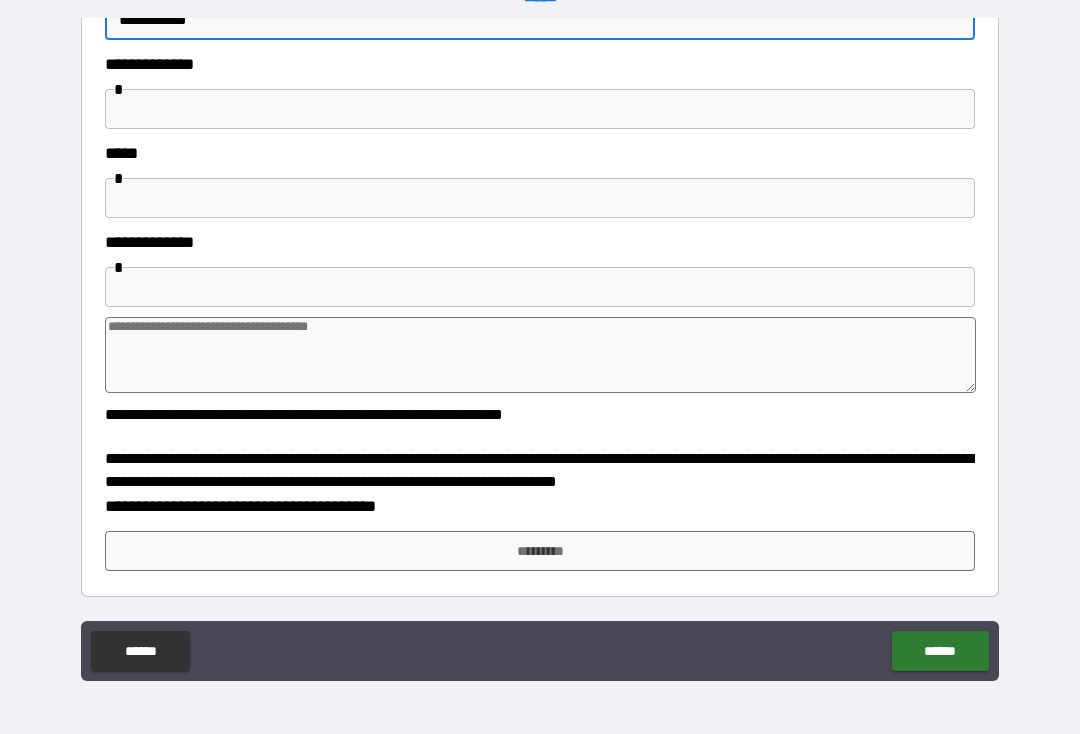 type on "**********" 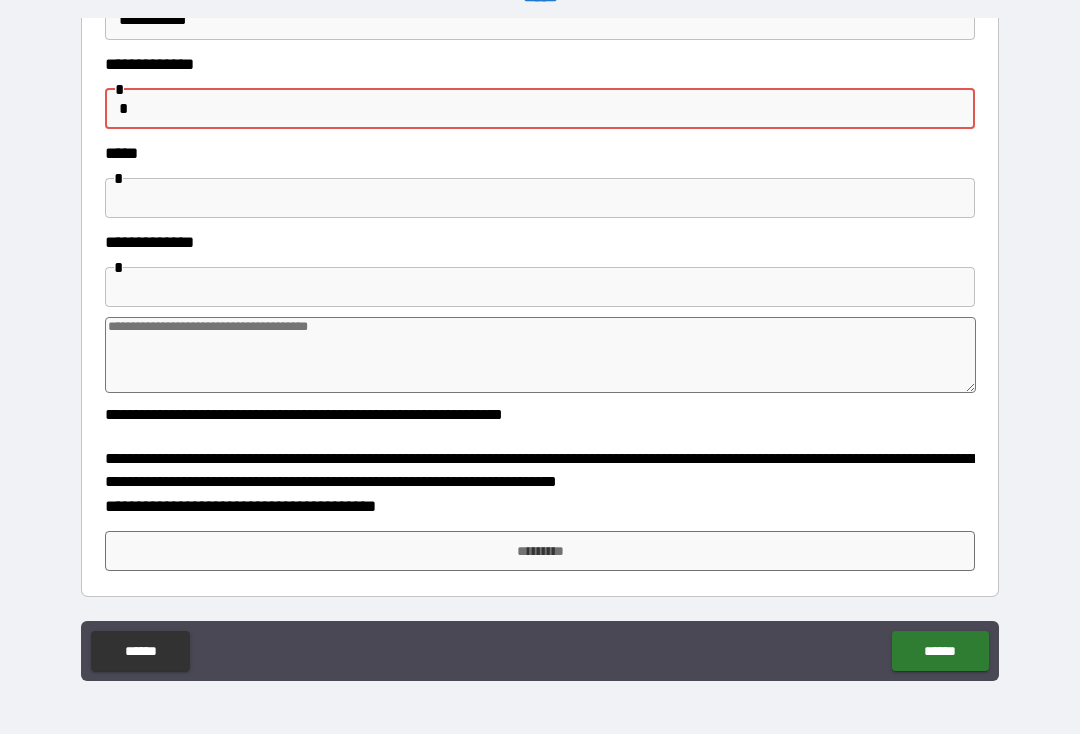 type on "*" 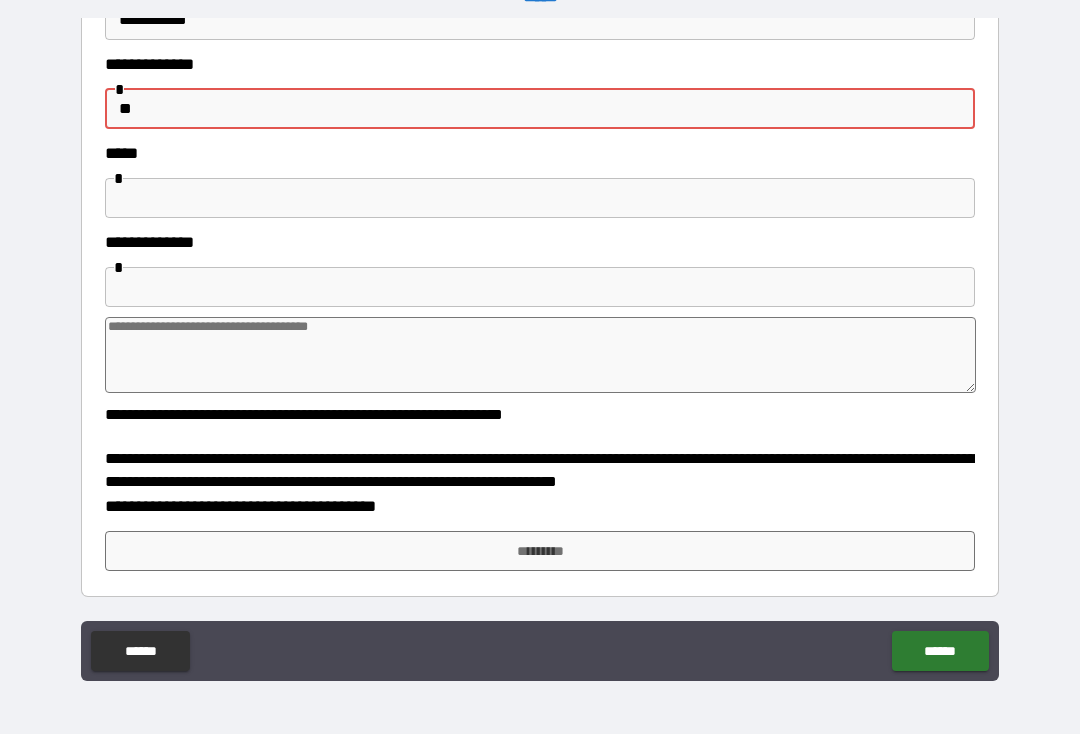 type on "*" 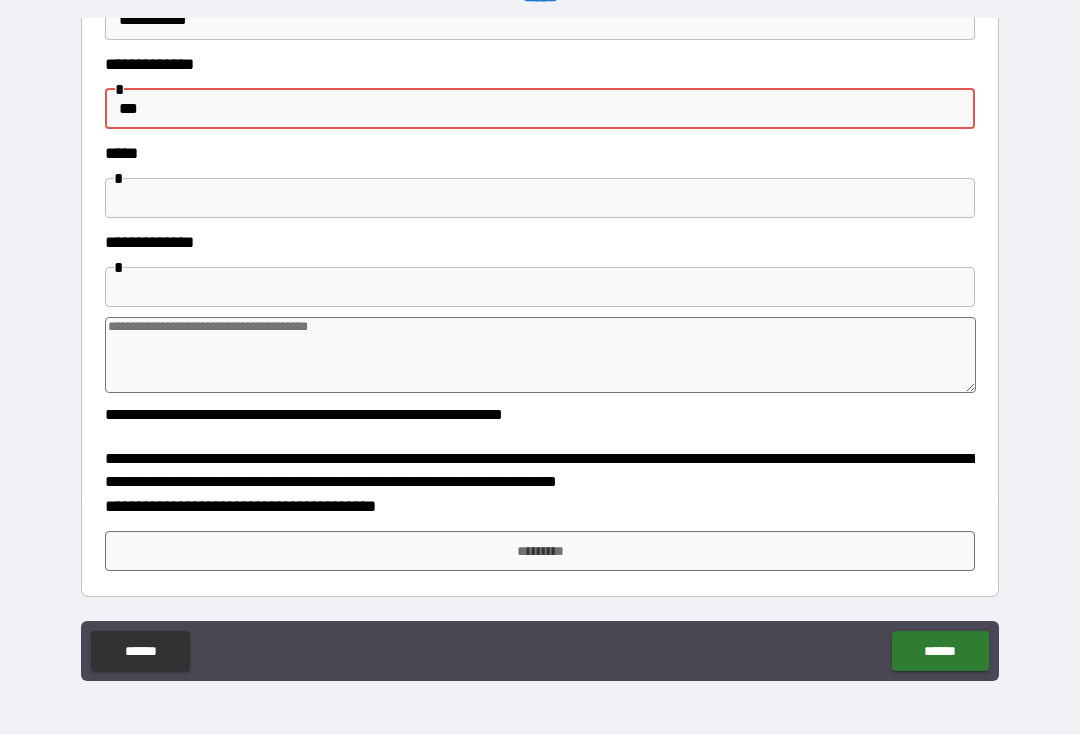 type on "*" 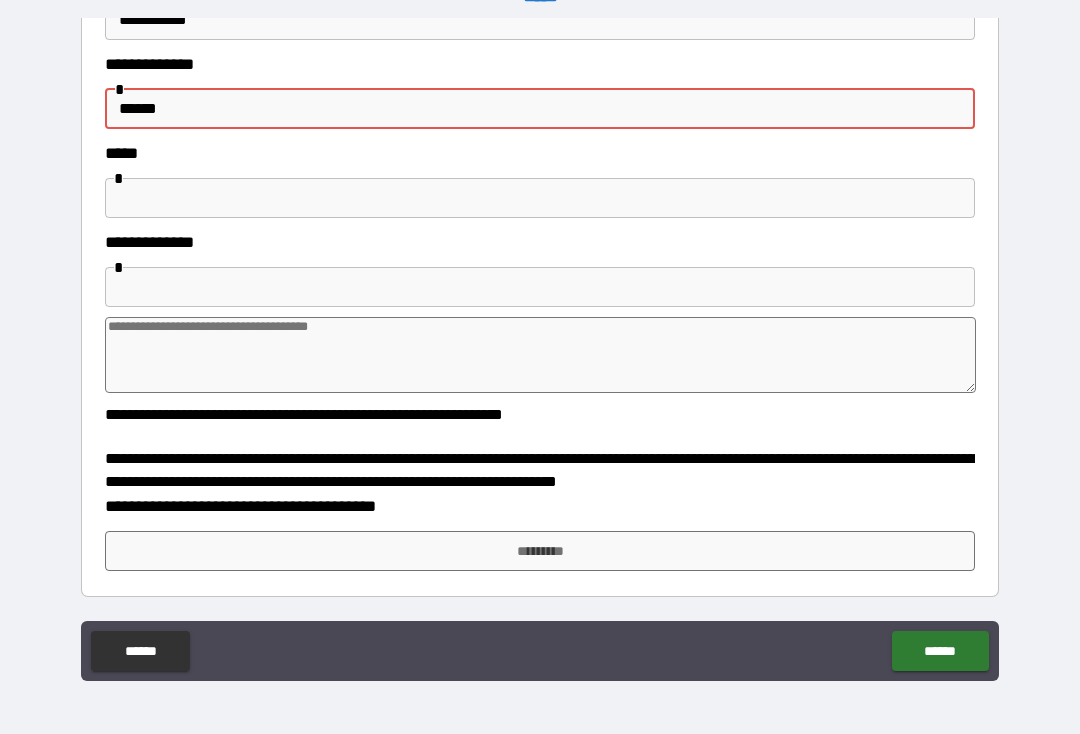type on "*" 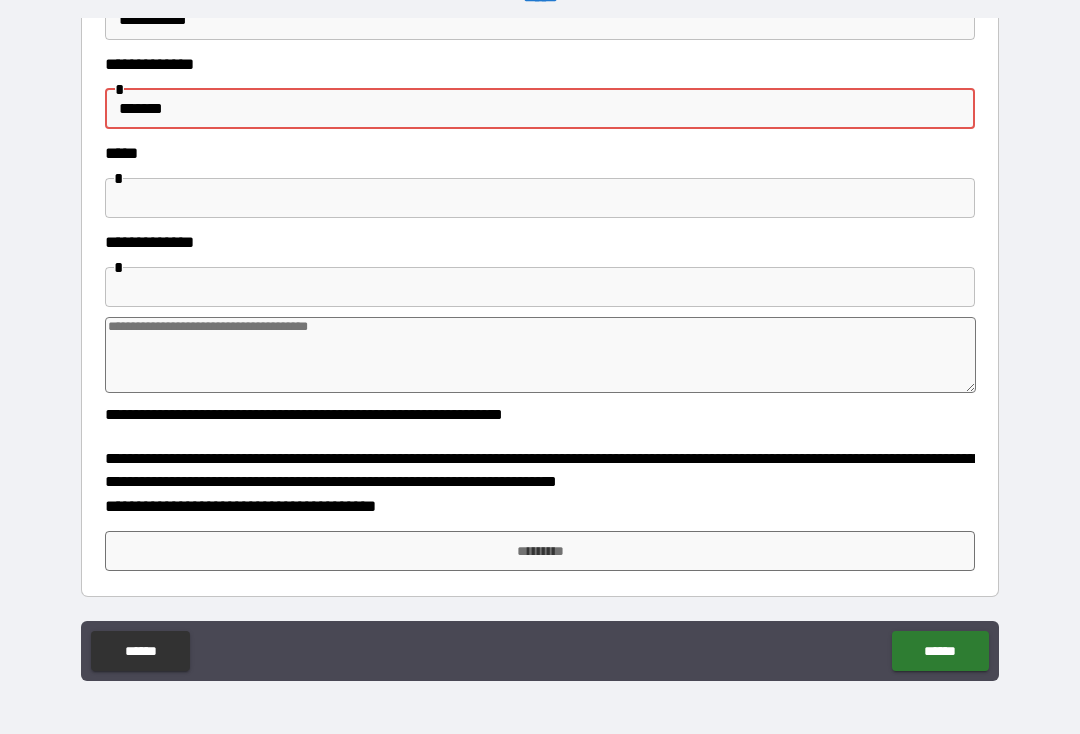 type on "*" 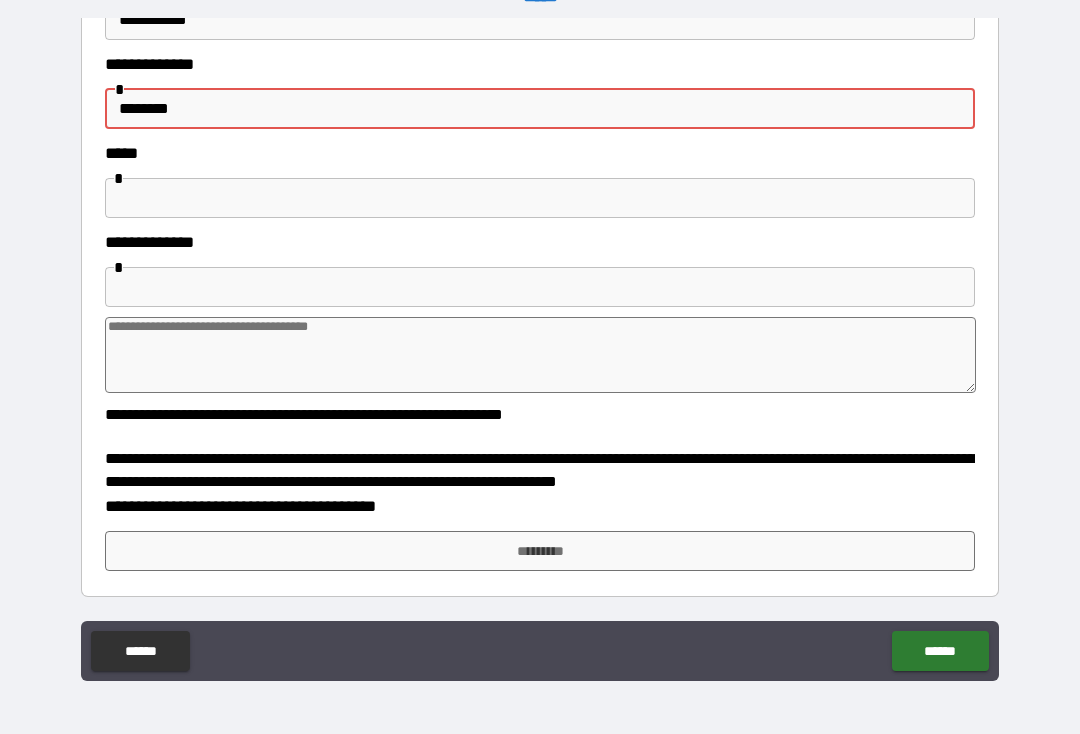 type on "*" 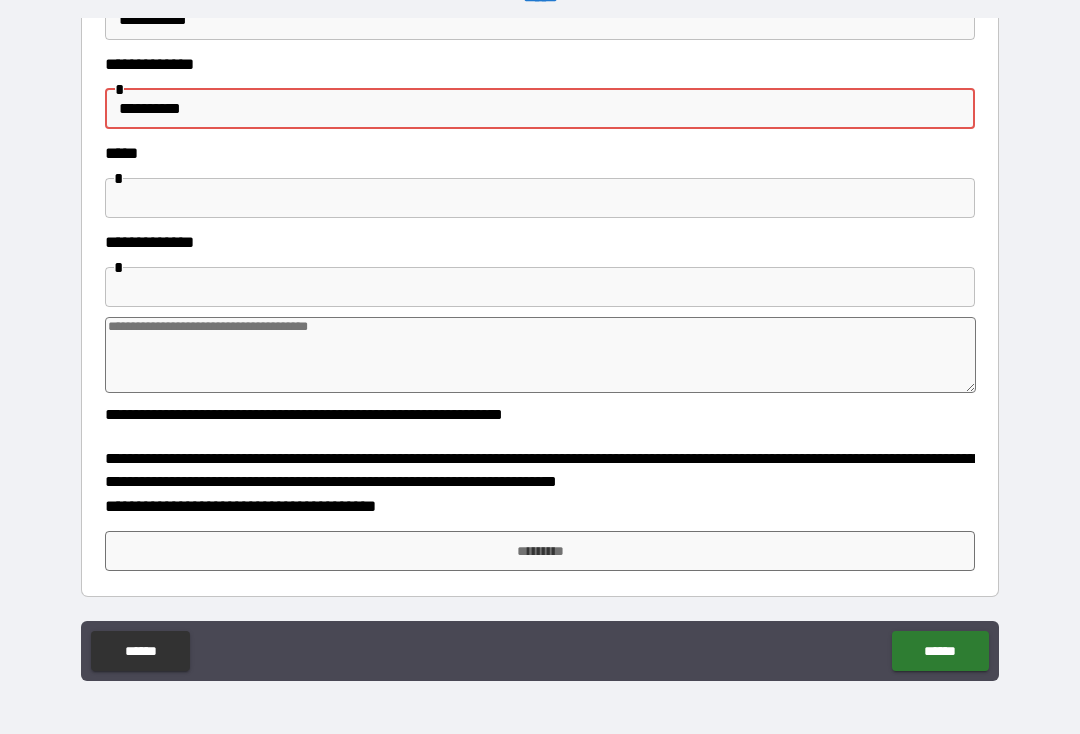 type on "*" 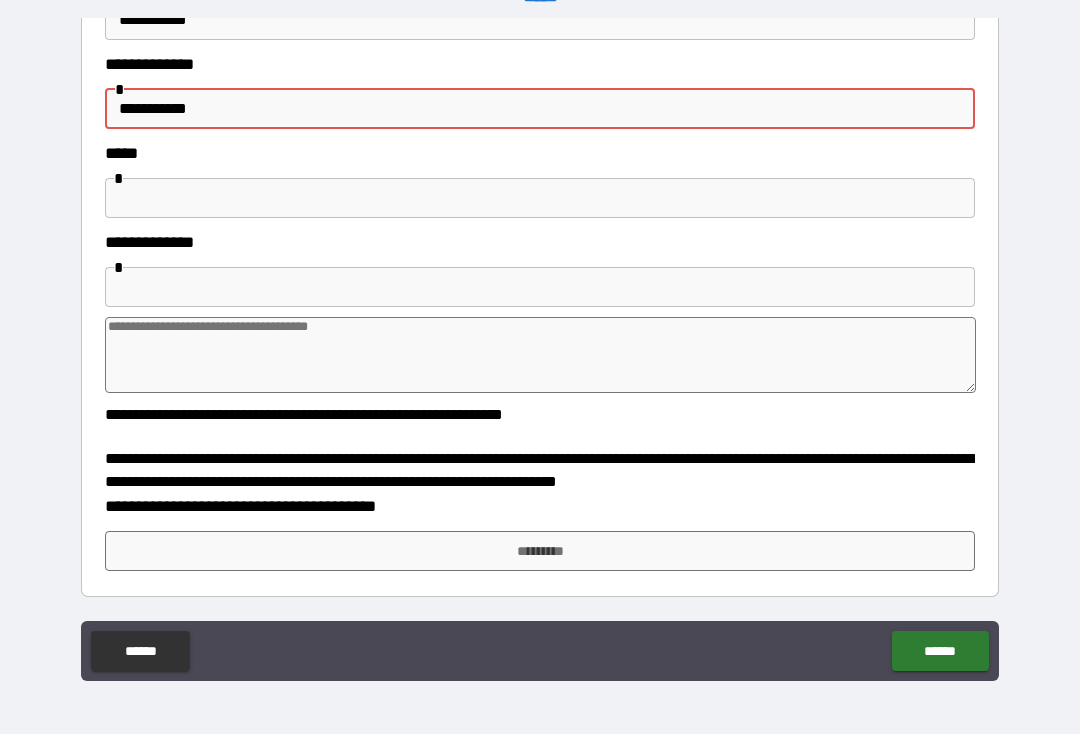 type on "*" 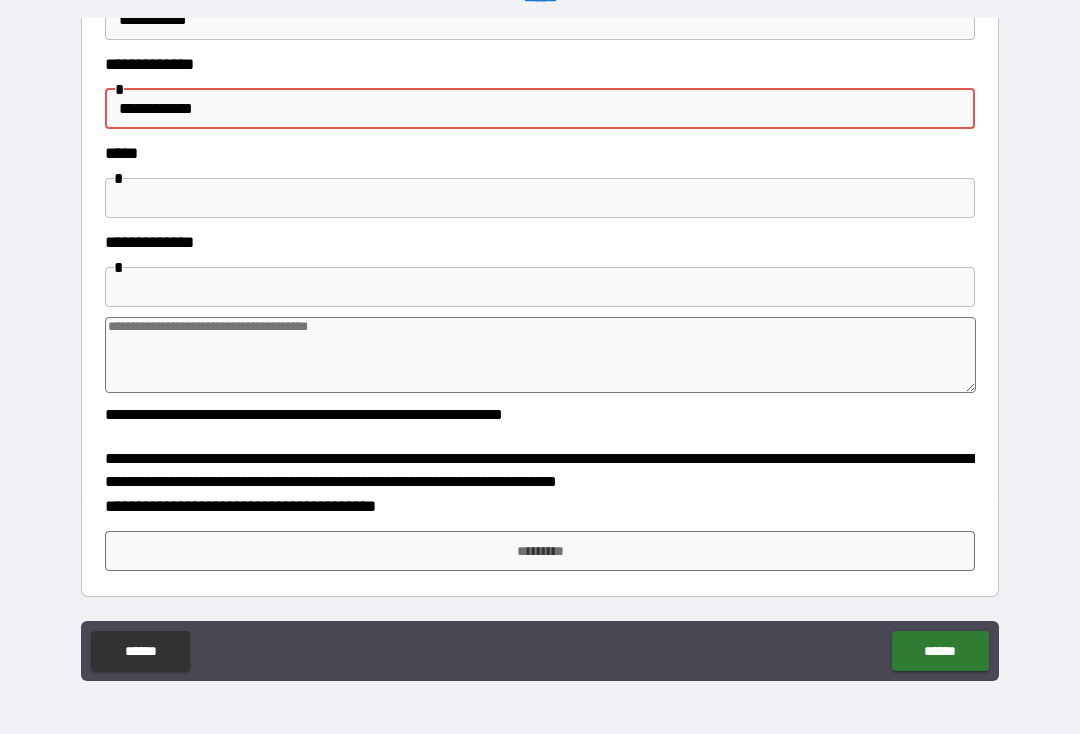 type on "*" 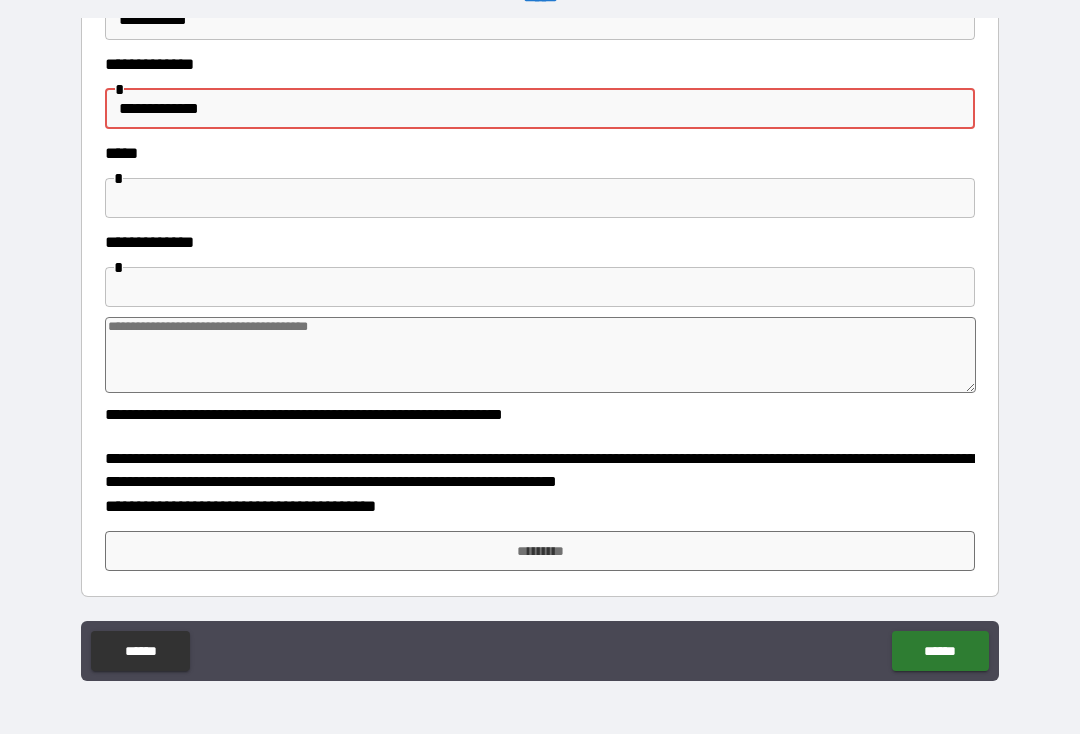 type on "*" 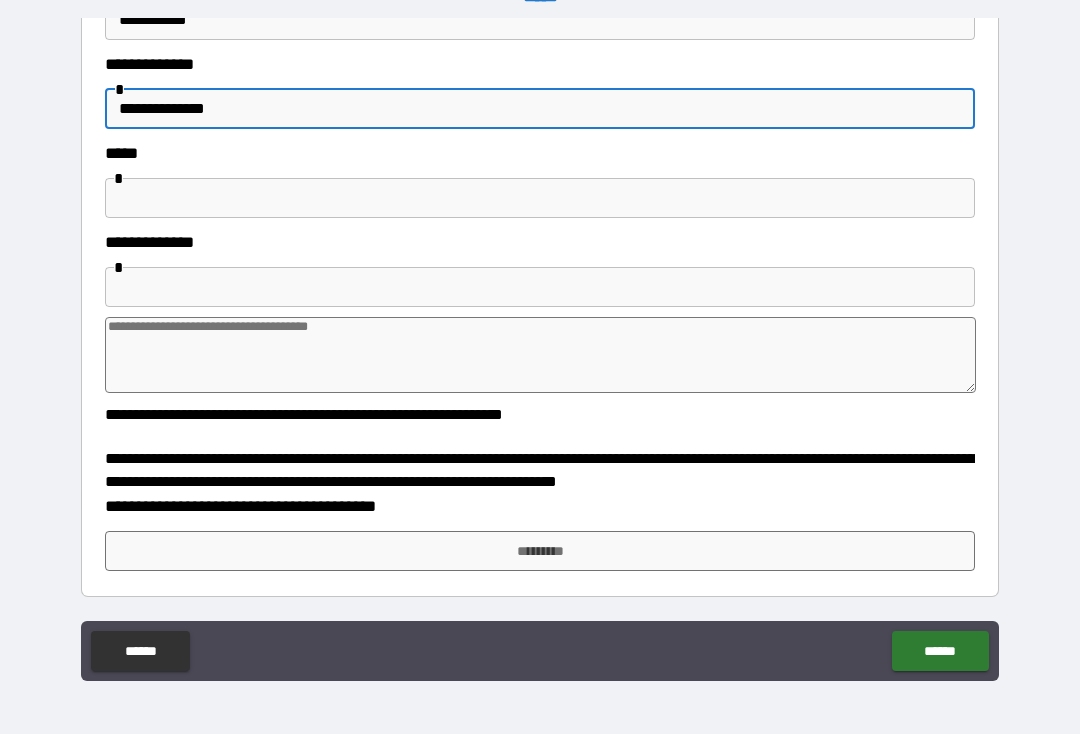 type on "*" 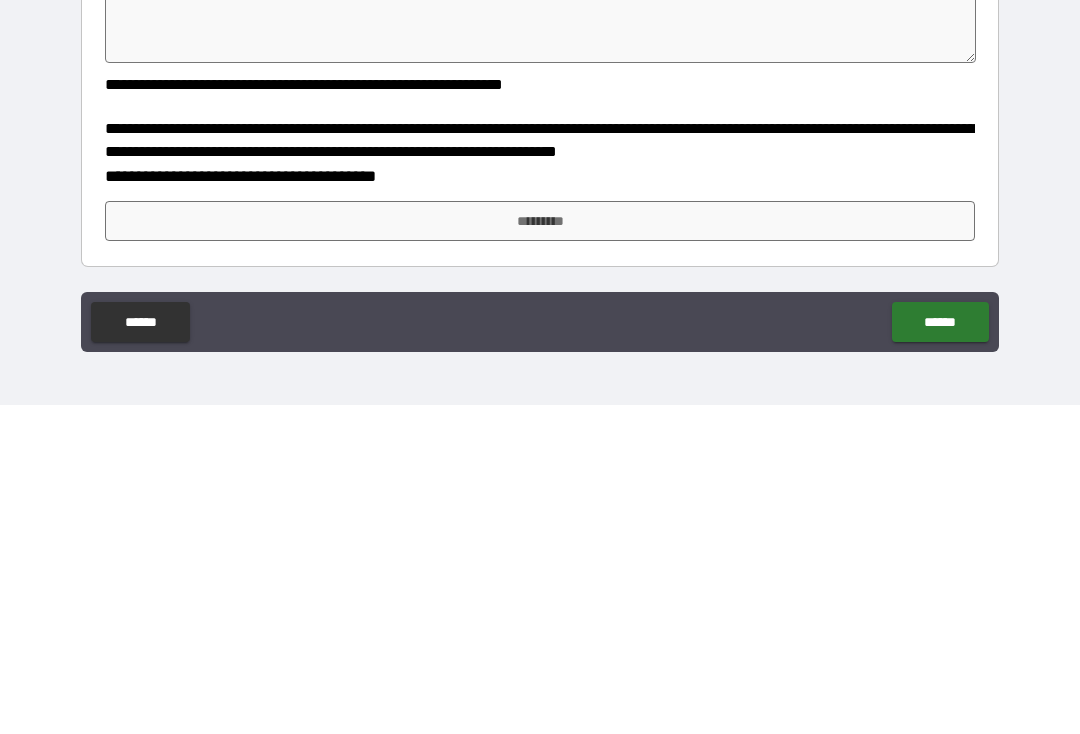scroll, scrollTop: 528, scrollLeft: 0, axis: vertical 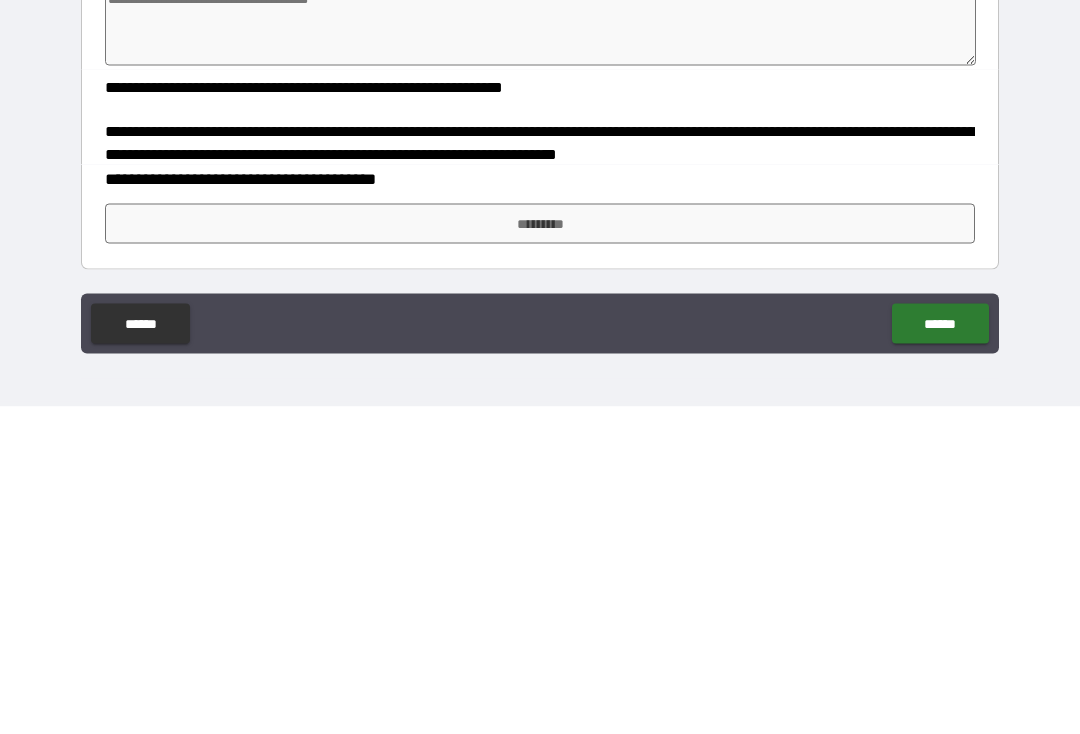 type on "**********" 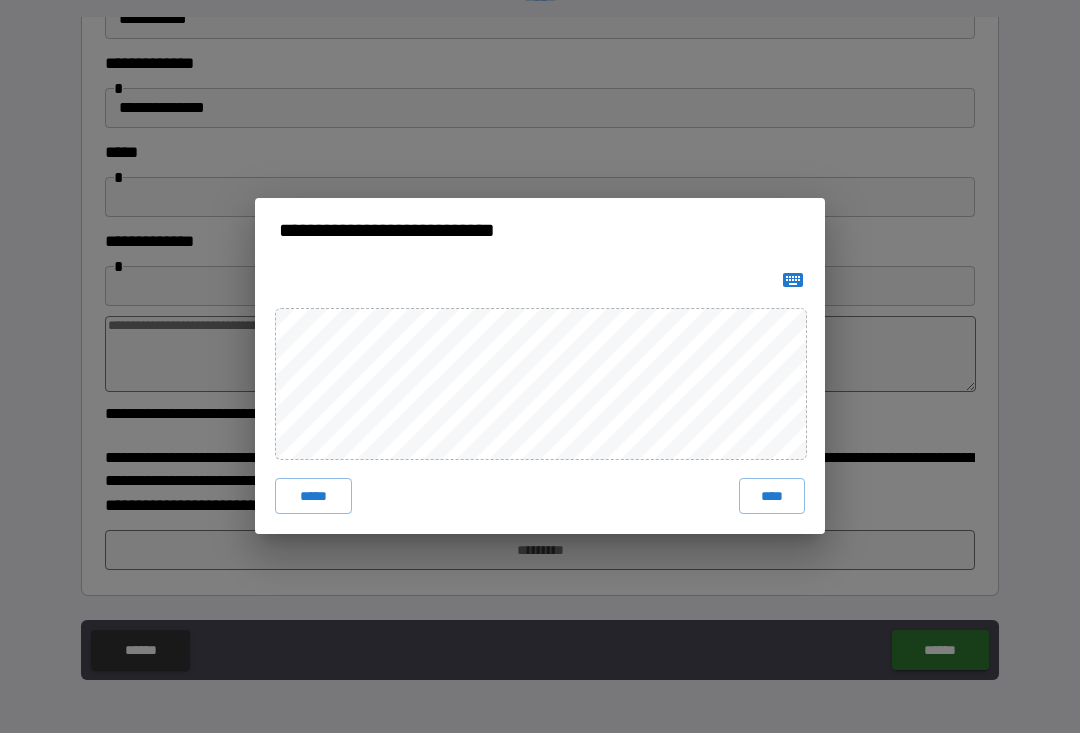 click on "****" at bounding box center (772, 497) 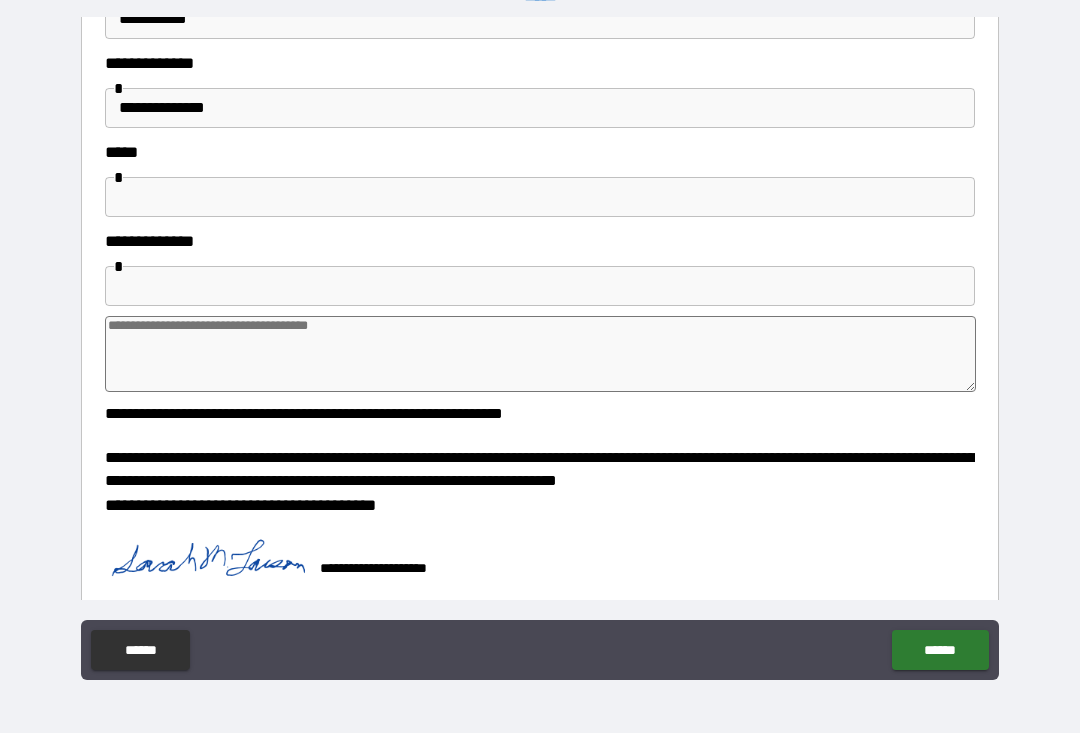 scroll, scrollTop: 518, scrollLeft: 0, axis: vertical 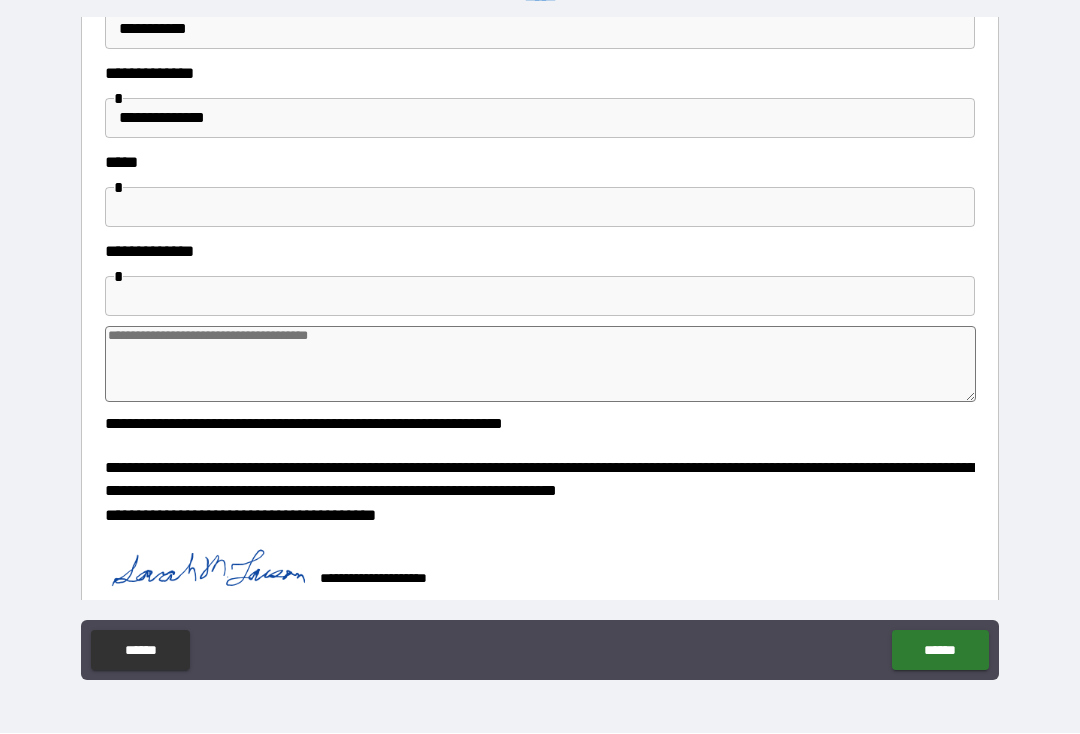 type on "*" 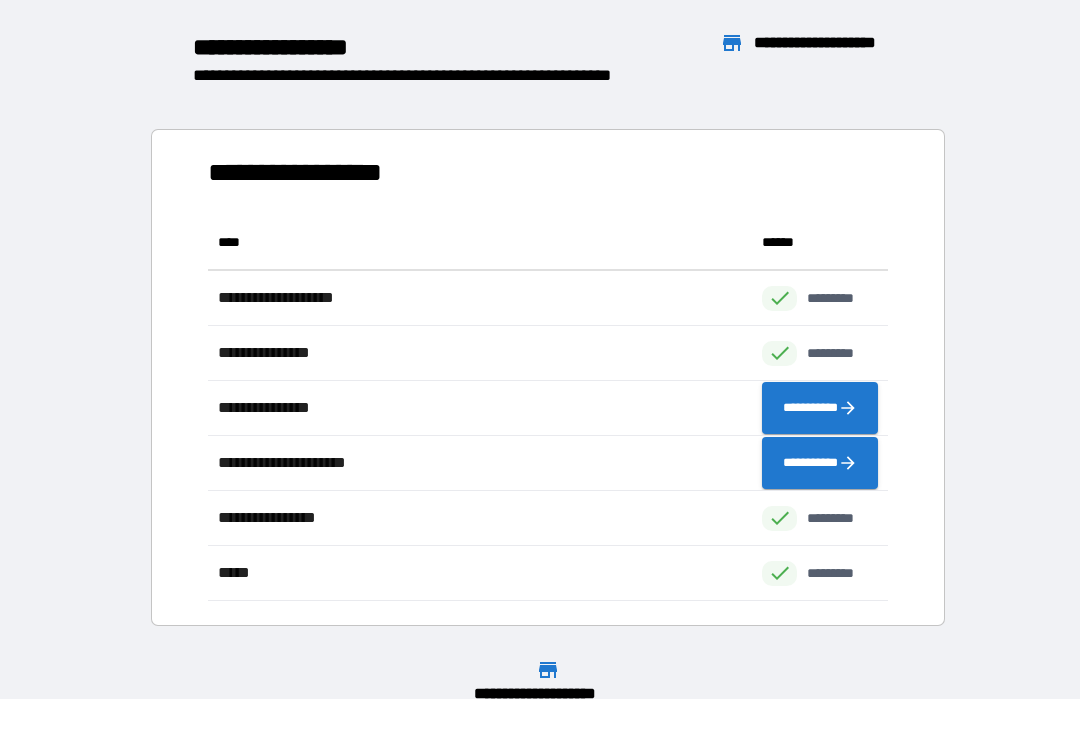 scroll, scrollTop: 386, scrollLeft: 680, axis: both 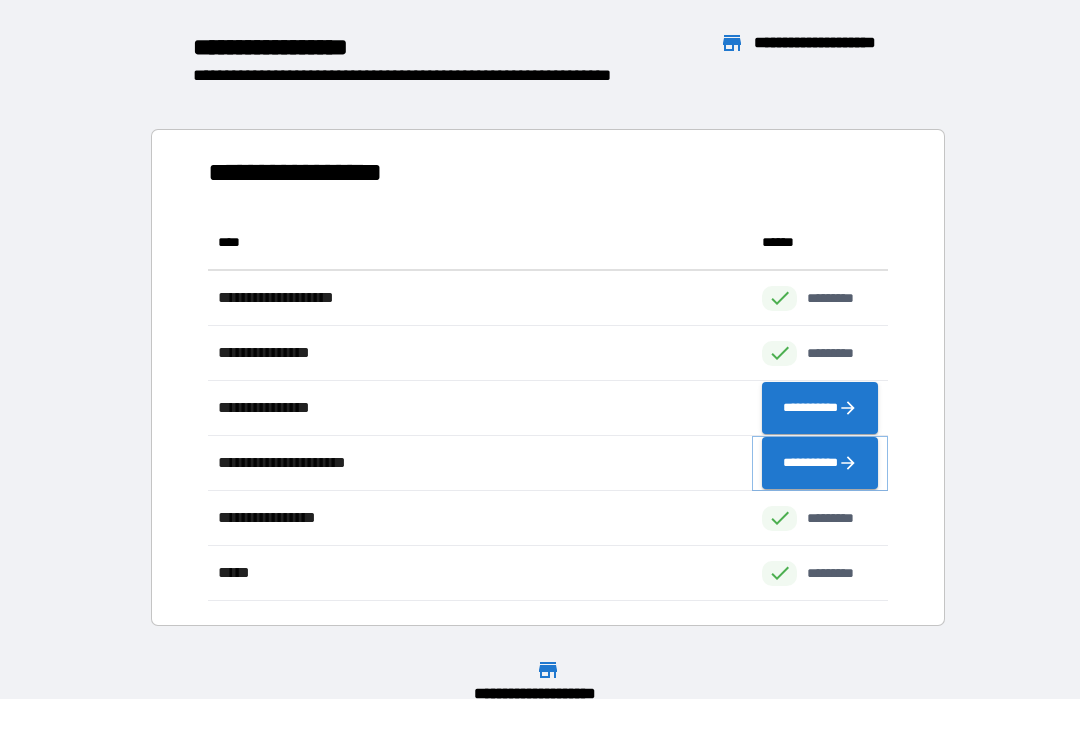 click on "**********" at bounding box center [820, 464] 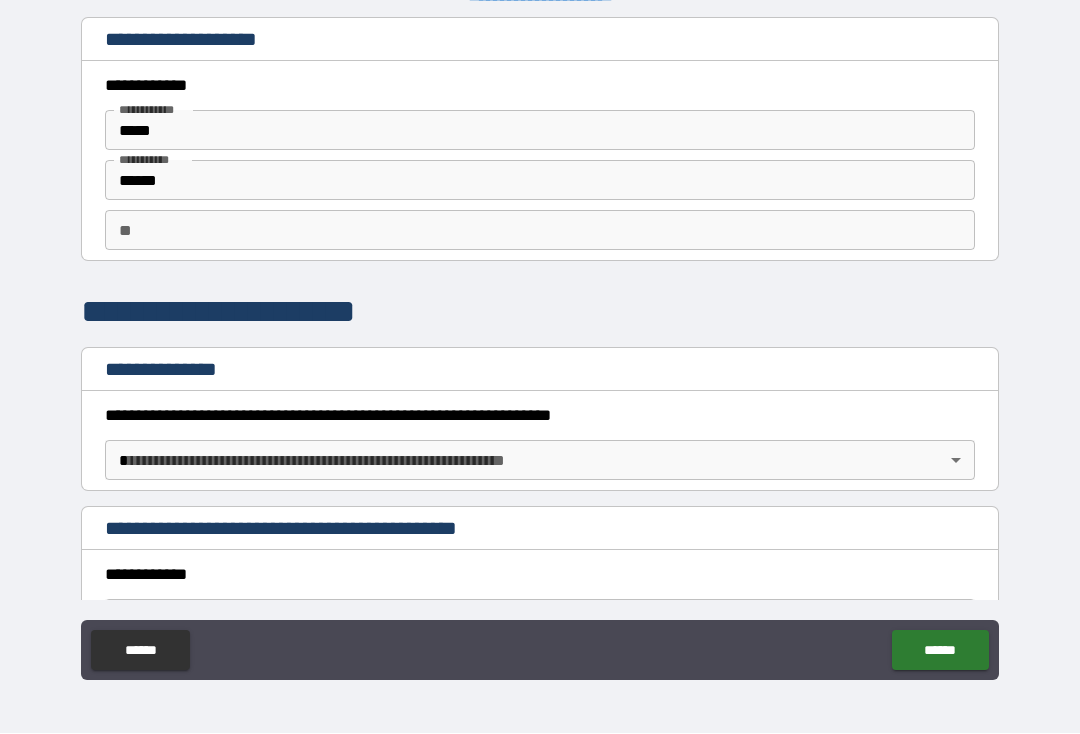click on "** **" at bounding box center (540, 231) 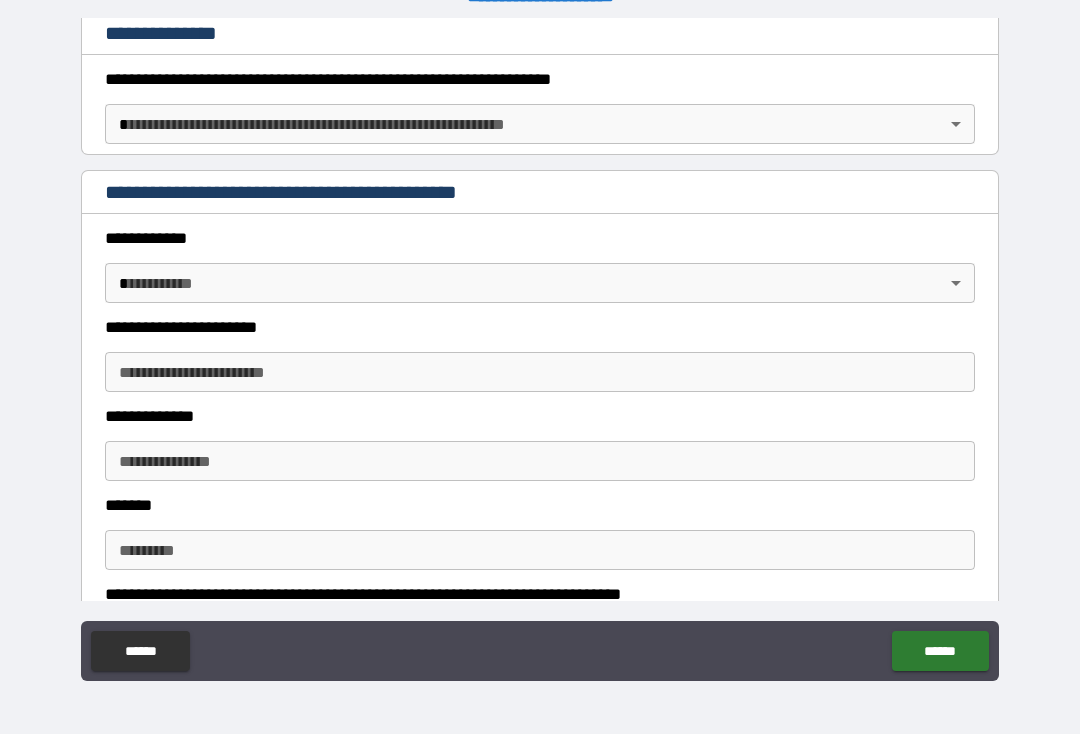 scroll, scrollTop: 338, scrollLeft: 0, axis: vertical 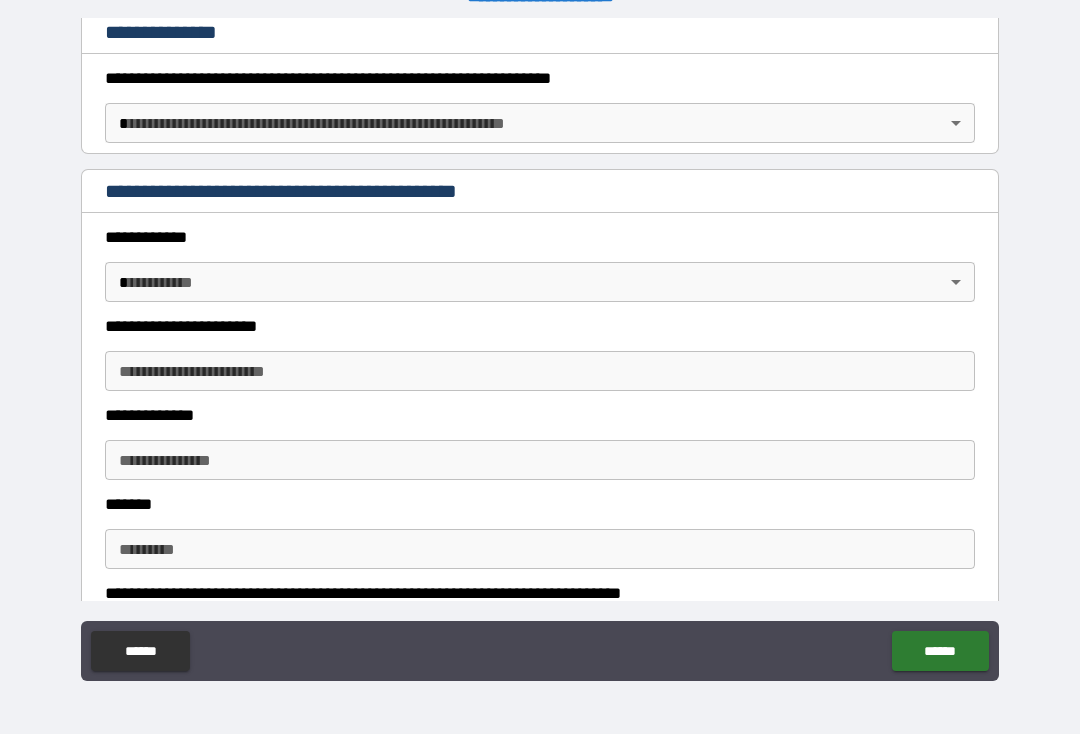 type on "*" 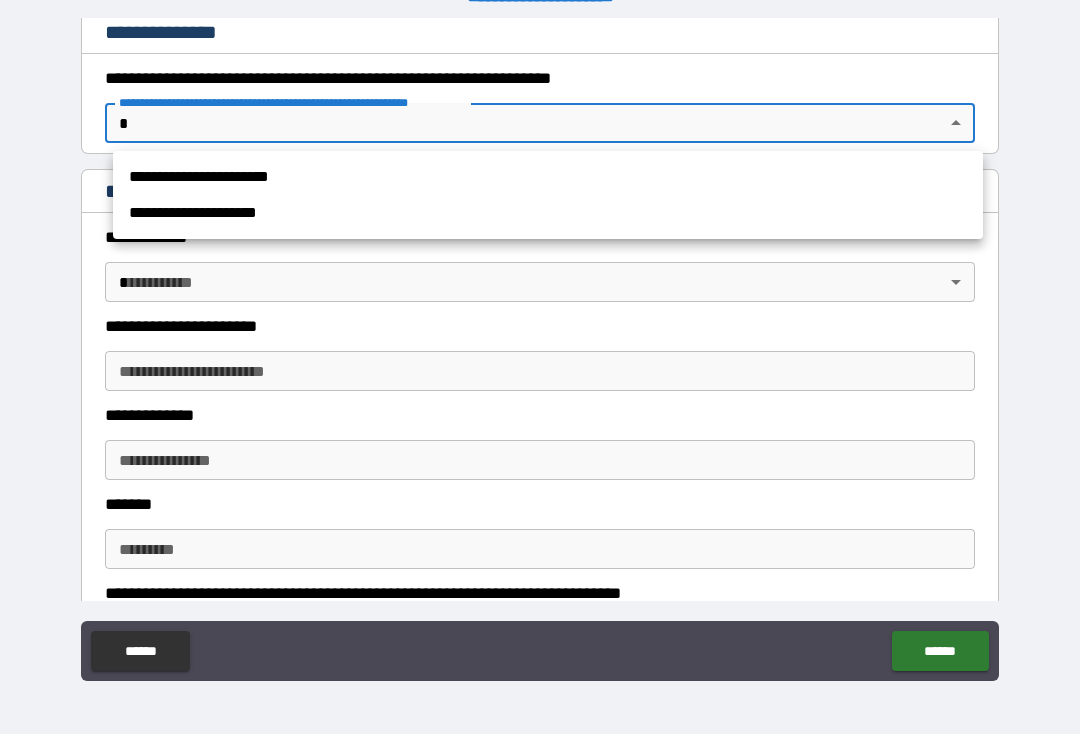 click on "**********" at bounding box center [548, 177] 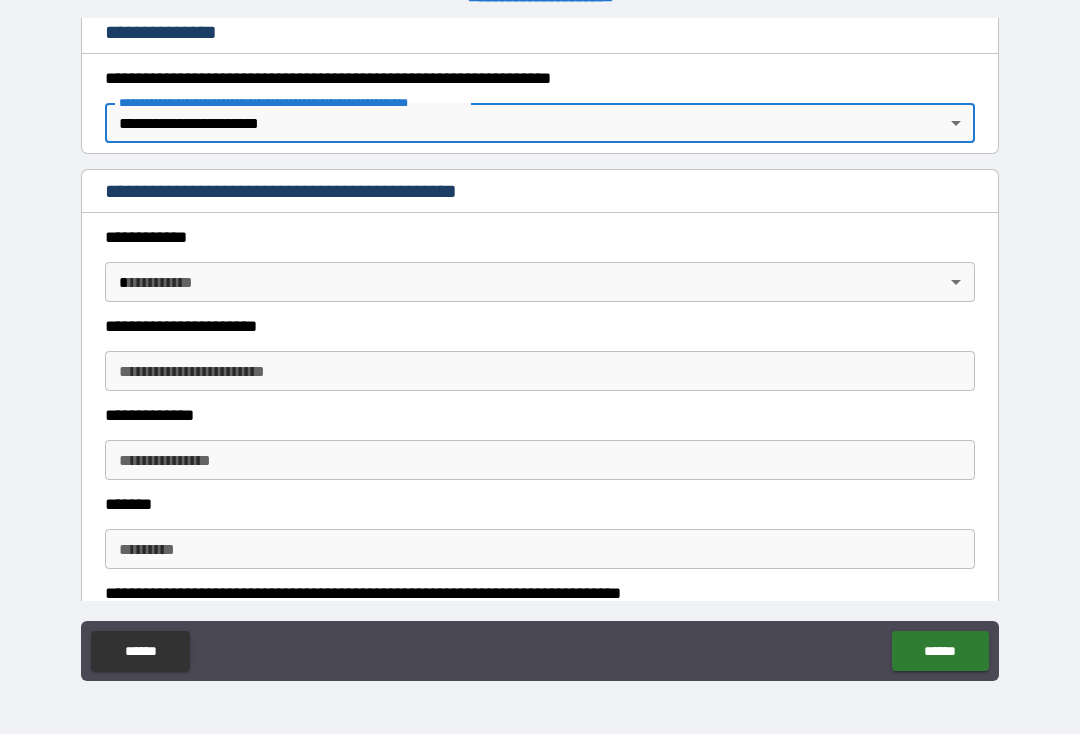 type on "*" 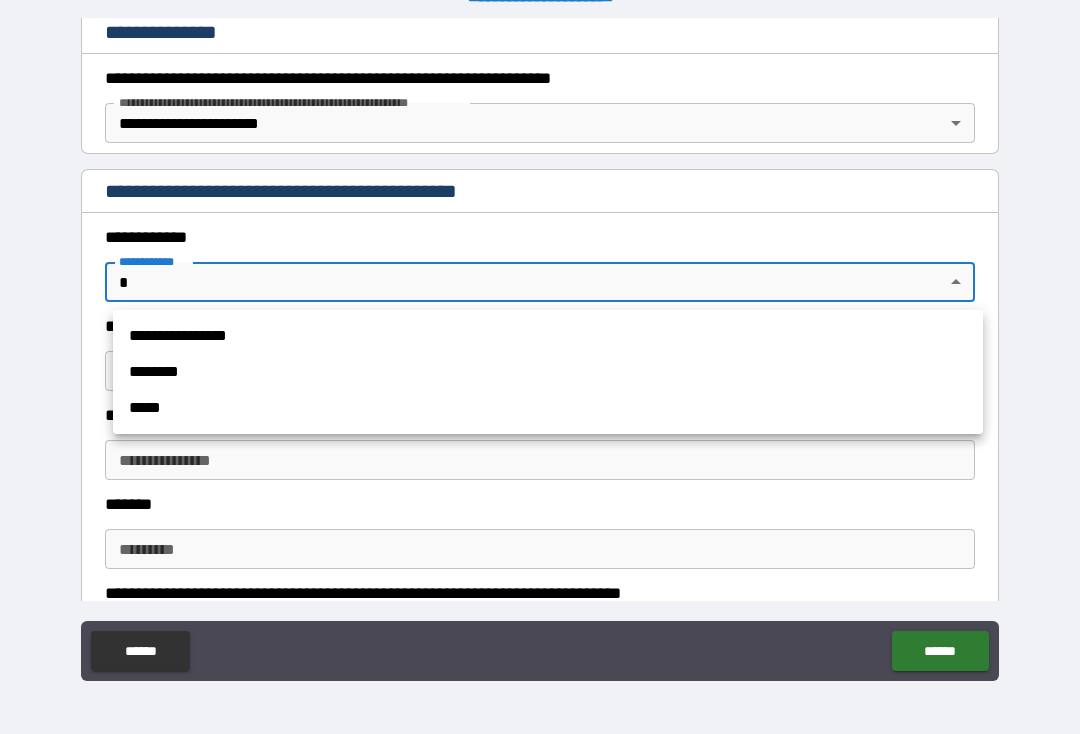 click on "********" at bounding box center [548, 372] 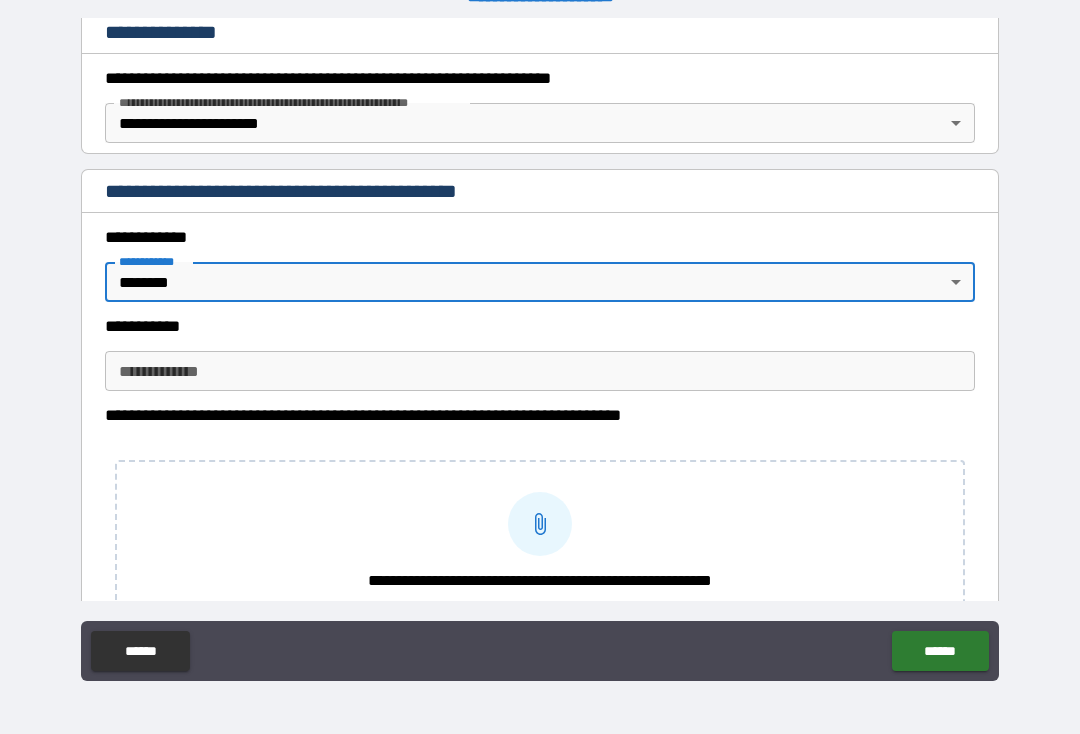 type on "*" 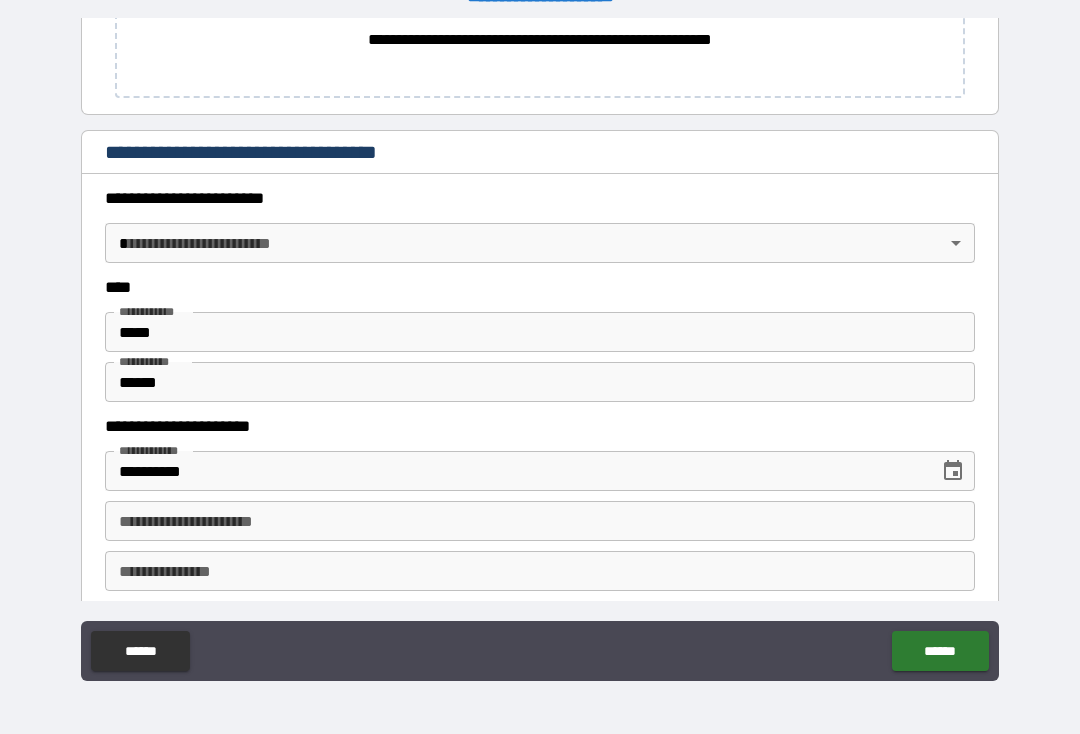 scroll, scrollTop: 880, scrollLeft: 0, axis: vertical 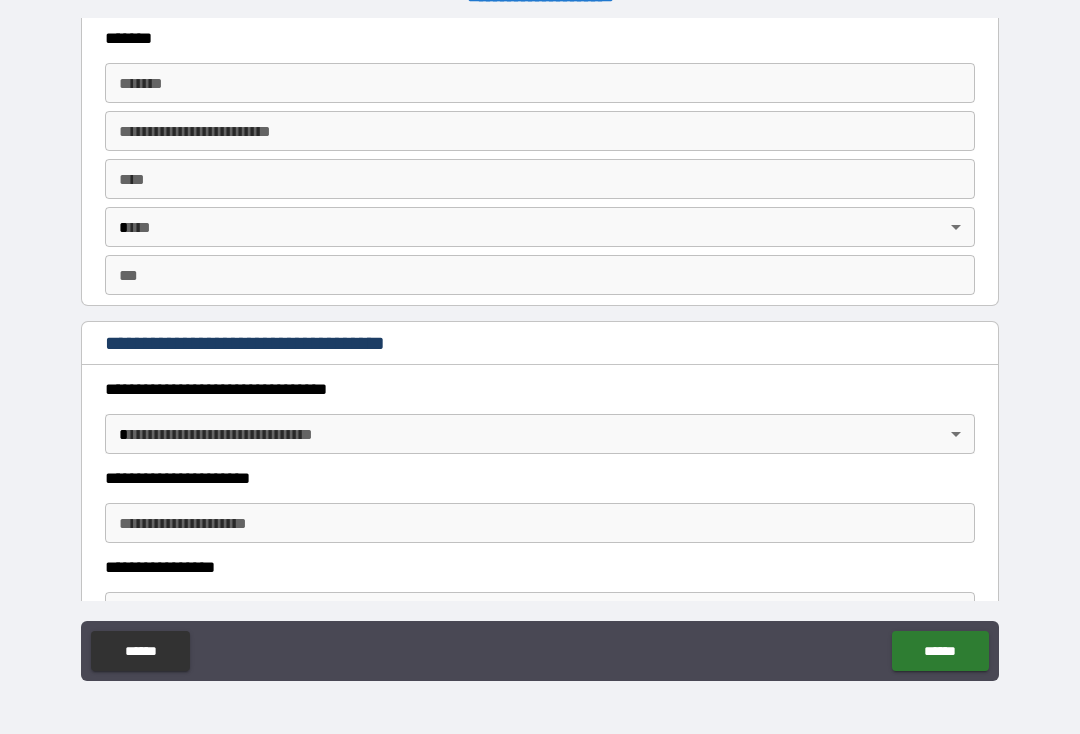 click on "******* *******" at bounding box center (540, 83) 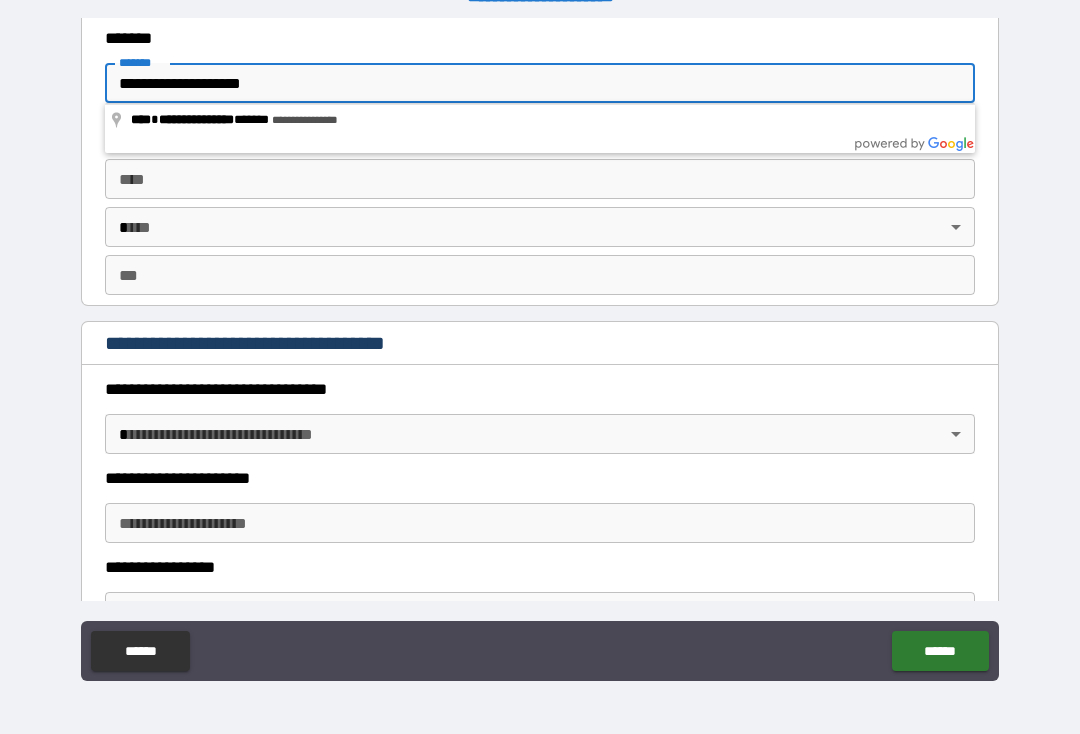type on "**********" 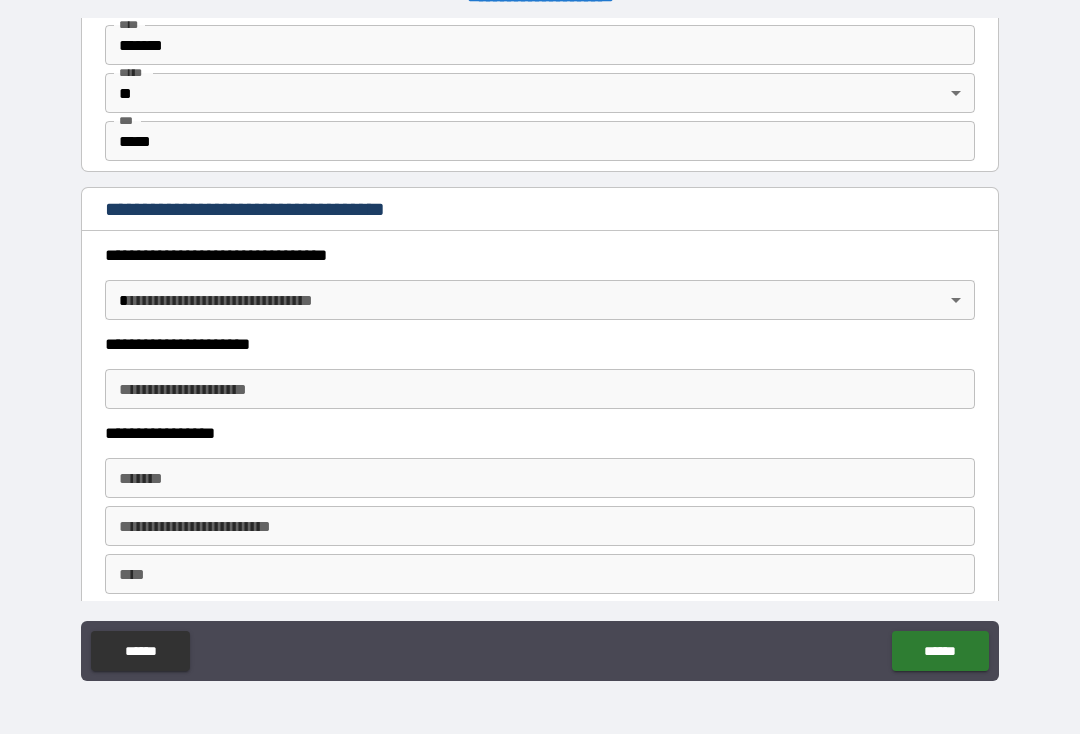 scroll, scrollTop: 1595, scrollLeft: 0, axis: vertical 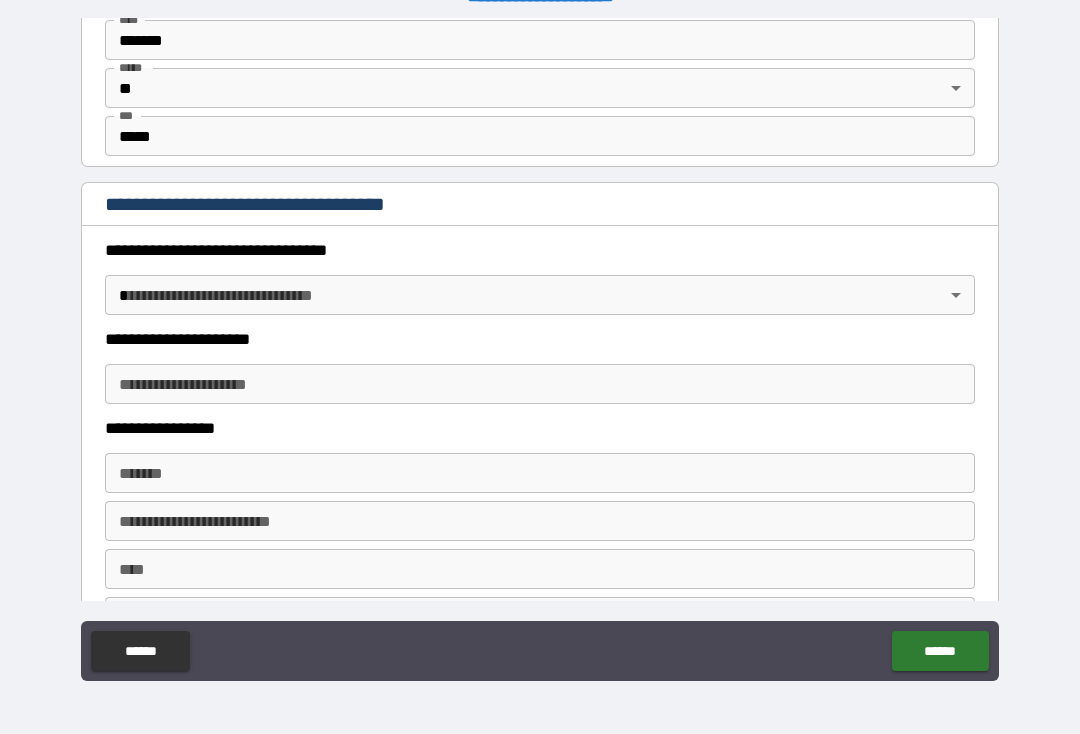 click on "**********" at bounding box center [540, 350] 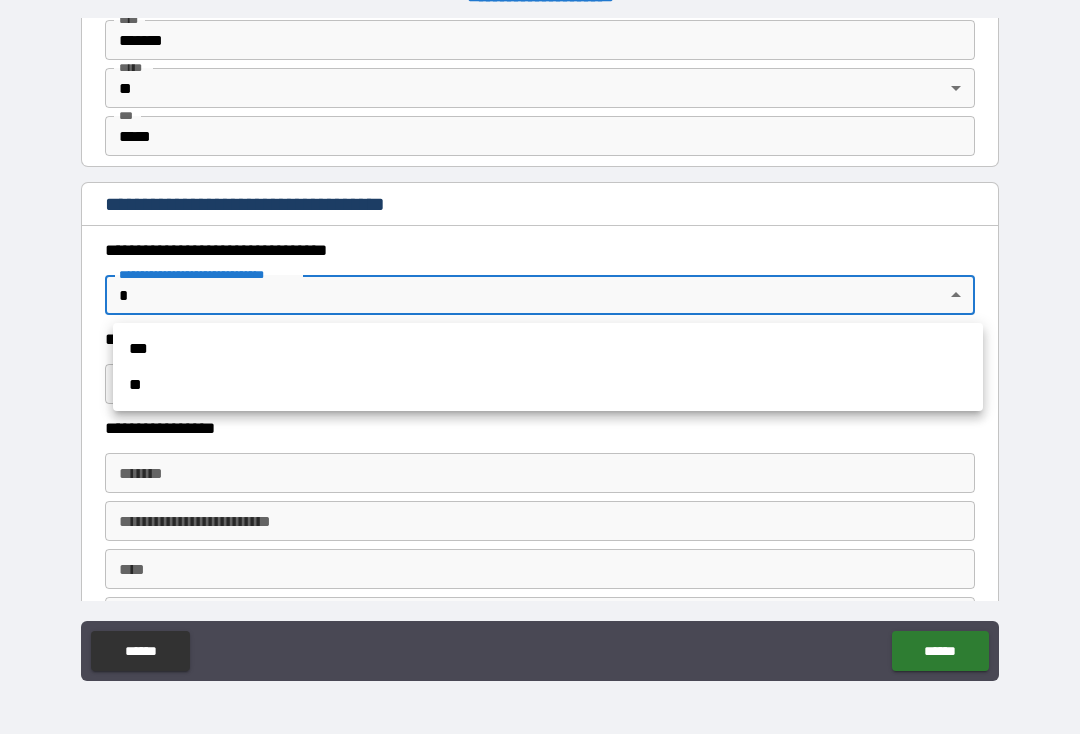 click on "**" at bounding box center [548, 385] 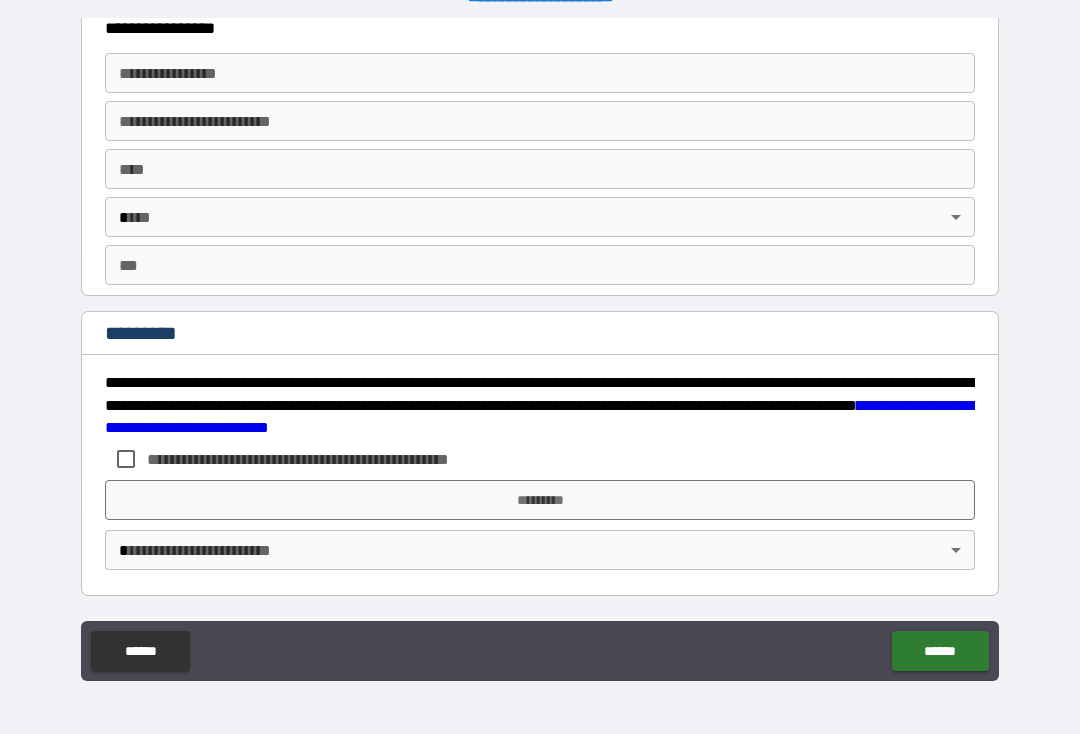 scroll, scrollTop: 3691, scrollLeft: 0, axis: vertical 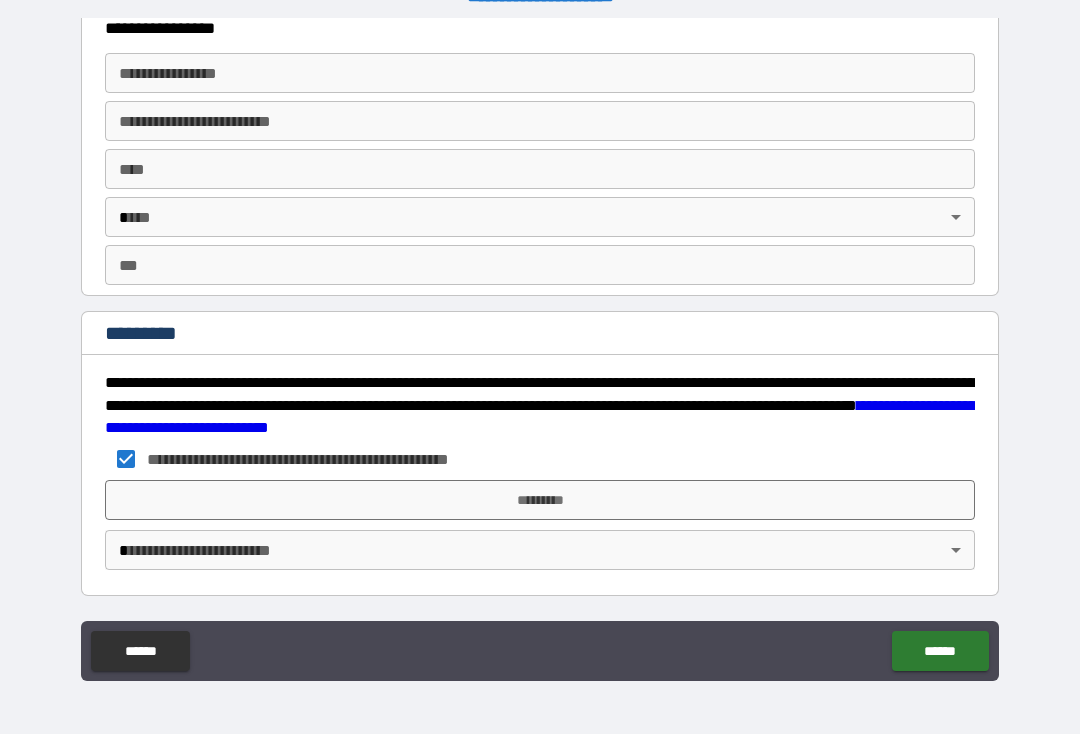 click on "**********" at bounding box center [540, 350] 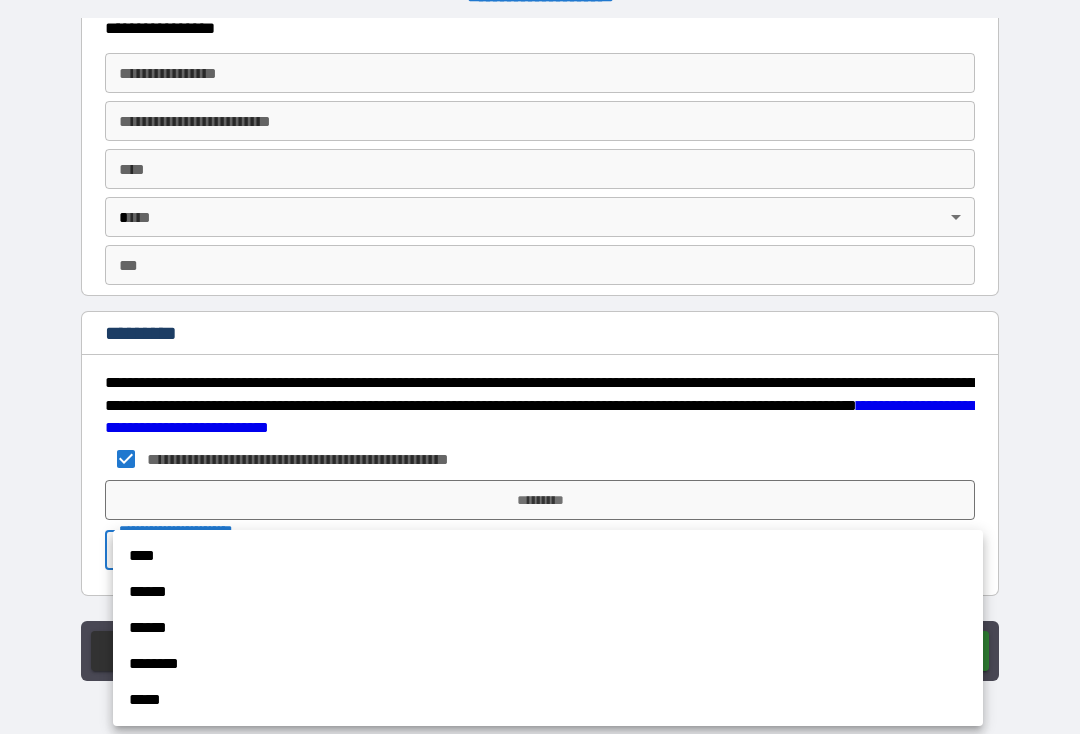 click on "****" at bounding box center [548, 556] 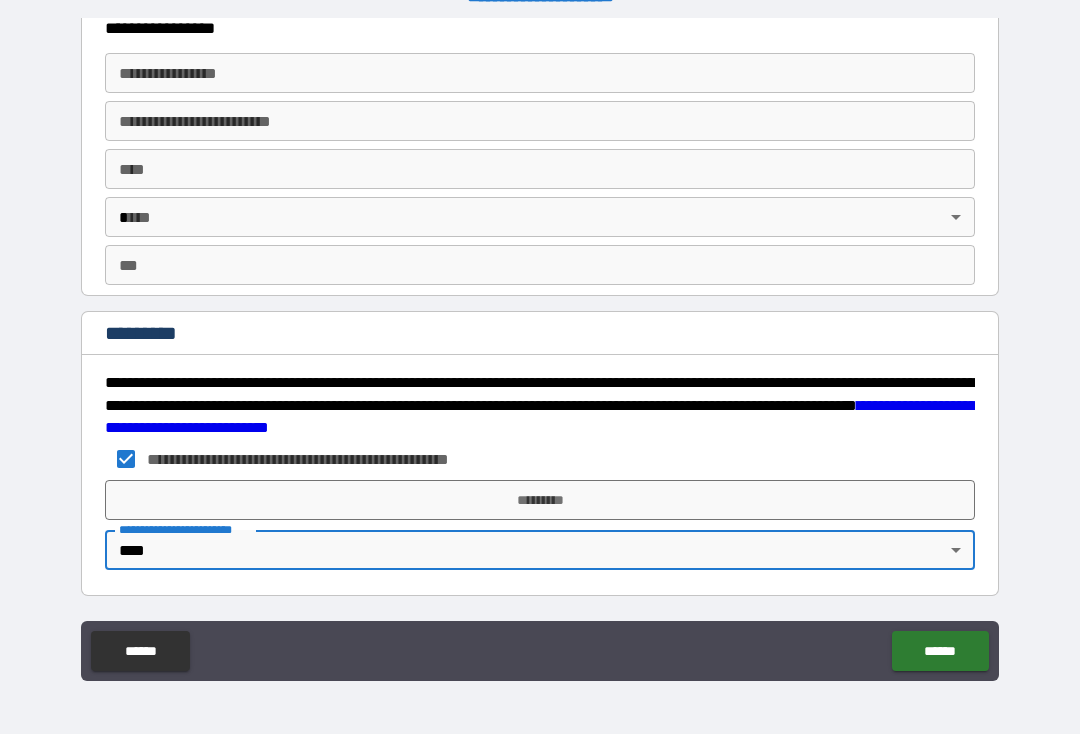 click on "*********" at bounding box center (540, 500) 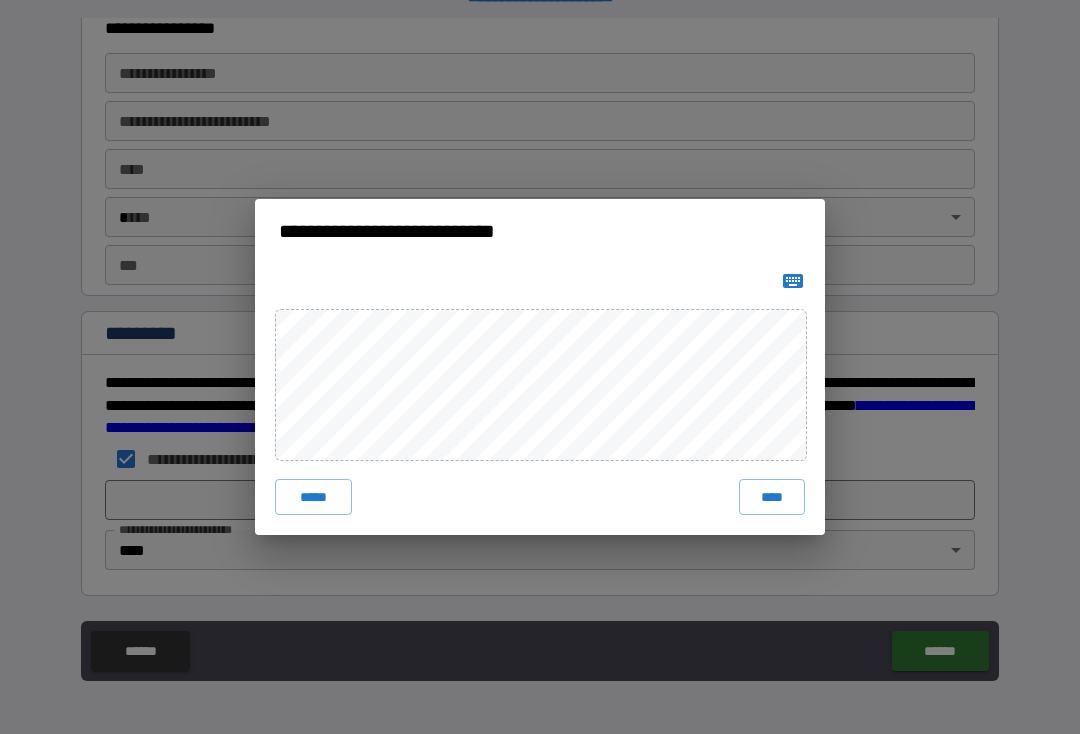 click on "****" at bounding box center (772, 497) 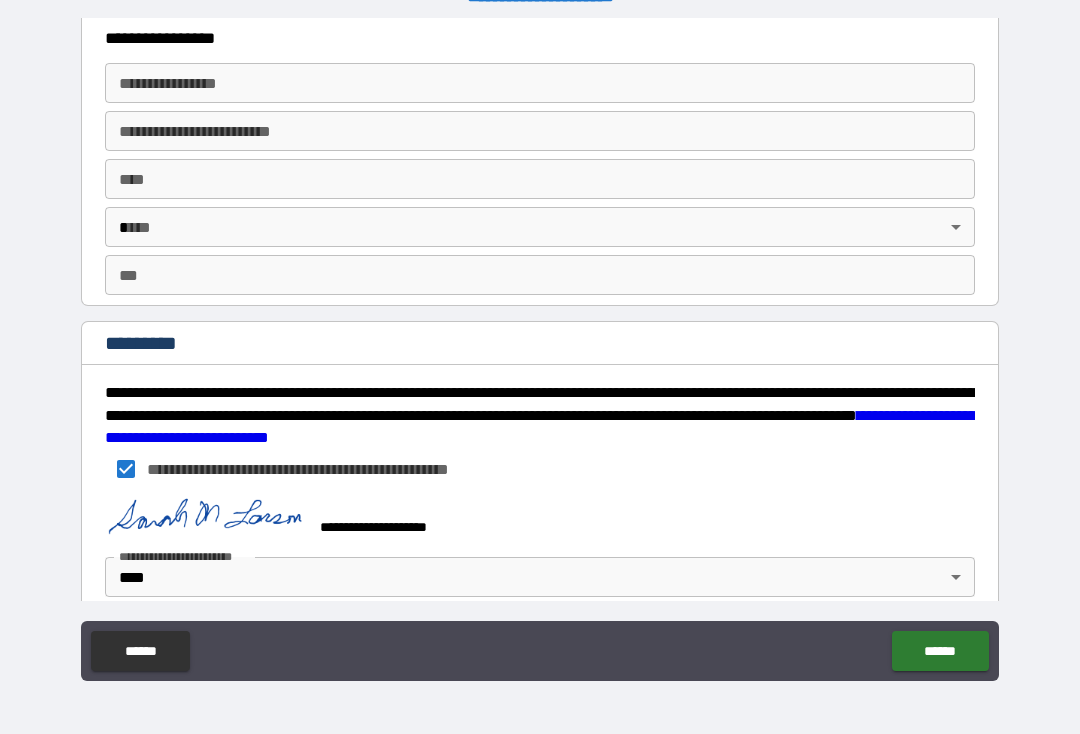 click on "******" at bounding box center [940, 651] 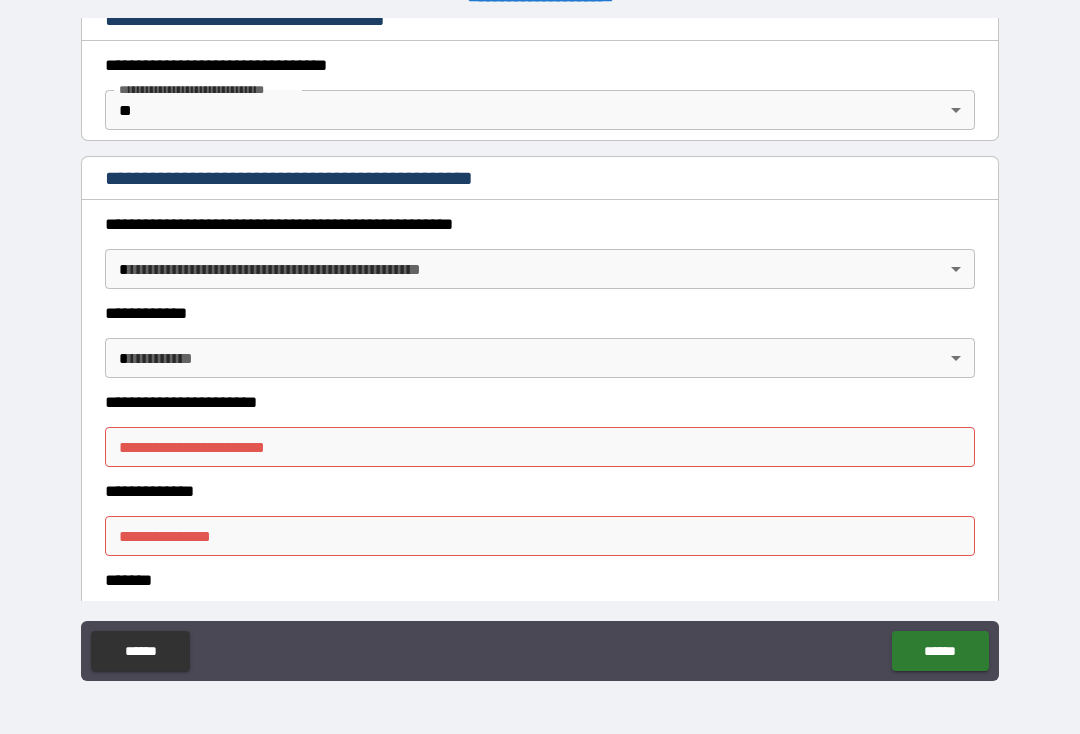 scroll, scrollTop: 1779, scrollLeft: 0, axis: vertical 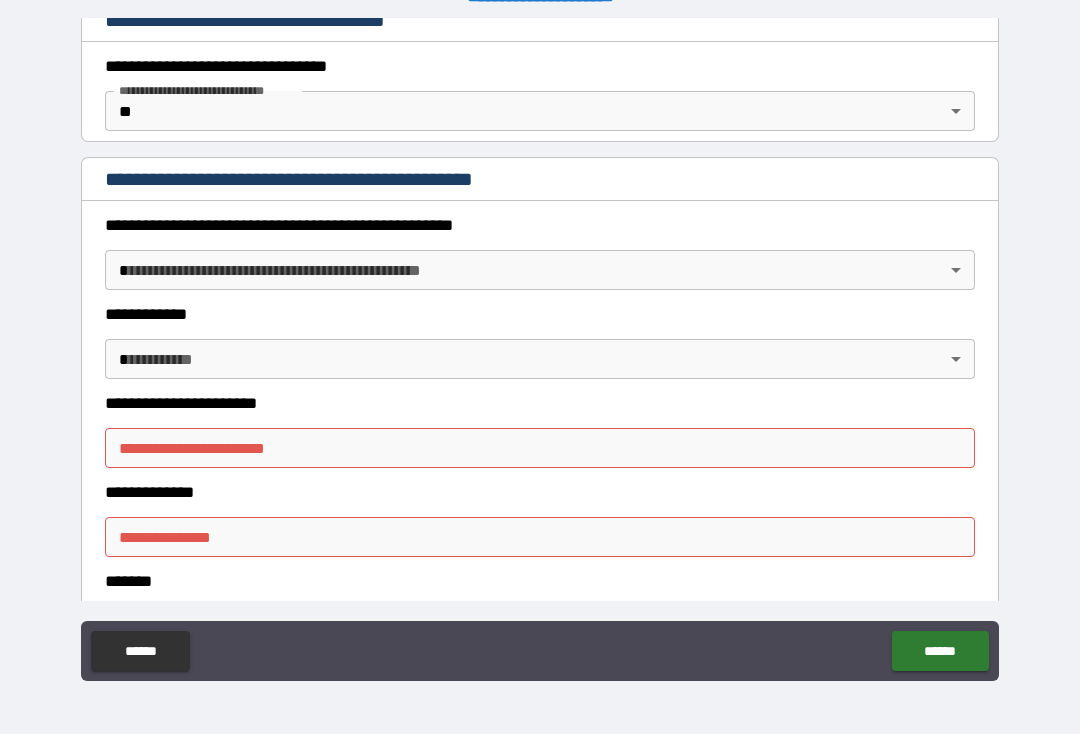 click on "**********" at bounding box center (540, 350) 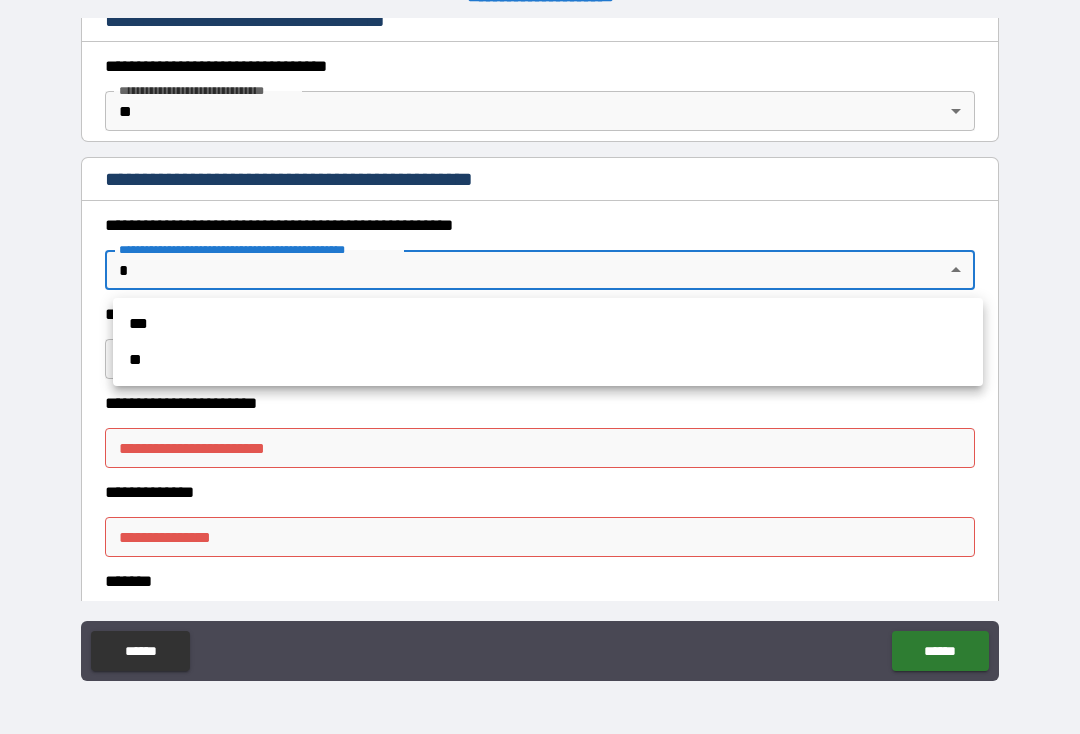 click on "**" at bounding box center (548, 360) 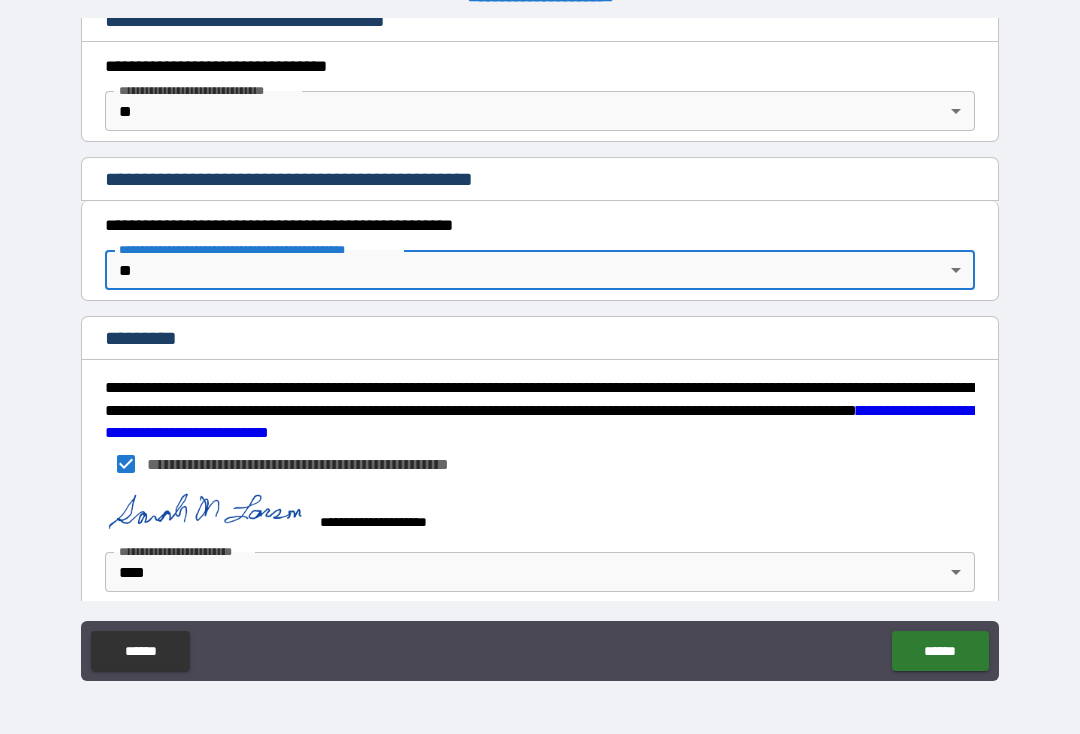 type on "*" 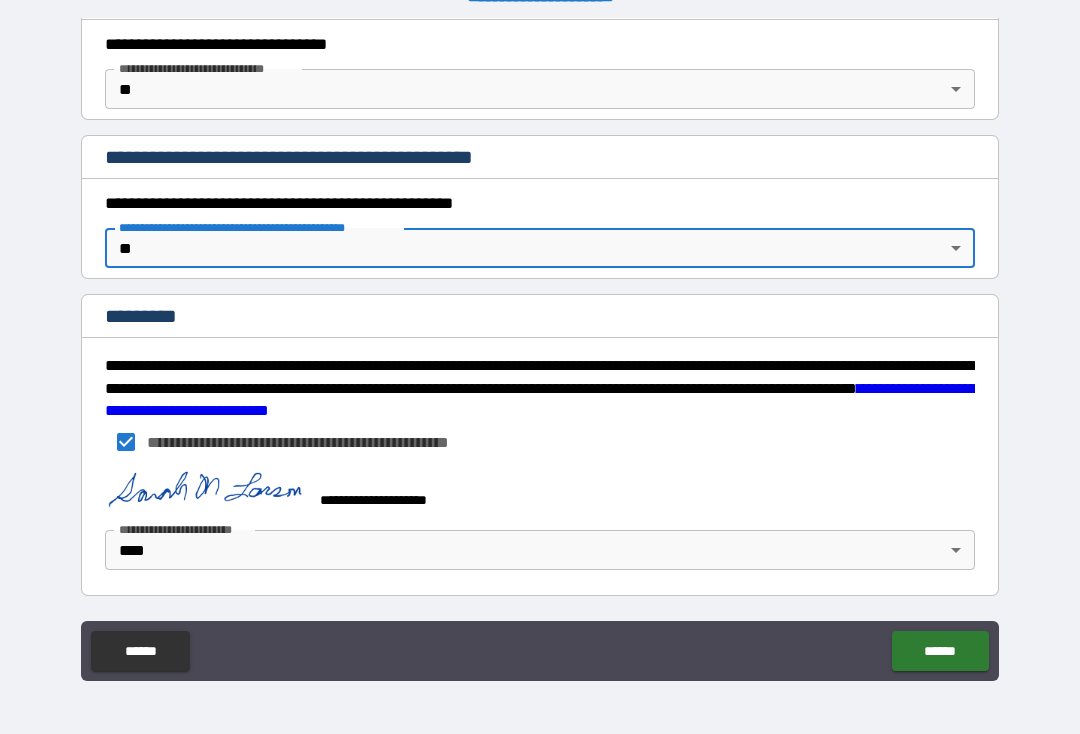 scroll, scrollTop: 1801, scrollLeft: 0, axis: vertical 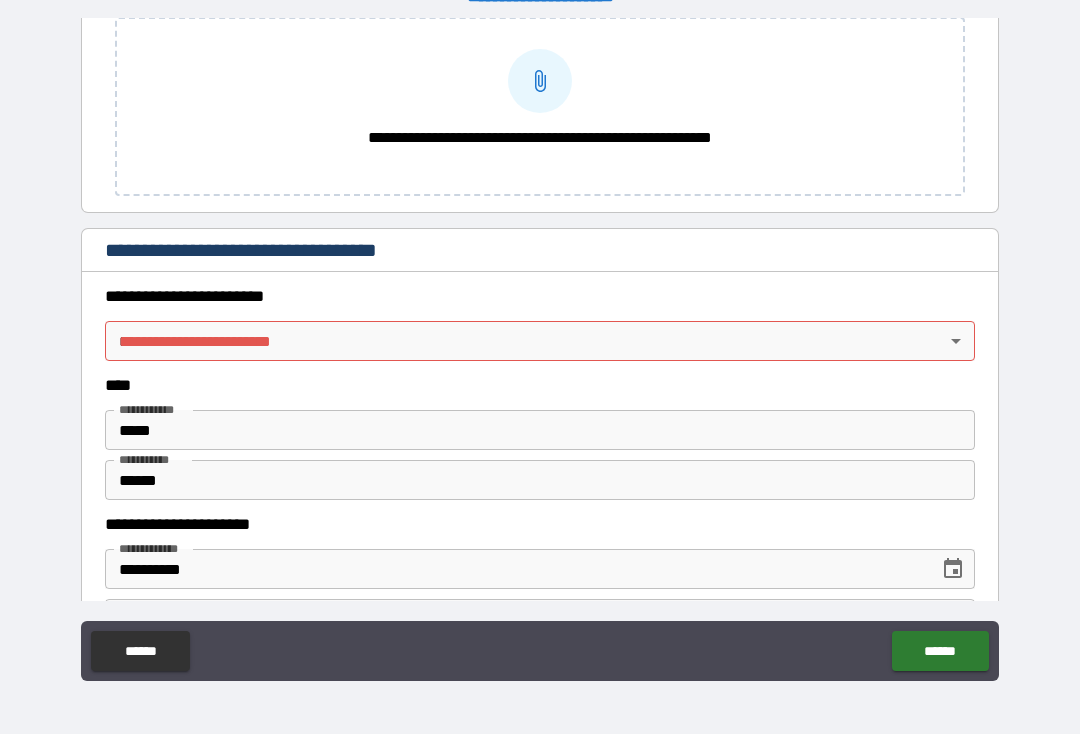 click on "**********" at bounding box center [540, 350] 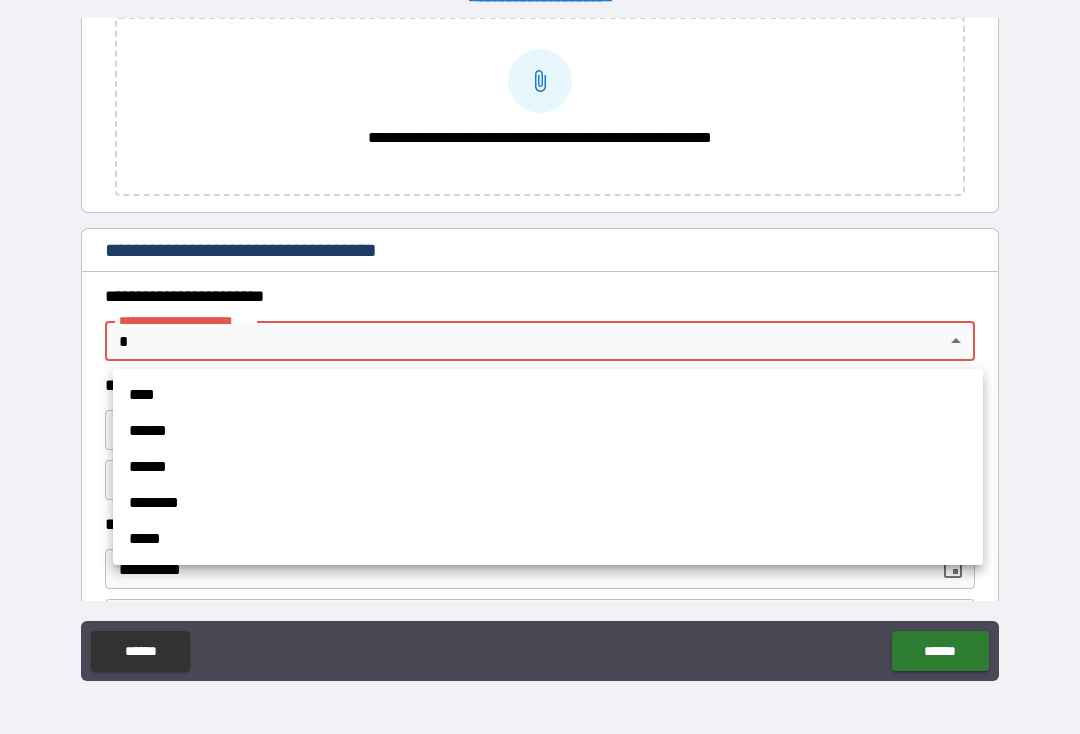 click on "****" at bounding box center [548, 395] 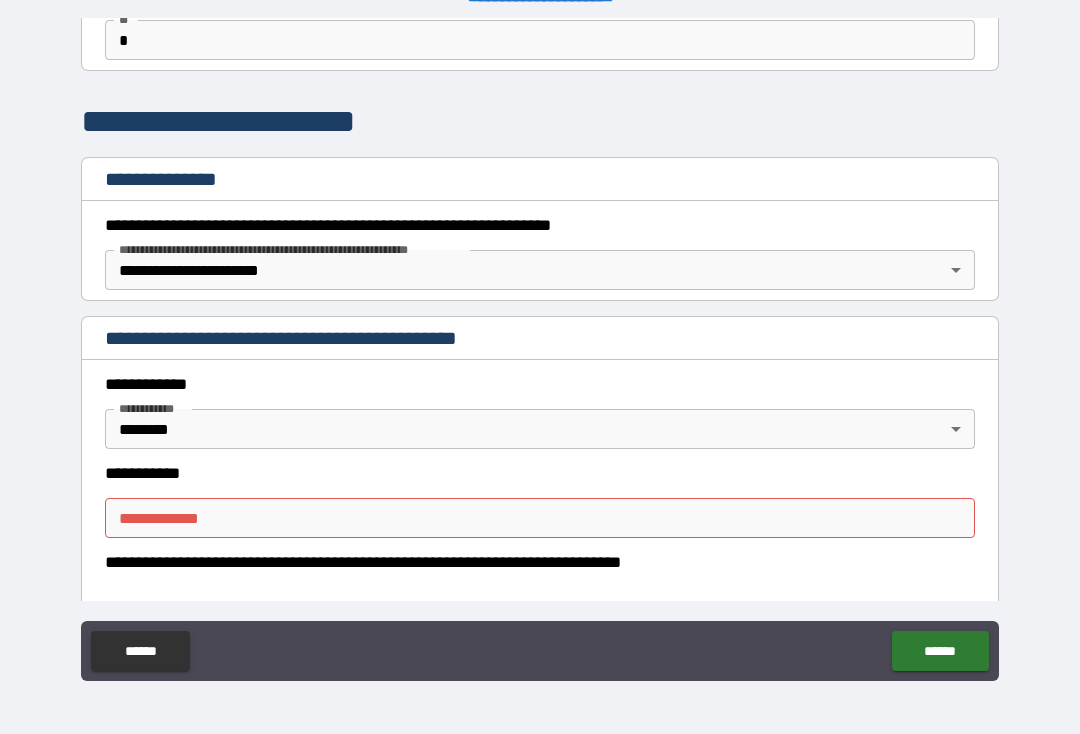 scroll, scrollTop: 190, scrollLeft: 0, axis: vertical 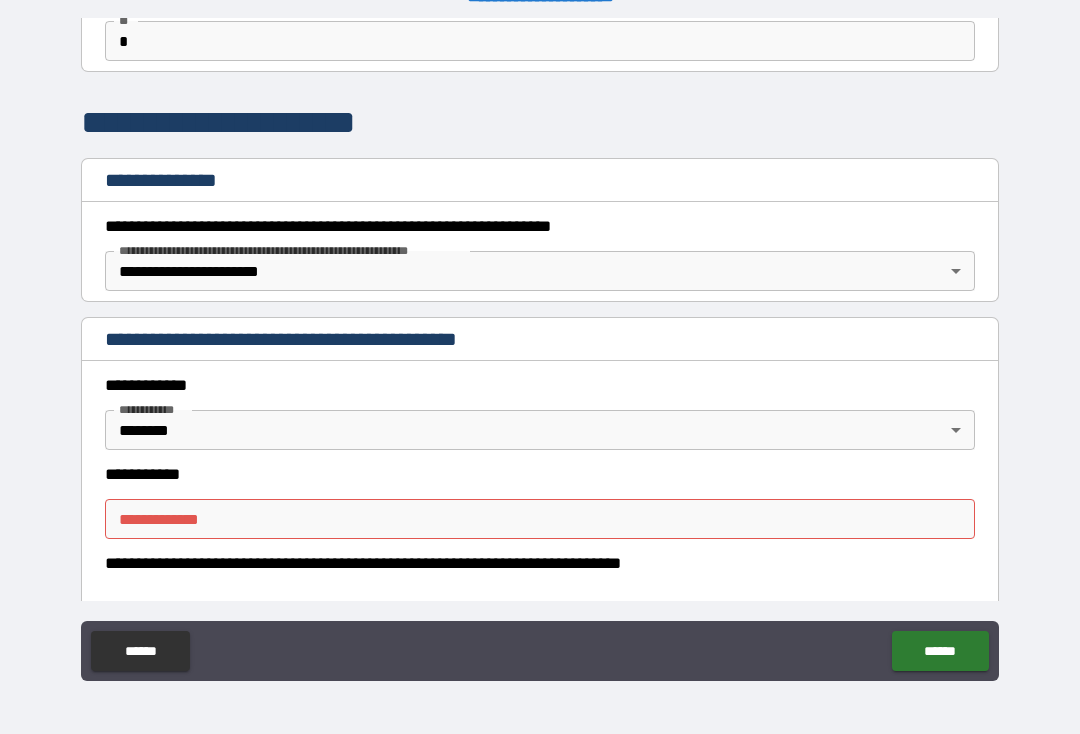 click on "**********" at bounding box center (540, 350) 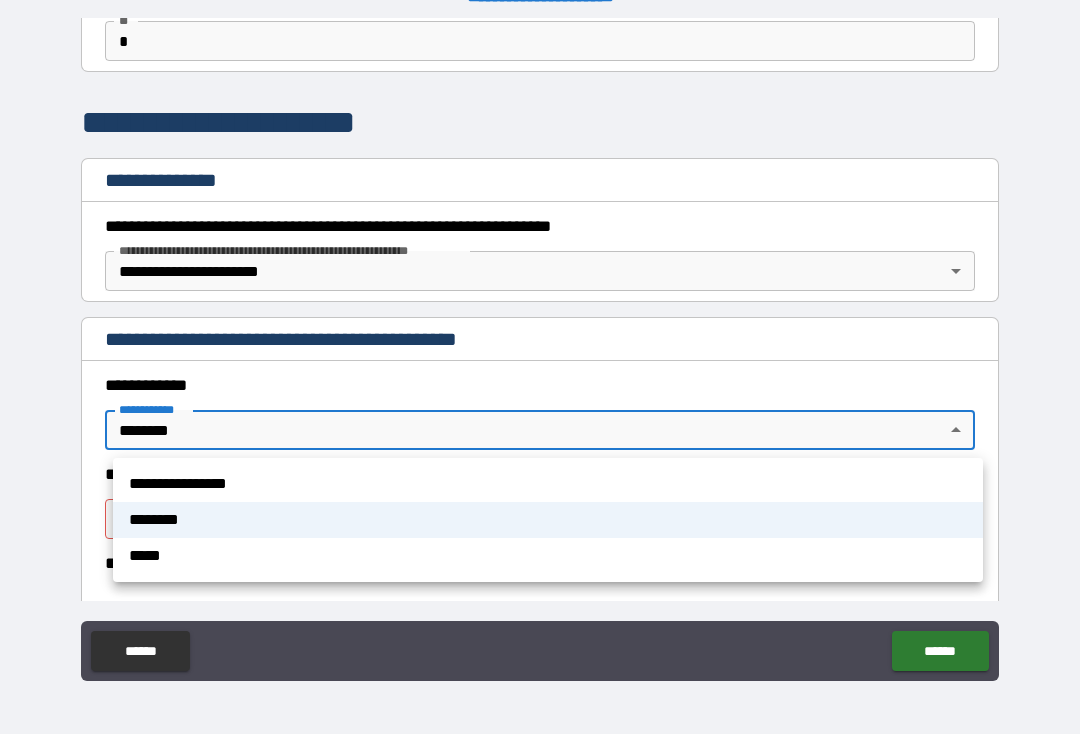 click on "**********" at bounding box center (548, 484) 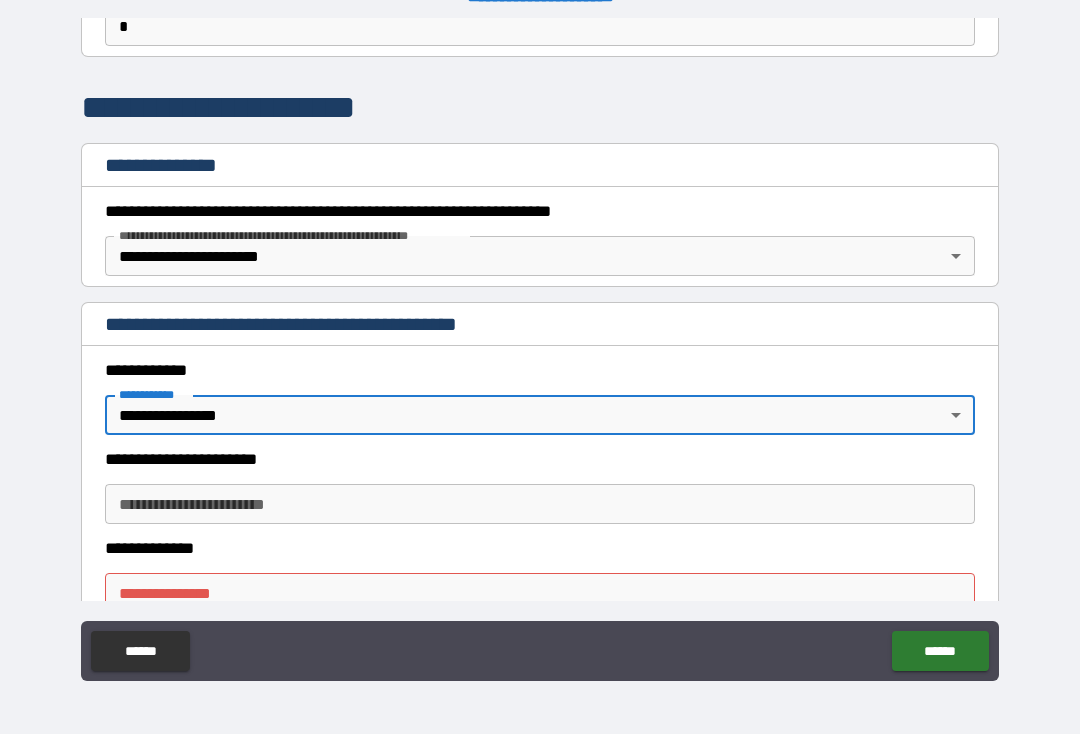 scroll, scrollTop: 295, scrollLeft: 0, axis: vertical 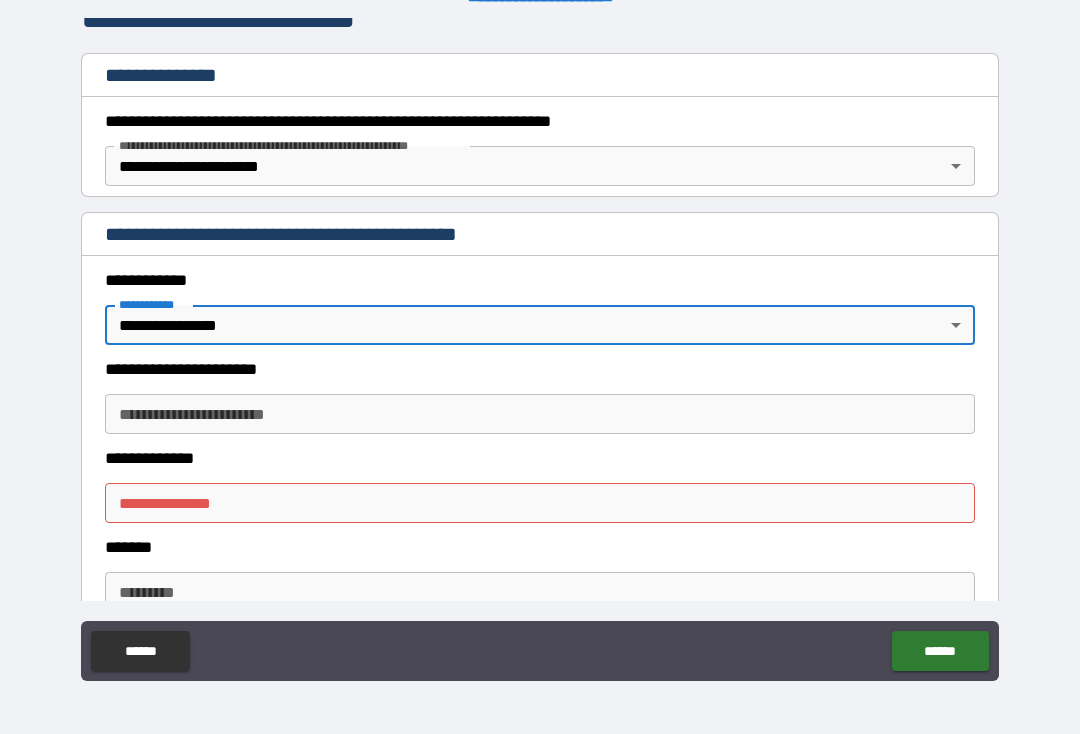 click on "******" at bounding box center [940, 651] 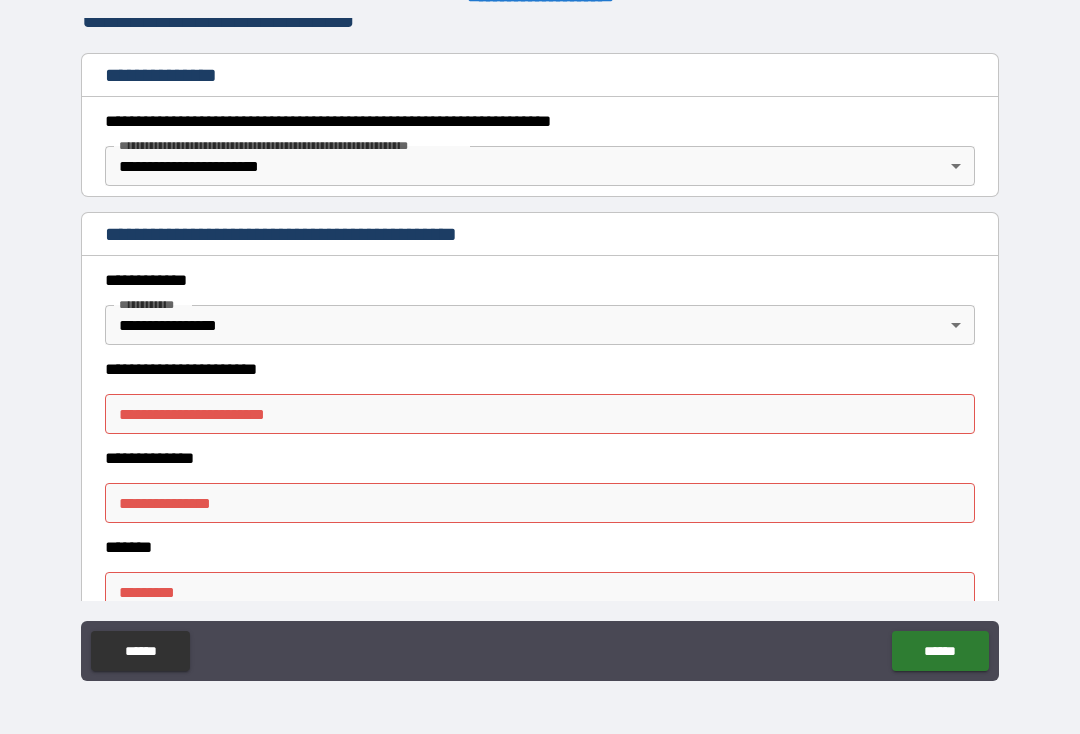 click on "**********" at bounding box center [540, 414] 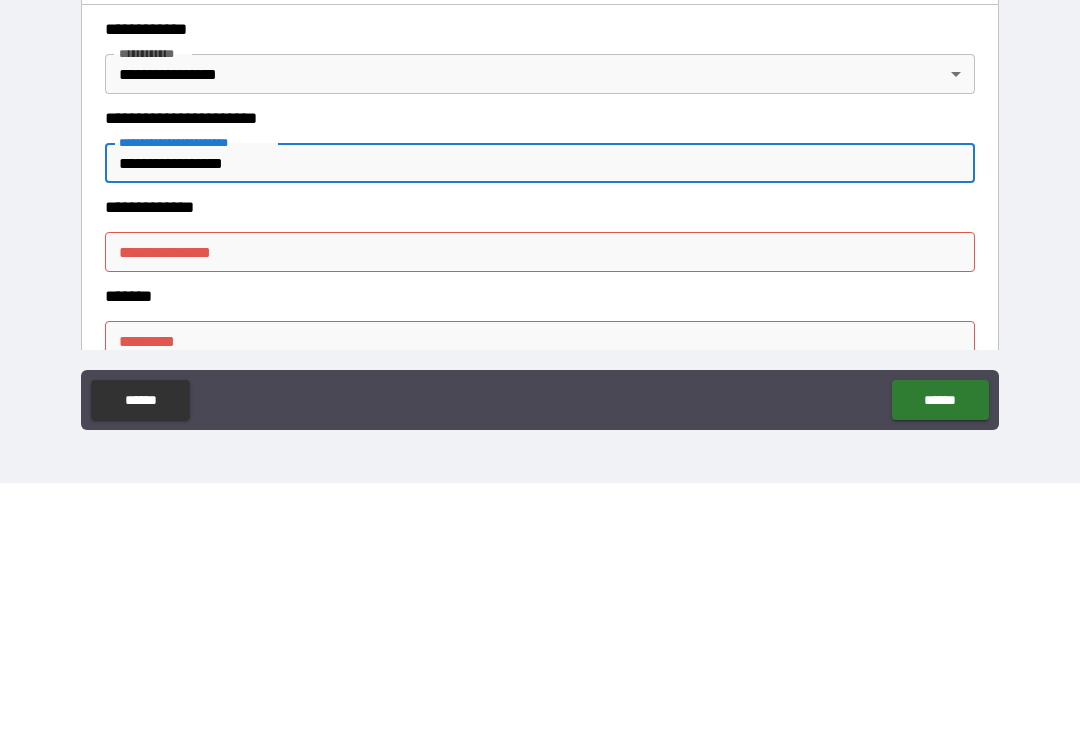 type on "**********" 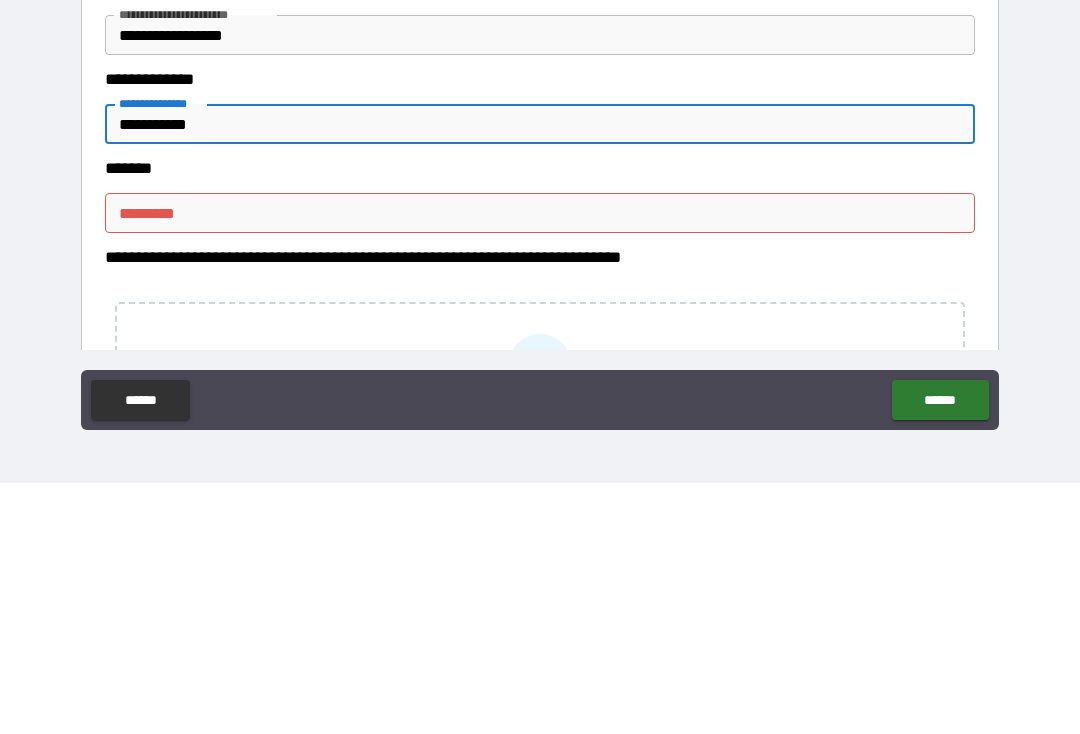 scroll, scrollTop: 456, scrollLeft: 0, axis: vertical 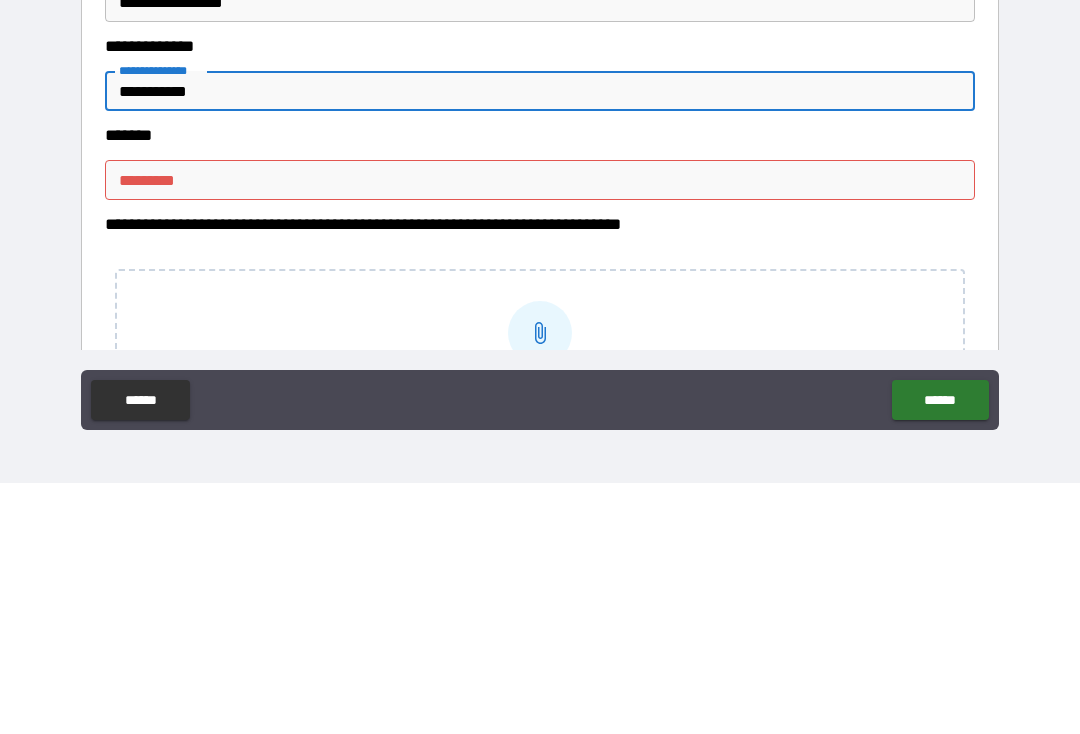 type on "**********" 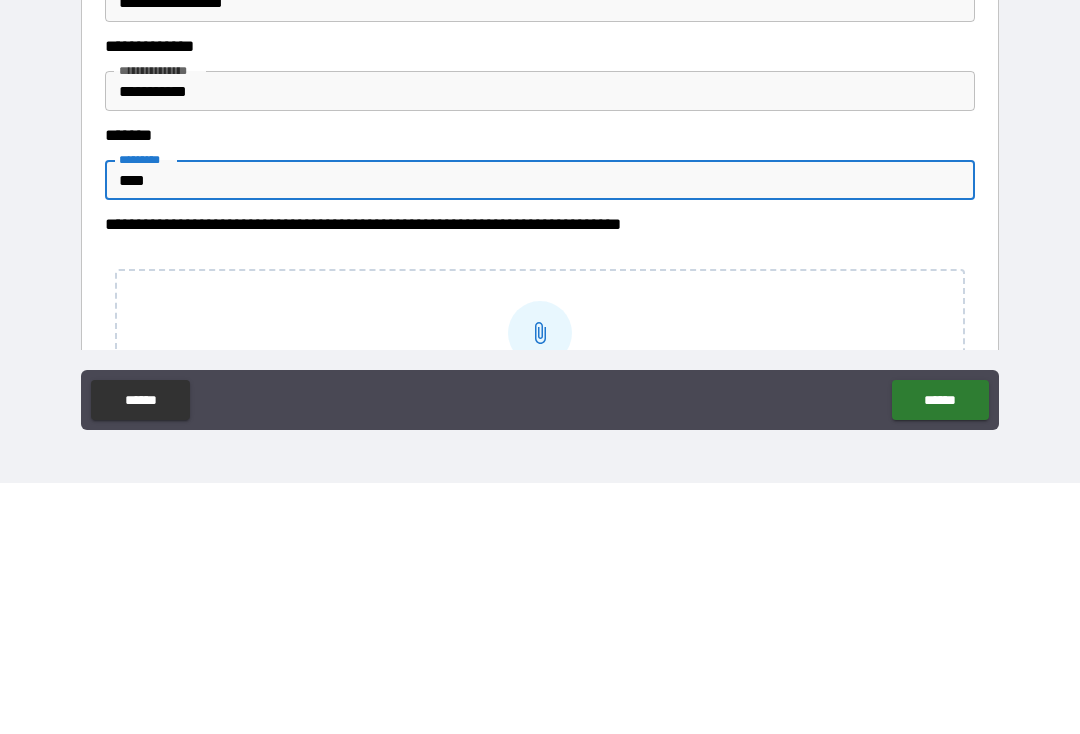 type on "*****" 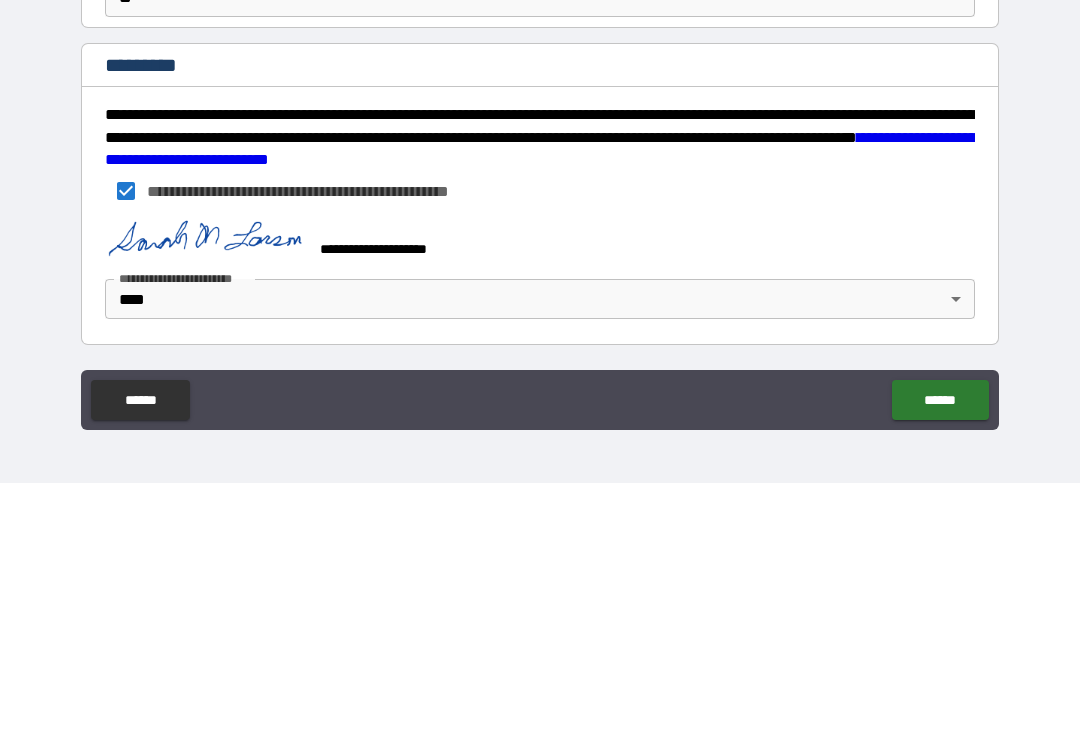 scroll, scrollTop: 1979, scrollLeft: 0, axis: vertical 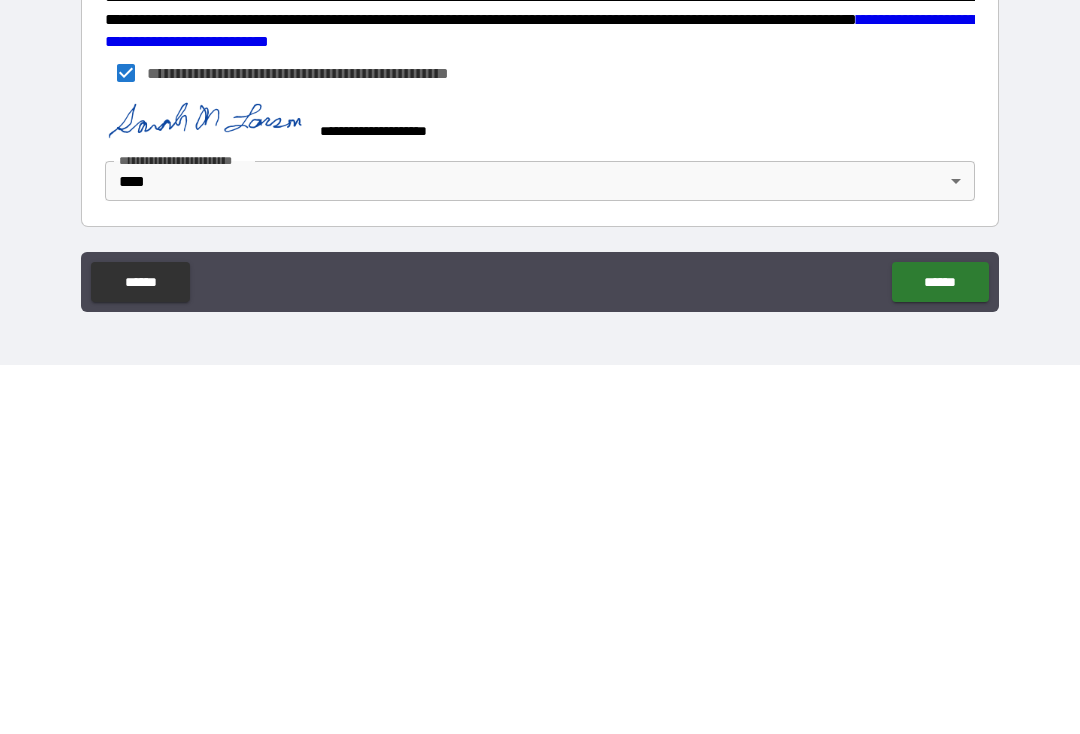 click on "******" at bounding box center (940, 651) 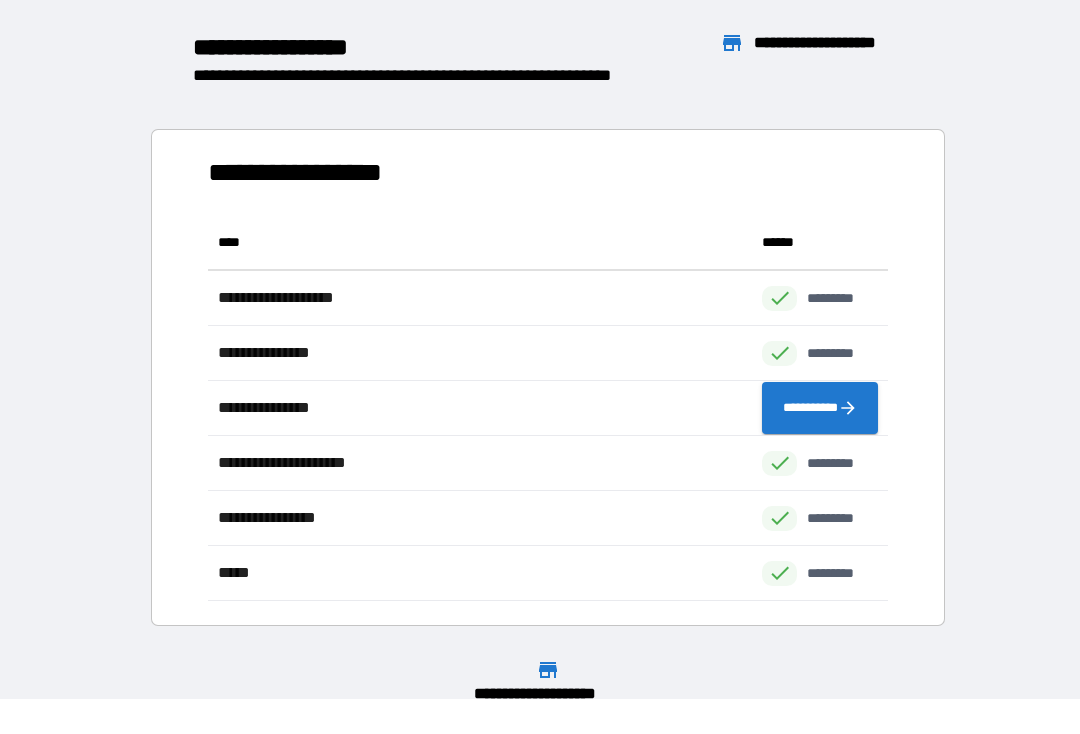 scroll, scrollTop: 1, scrollLeft: 1, axis: both 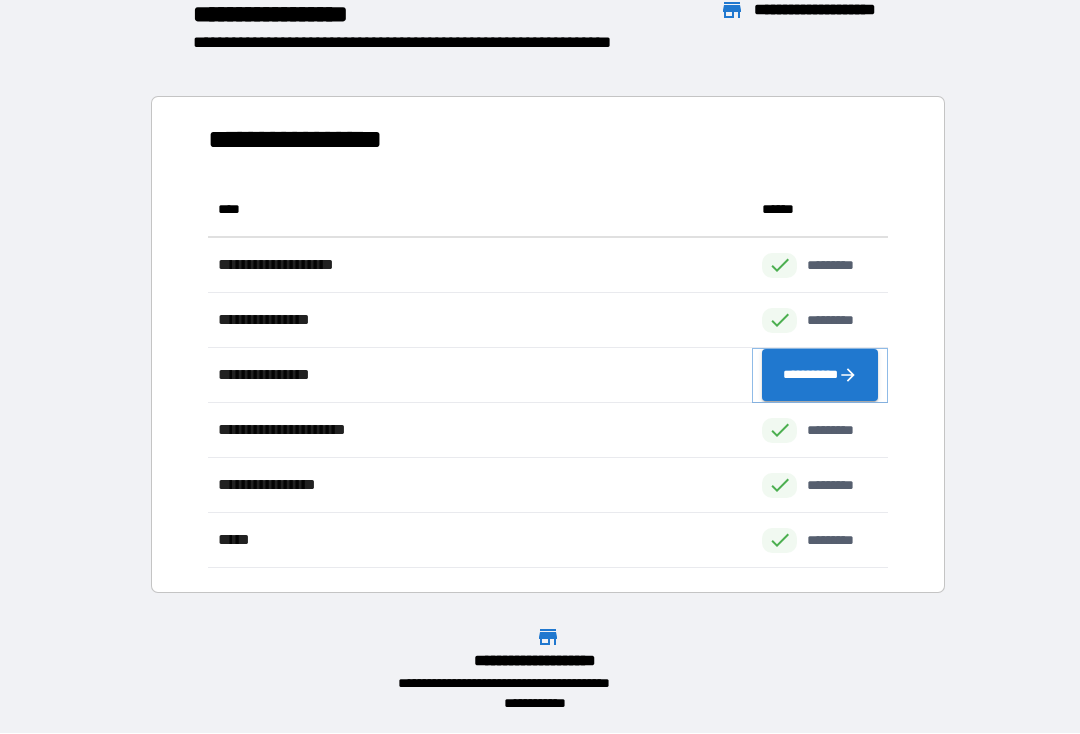 click 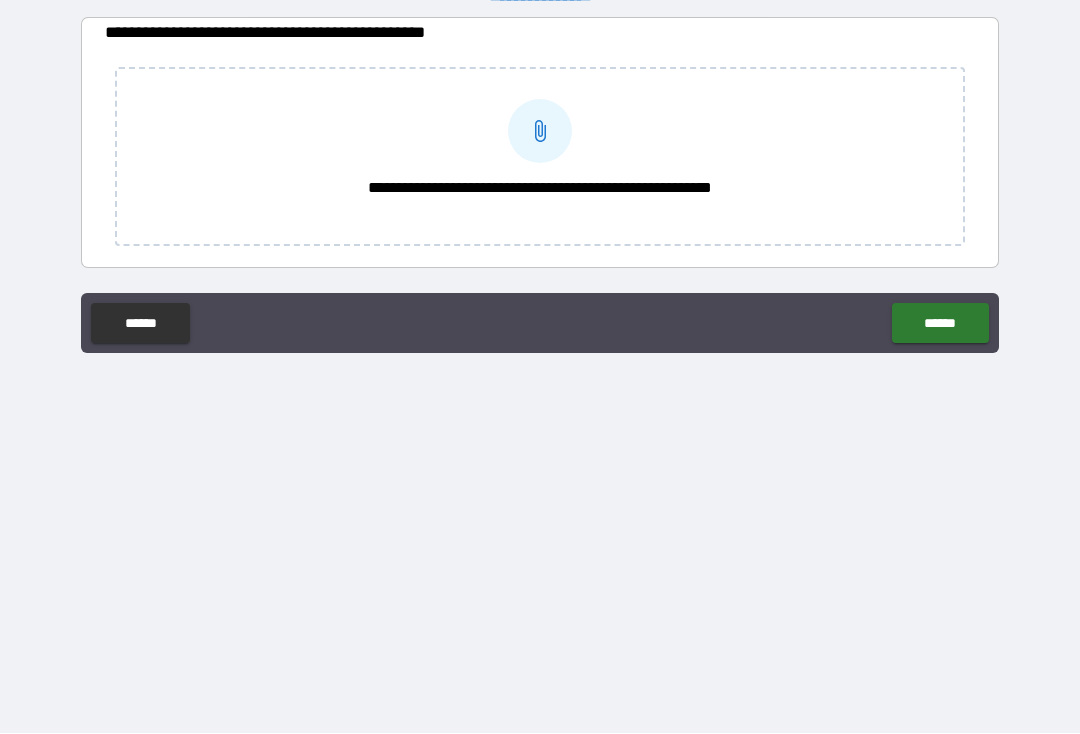 click on "******" at bounding box center (940, 324) 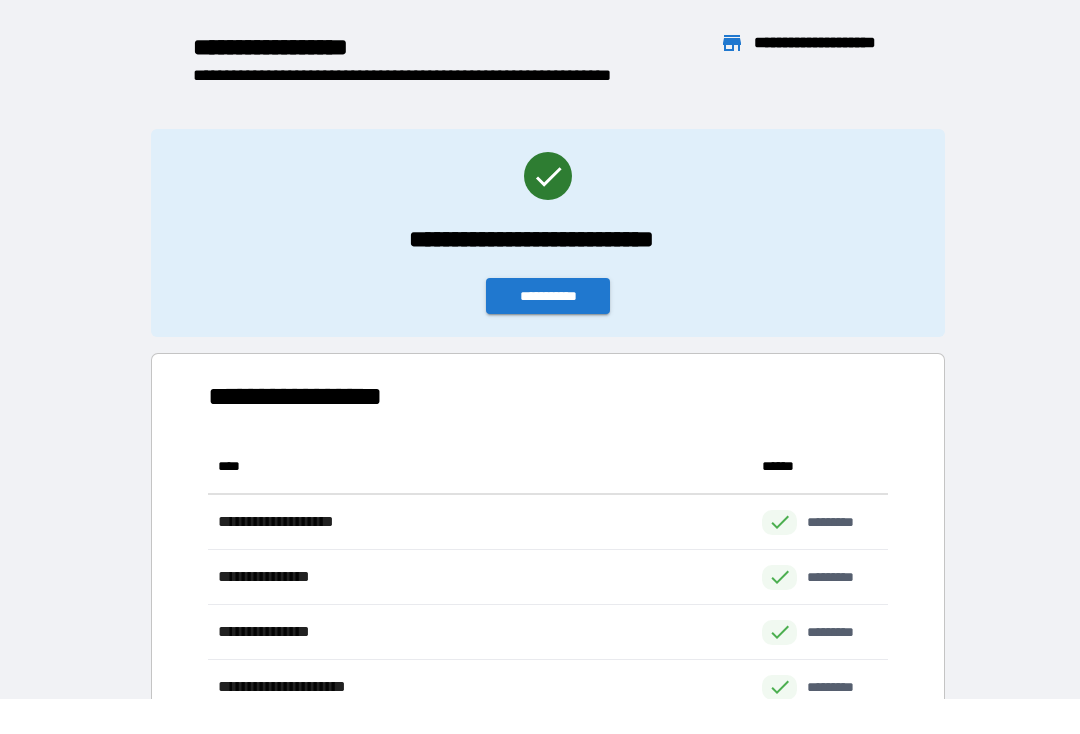 scroll, scrollTop: 386, scrollLeft: 680, axis: both 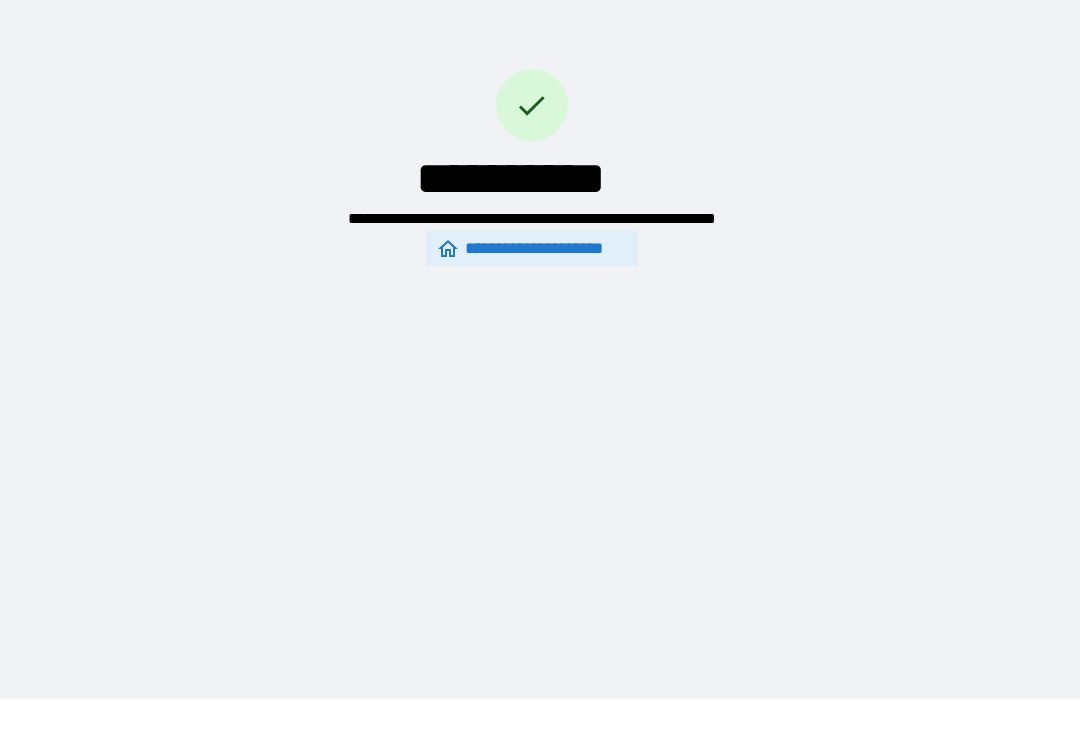 click on "**********" at bounding box center (532, 249) 